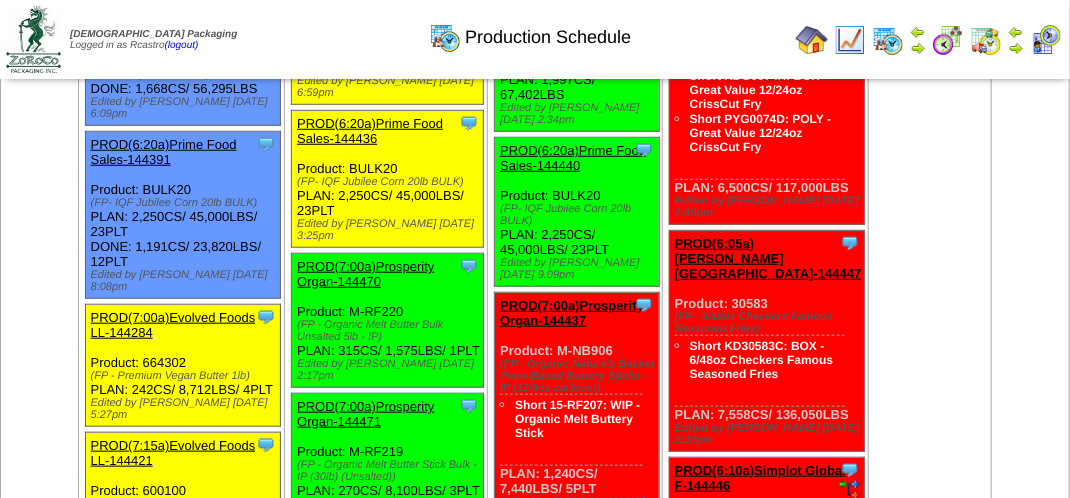 scroll, scrollTop: 0, scrollLeft: 0, axis: both 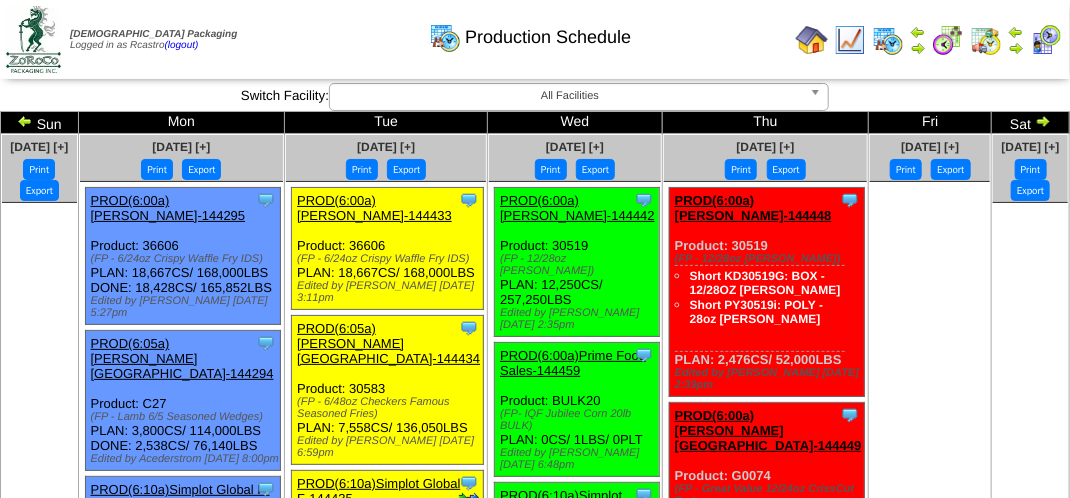 click at bounding box center (1046, 40) 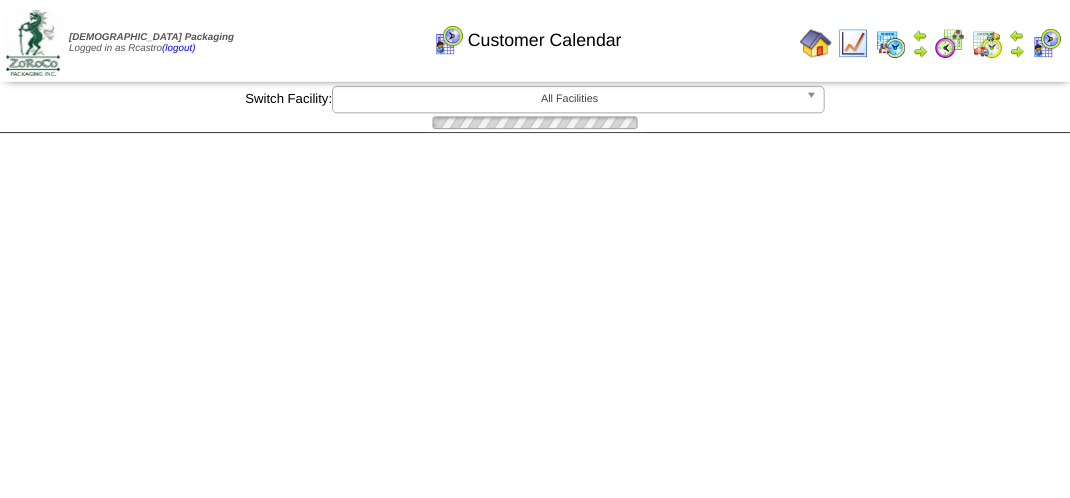 scroll, scrollTop: 0, scrollLeft: 0, axis: both 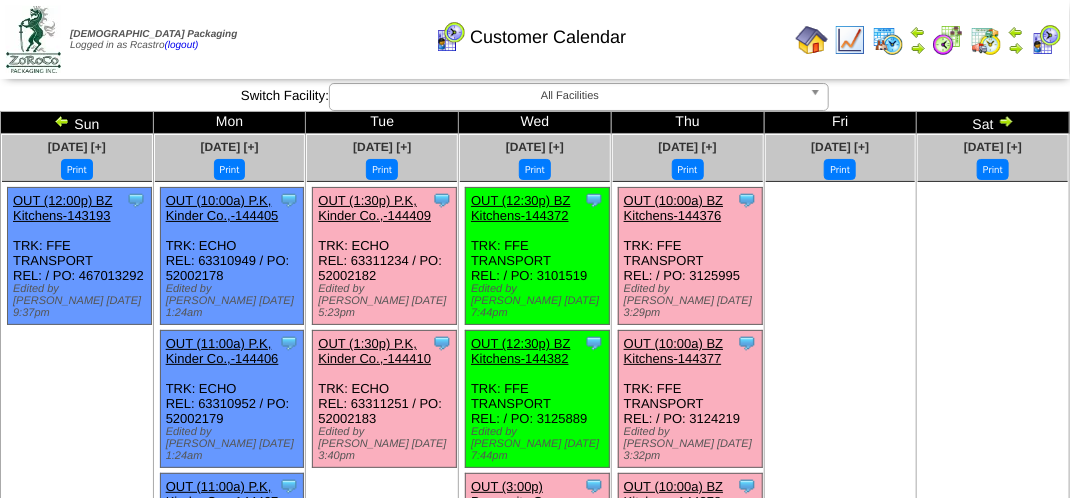 click on "OUT
(10:00a)
BZ Kitchens-144377" at bounding box center (673, 351) 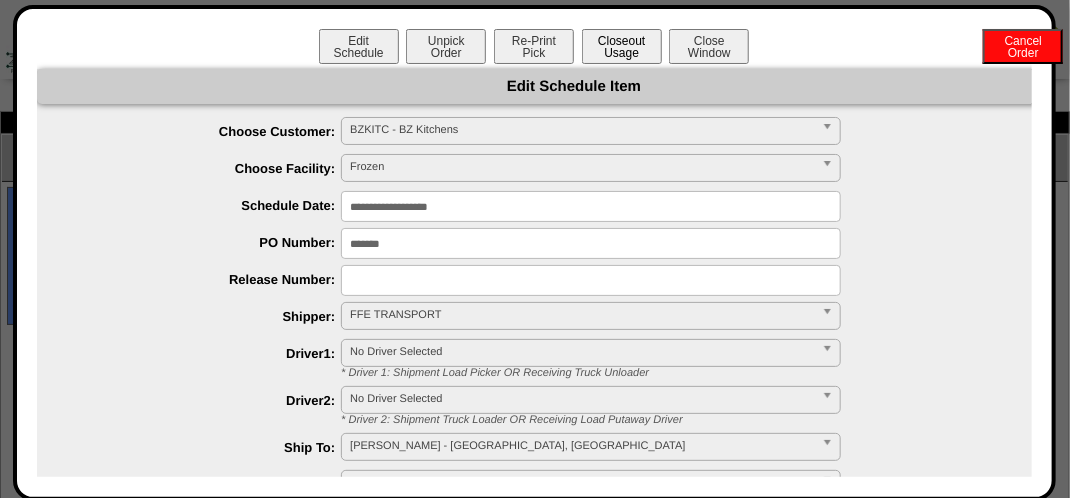 click on "Closeout Usage" at bounding box center (622, 46) 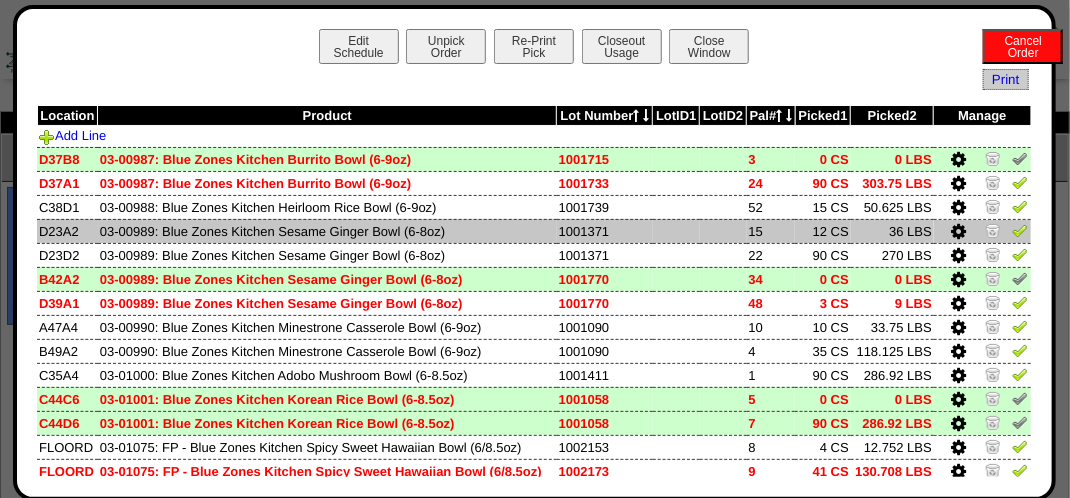 click at bounding box center [959, 232] 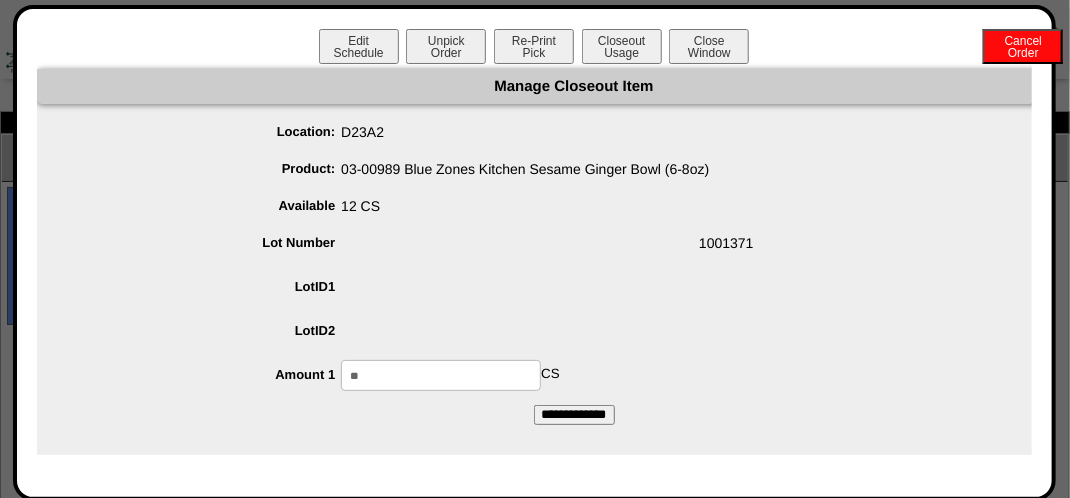 click on "**" at bounding box center [441, 375] 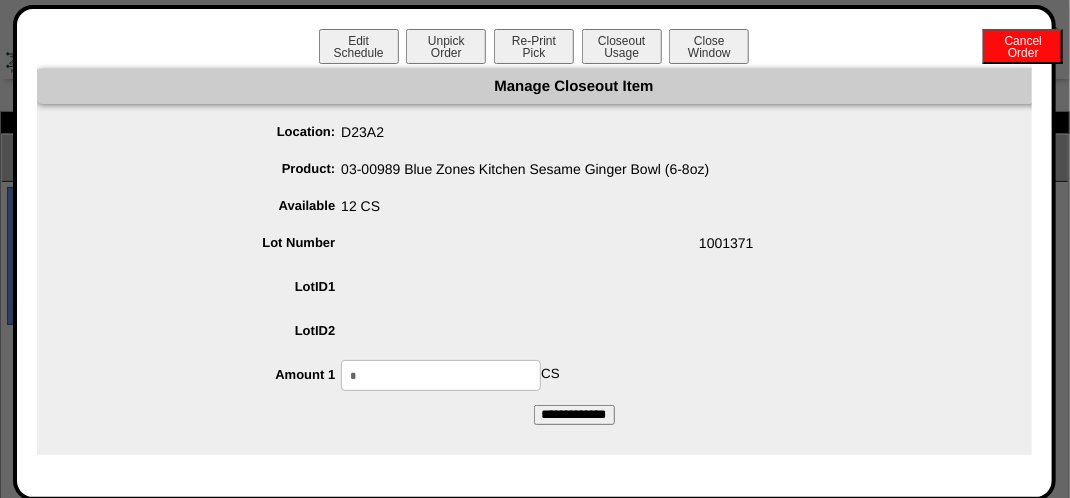 type on "*" 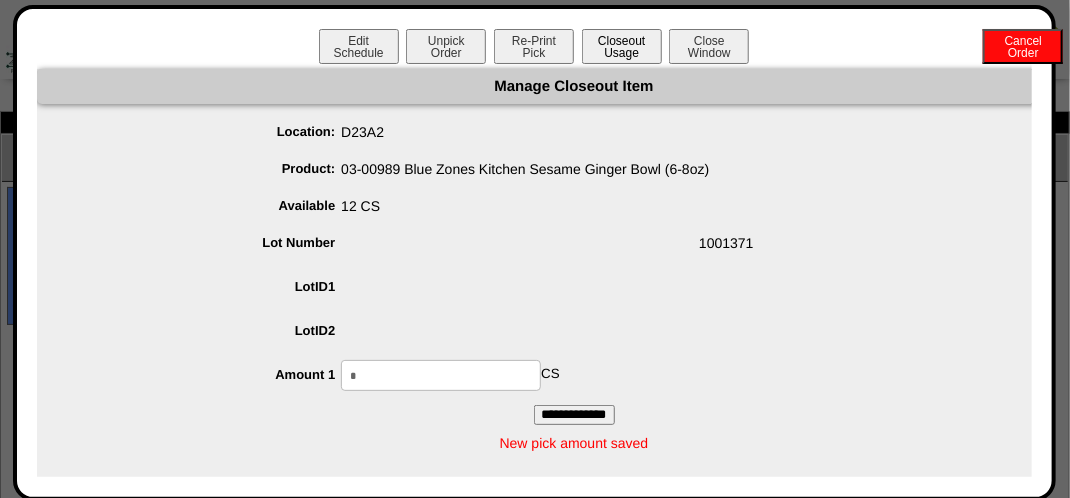 click on "Closeout Usage" at bounding box center [622, 46] 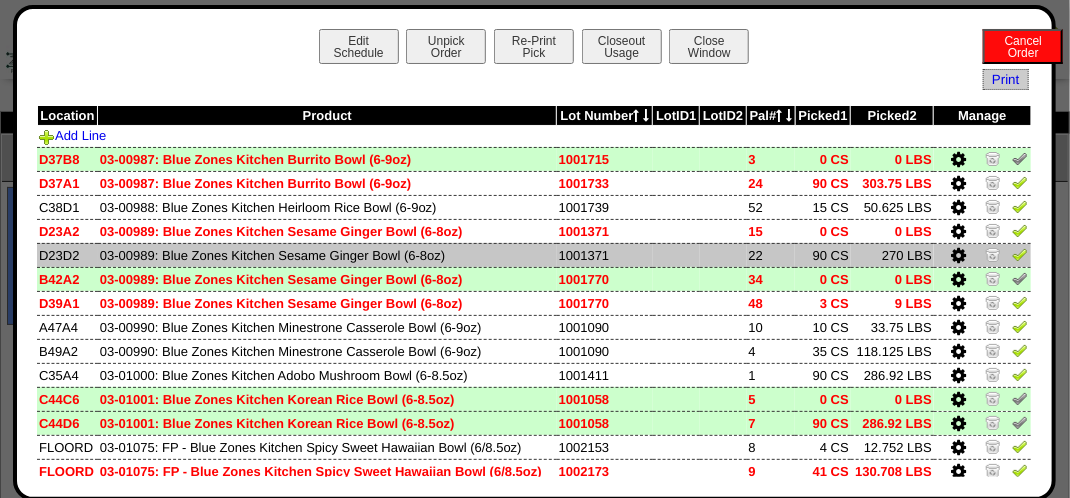 click at bounding box center (959, 256) 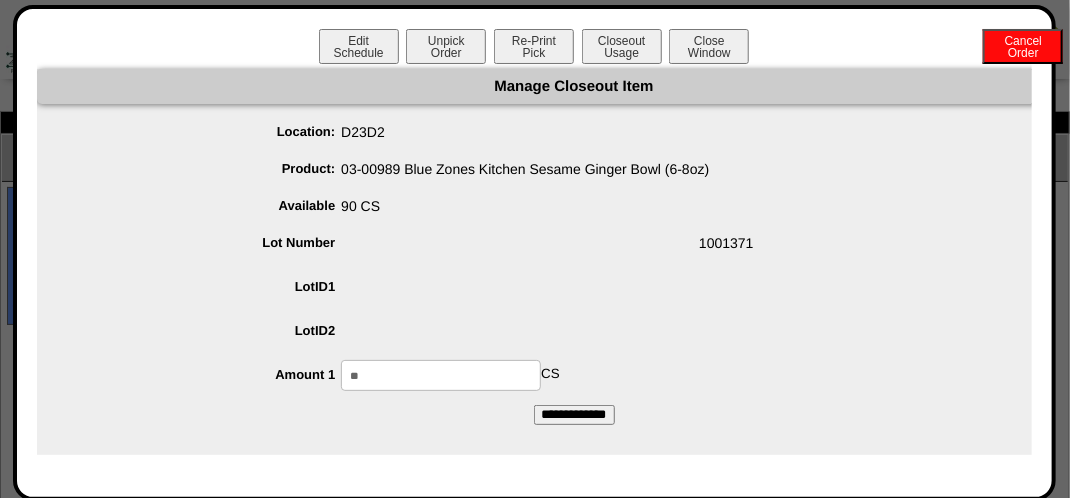 click on "**" at bounding box center (441, 375) 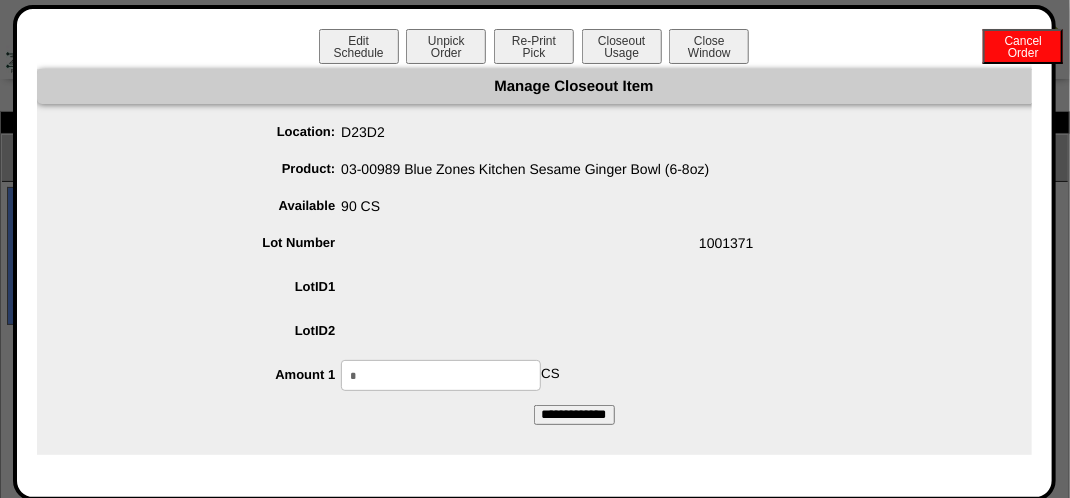 type on "*" 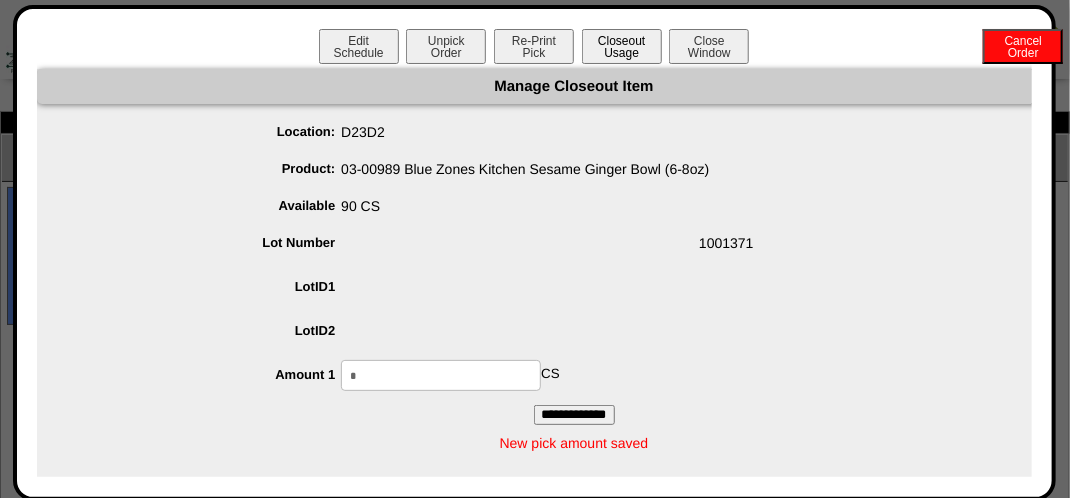 click on "Closeout Usage" at bounding box center [622, 46] 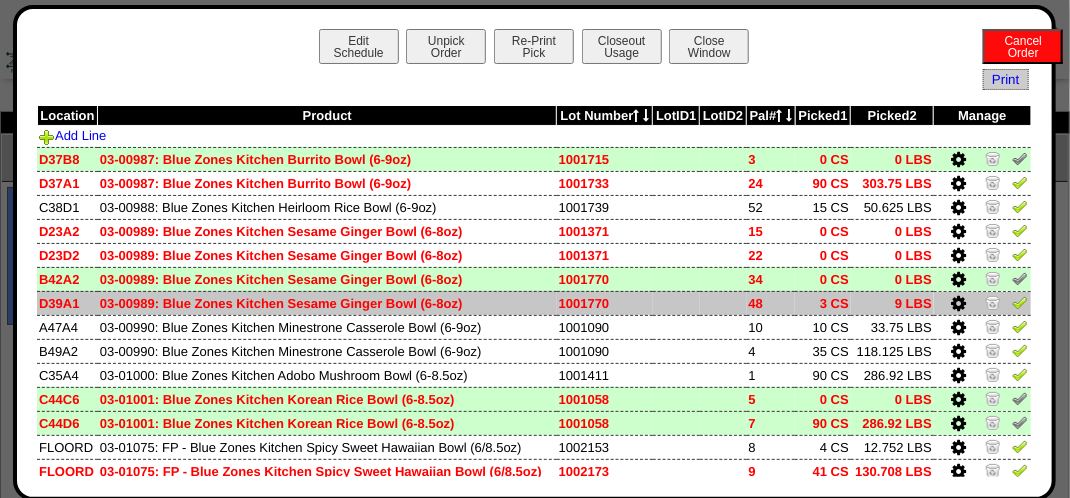 click at bounding box center (959, 304) 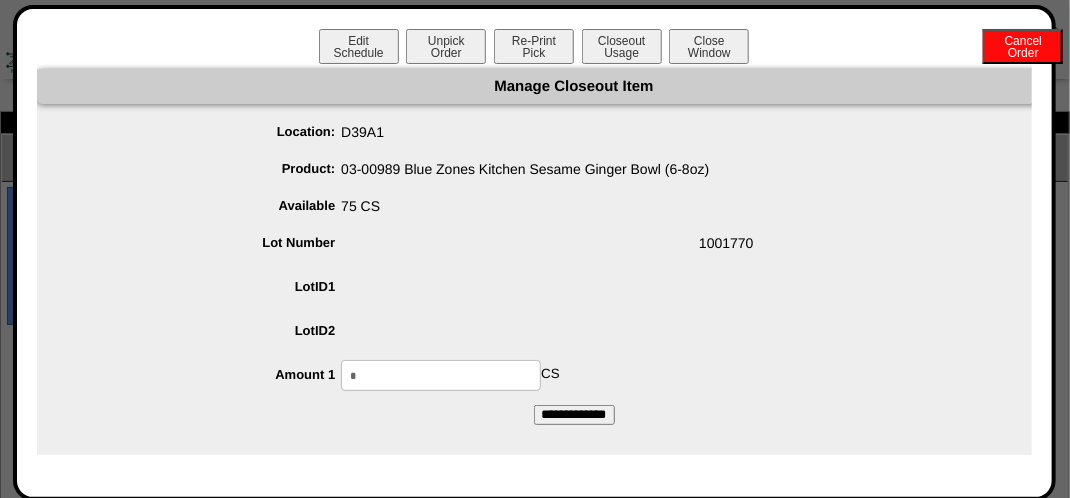 click on "*" at bounding box center (441, 375) 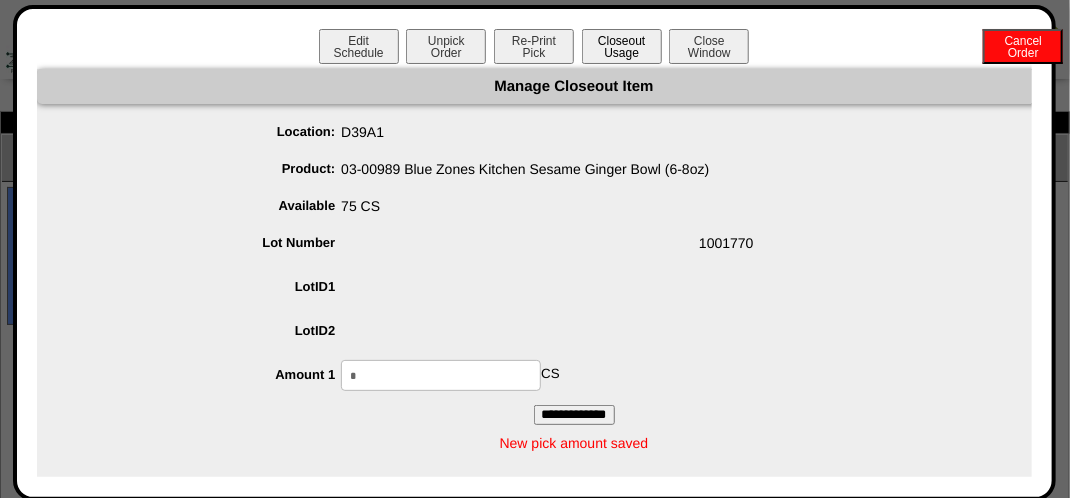 click on "Closeout Usage" at bounding box center [622, 46] 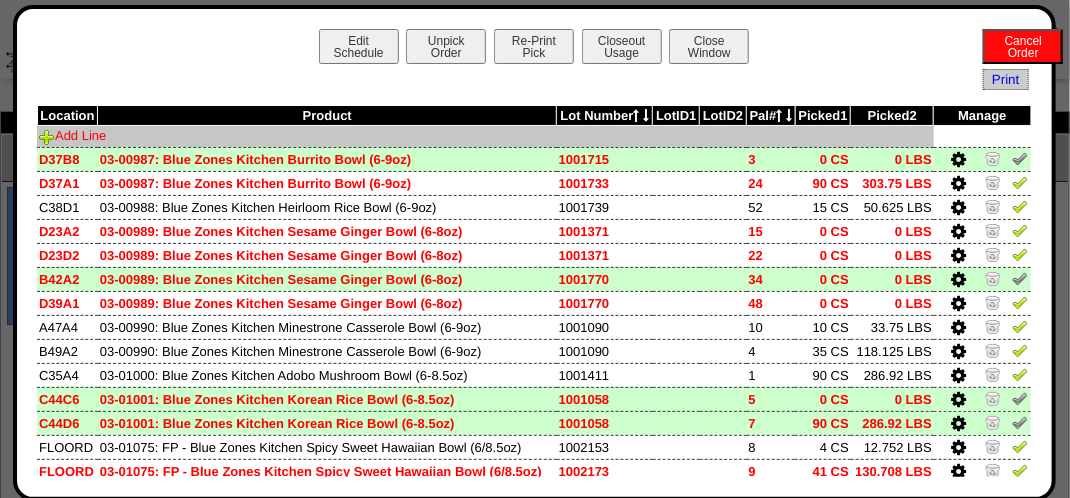 click on "Add Line" at bounding box center (72, 135) 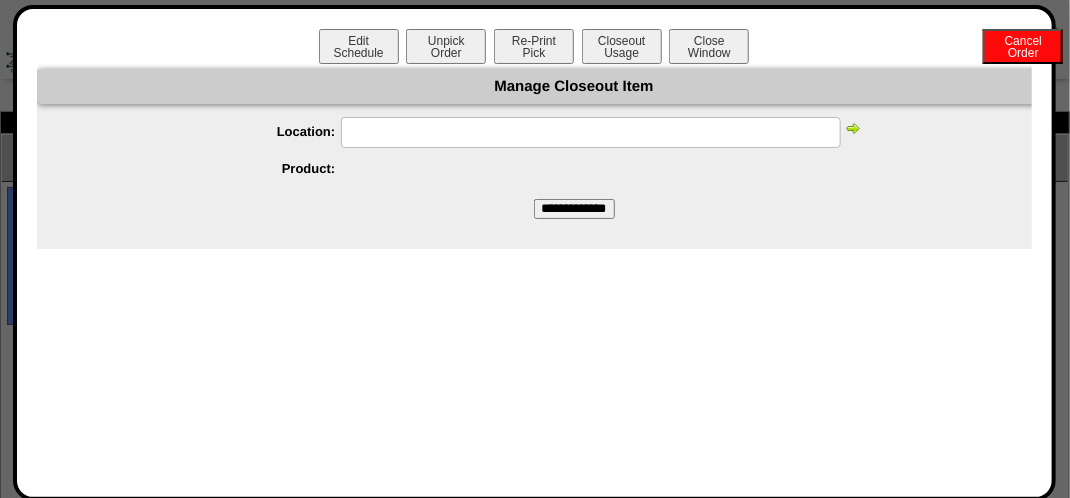 click at bounding box center [591, 132] 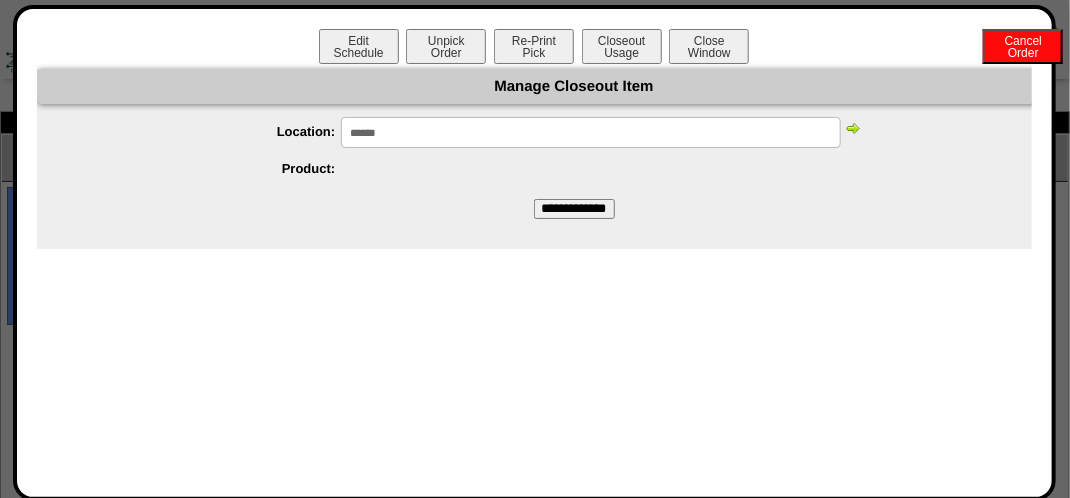 type on "******" 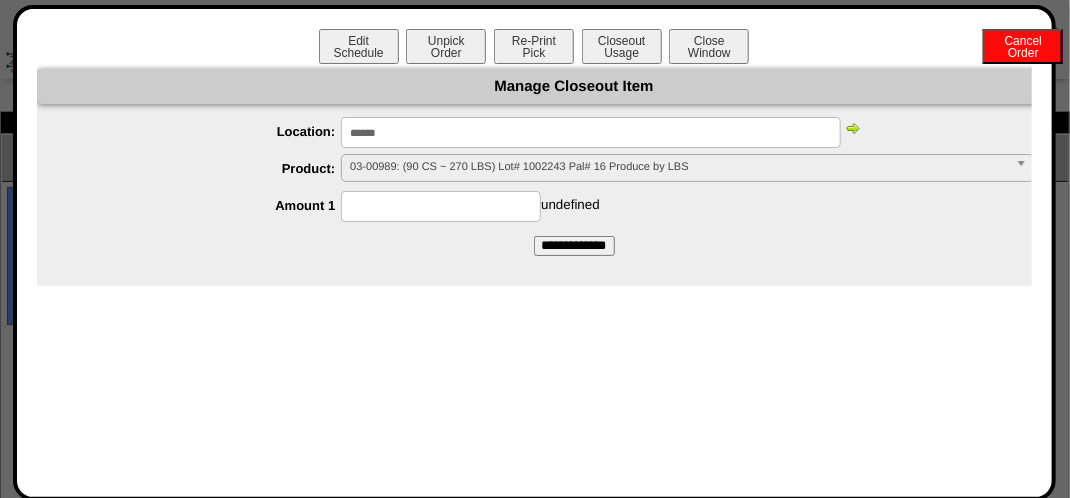 click at bounding box center (441, 206) 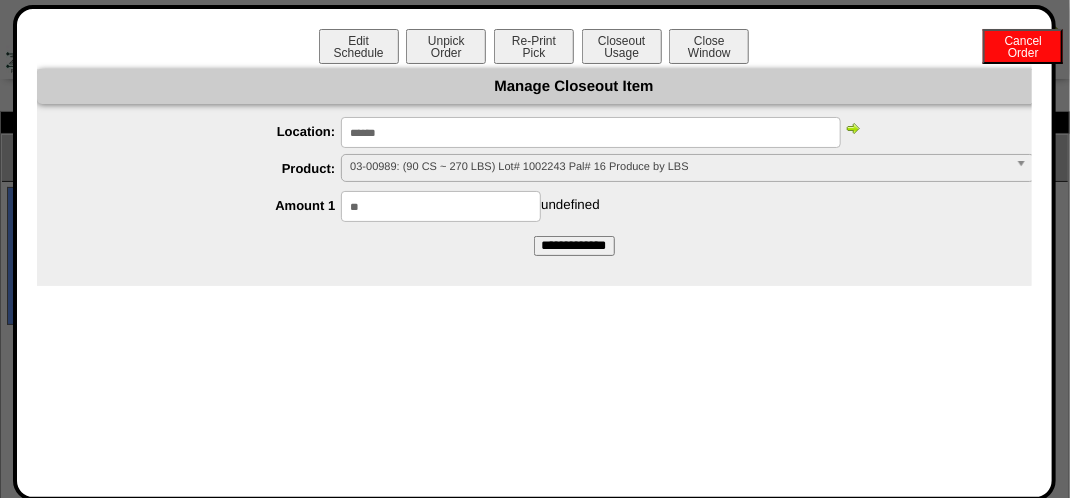type on "**" 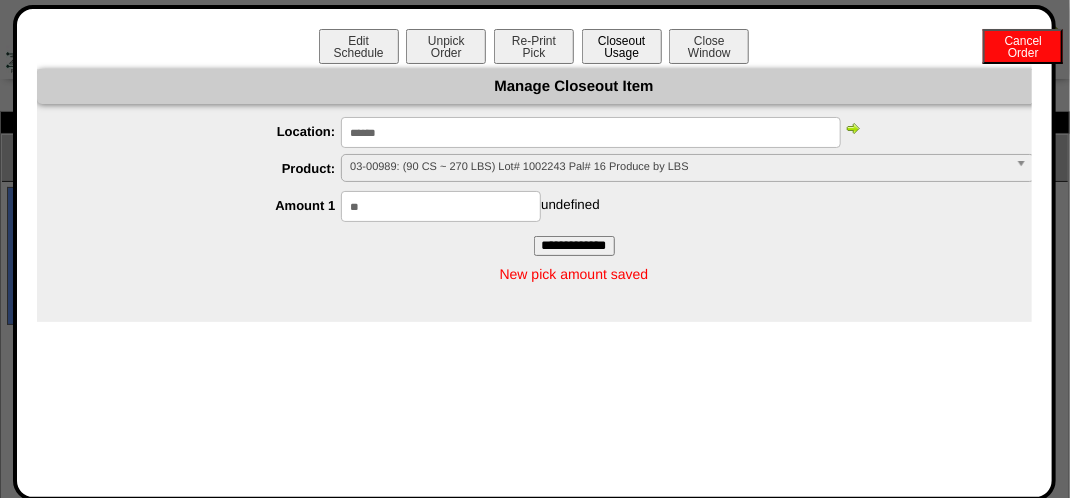 click on "Closeout Usage" at bounding box center [622, 46] 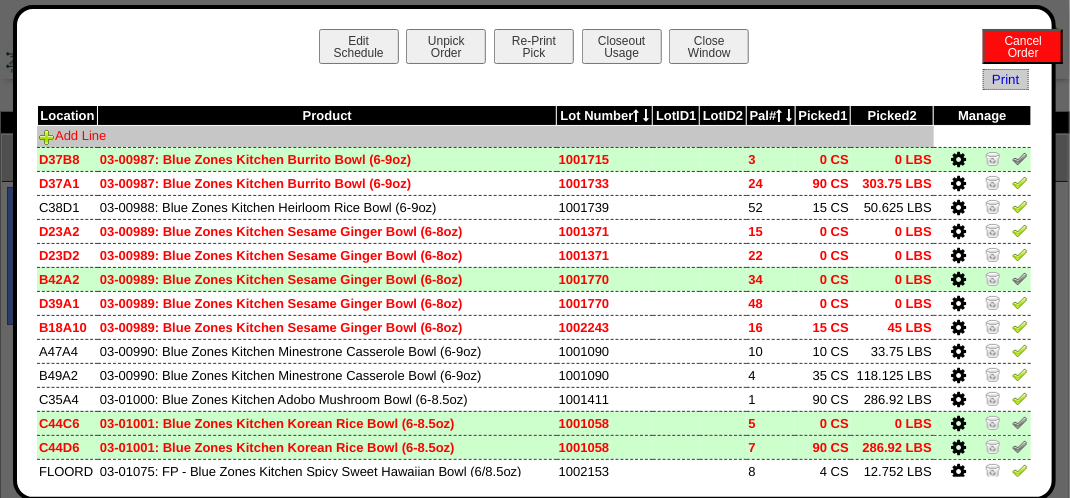 click on "Add Line" at bounding box center (72, 135) 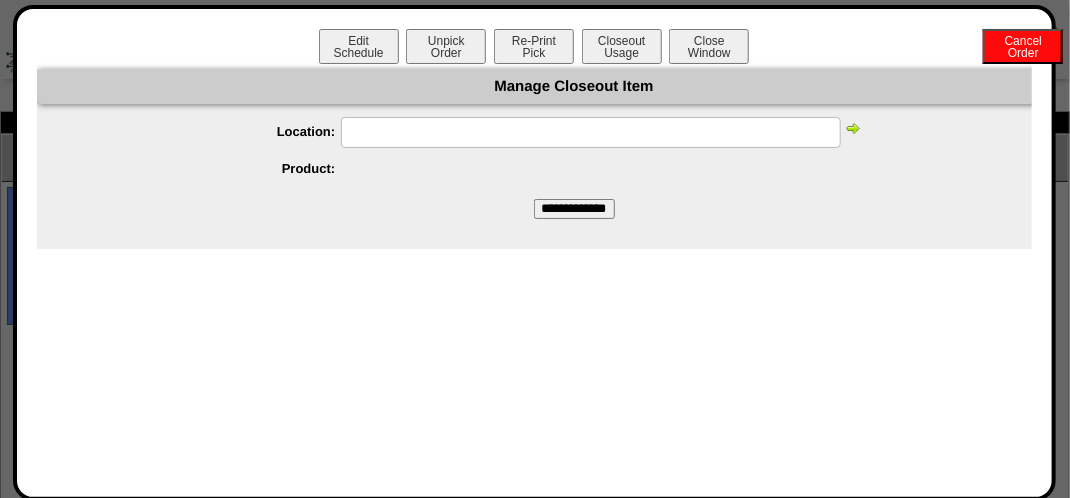 click at bounding box center (591, 132) 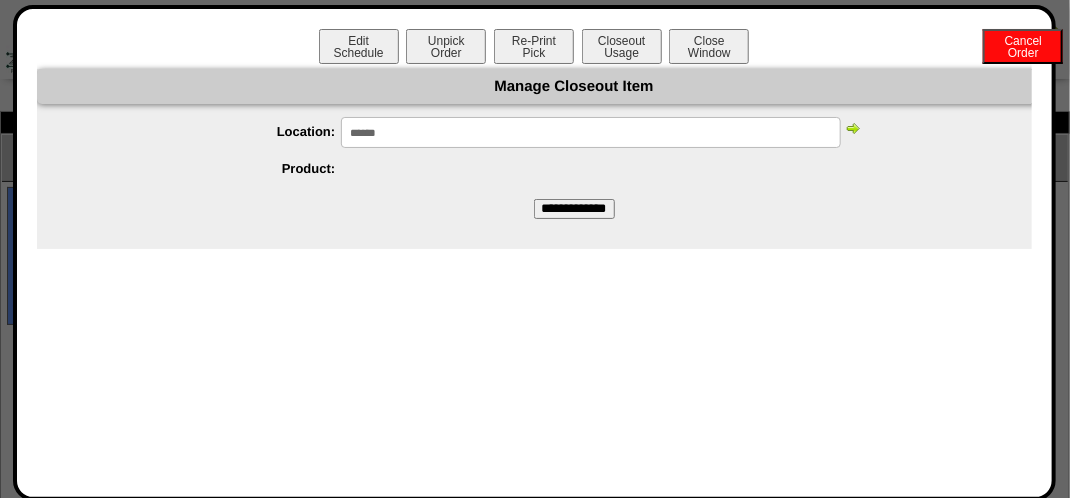 type on "******" 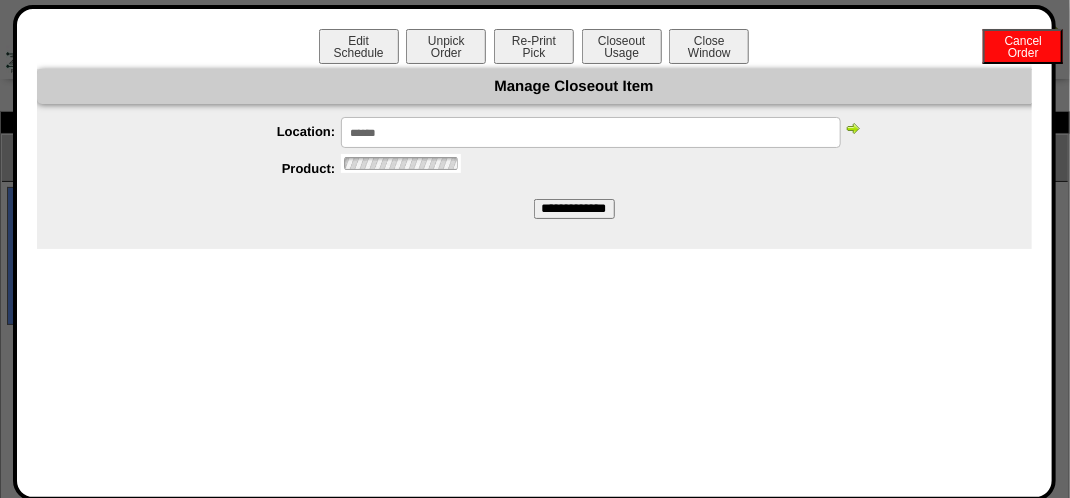 click at bounding box center (853, 128) 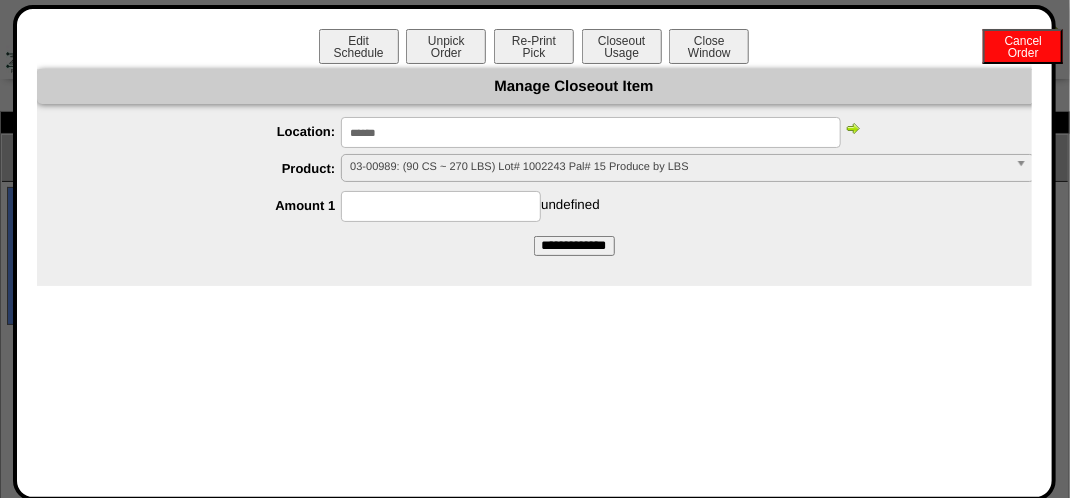 click at bounding box center (441, 206) 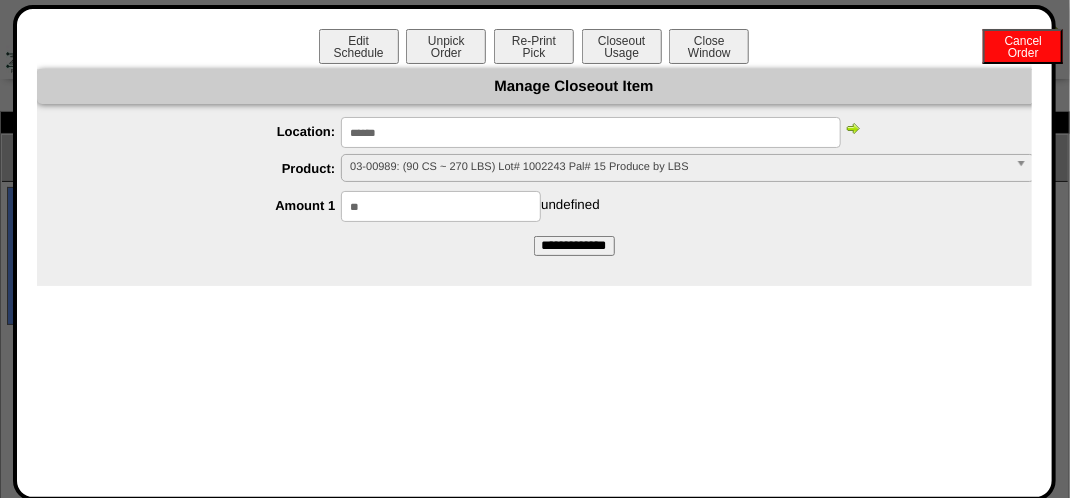 type on "**" 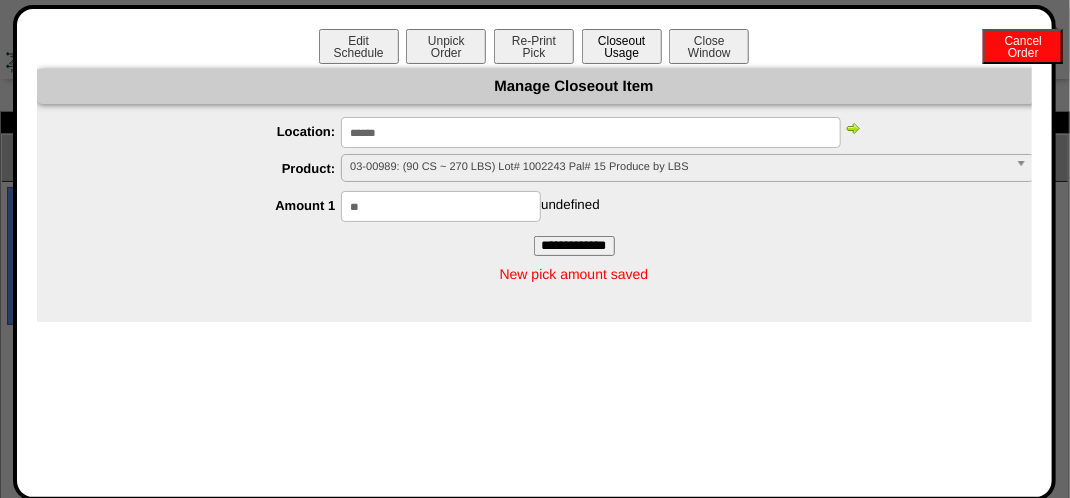 click on "Closeout Usage" at bounding box center (622, 46) 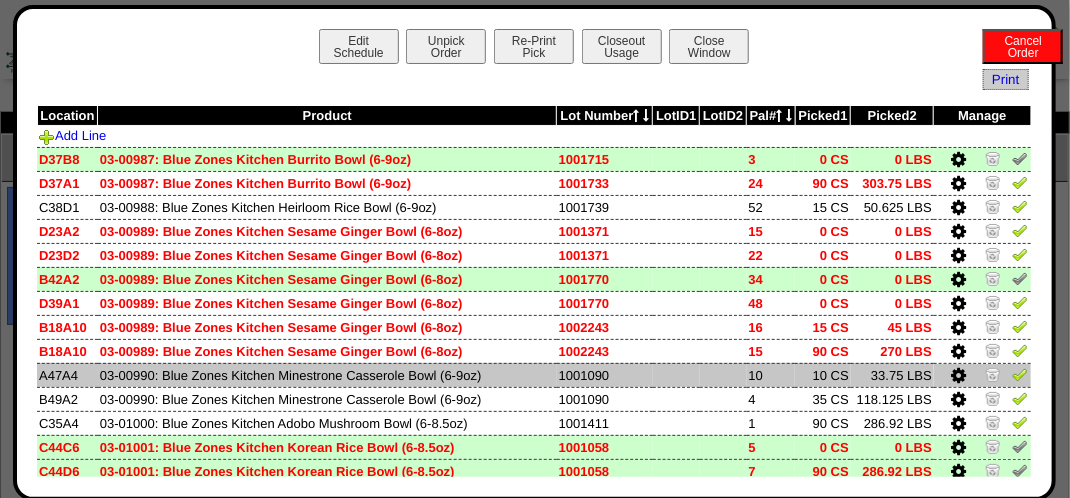 click at bounding box center [959, 376] 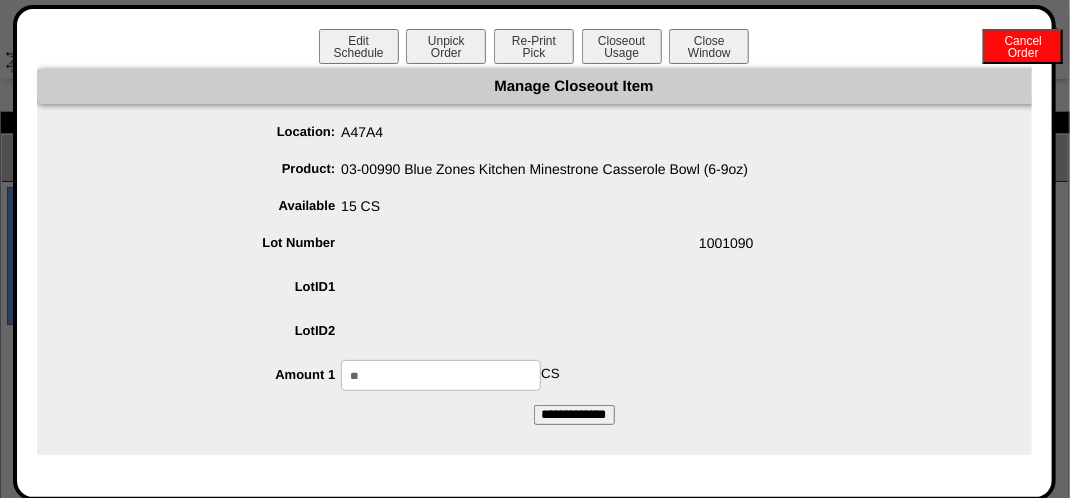 drag, startPoint x: 384, startPoint y: 368, endPoint x: 360, endPoint y: 351, distance: 29.410883 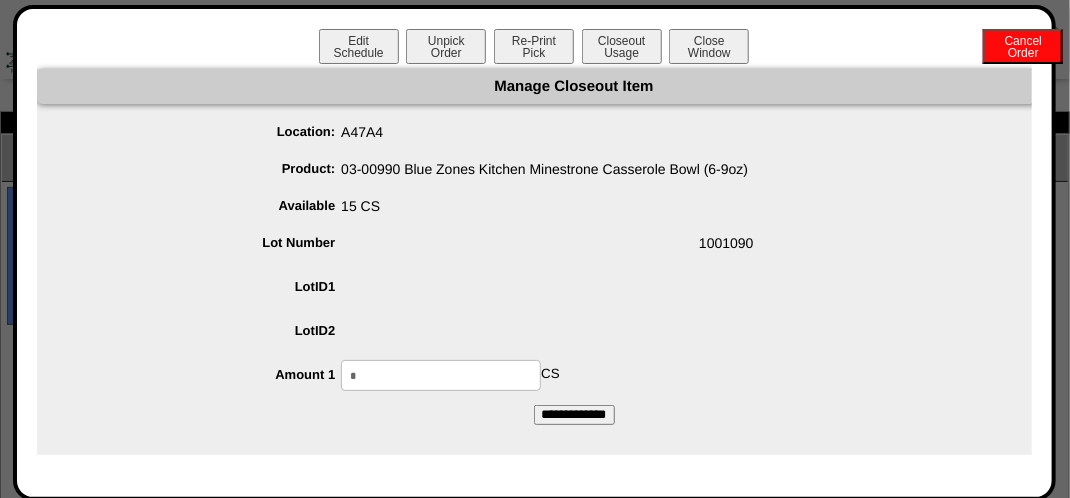 type on "*" 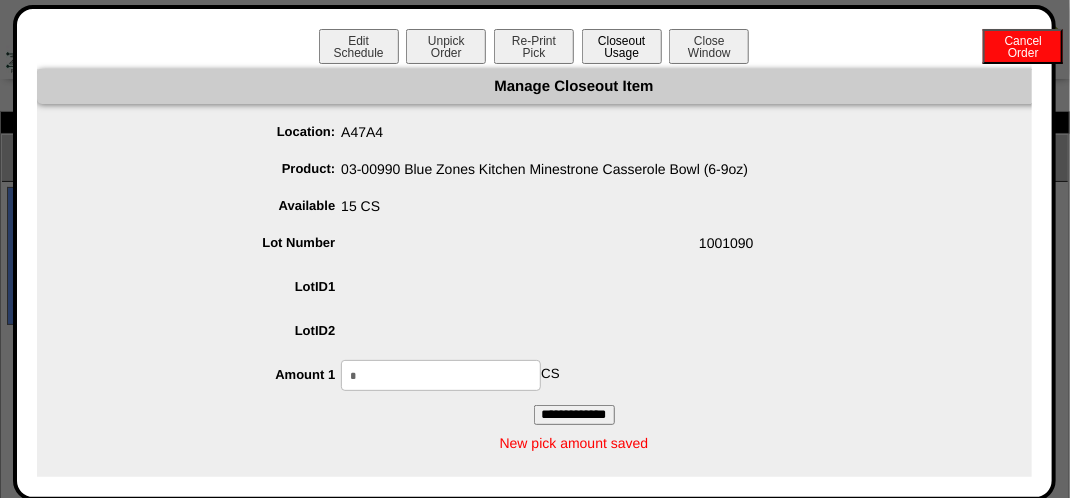 click on "Closeout Usage" at bounding box center [622, 46] 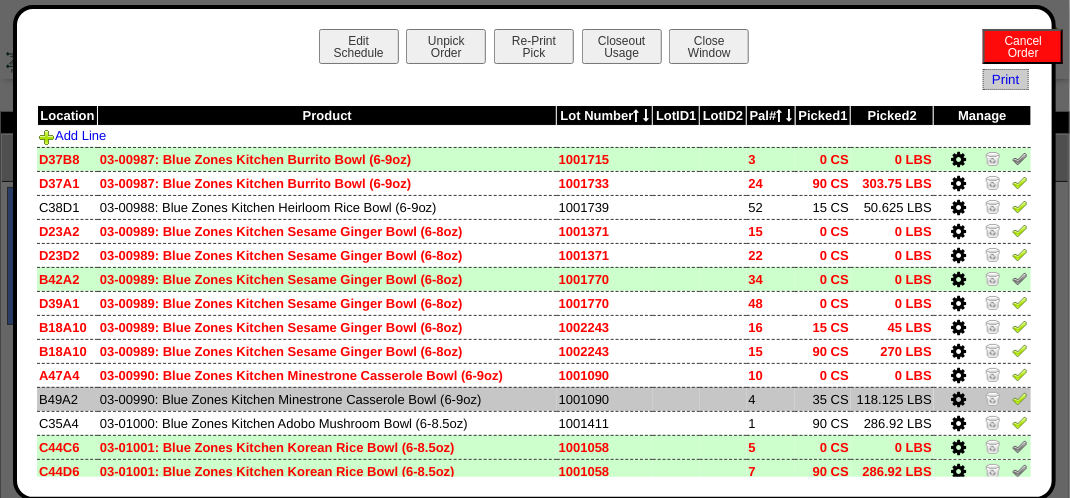 click at bounding box center [959, 400] 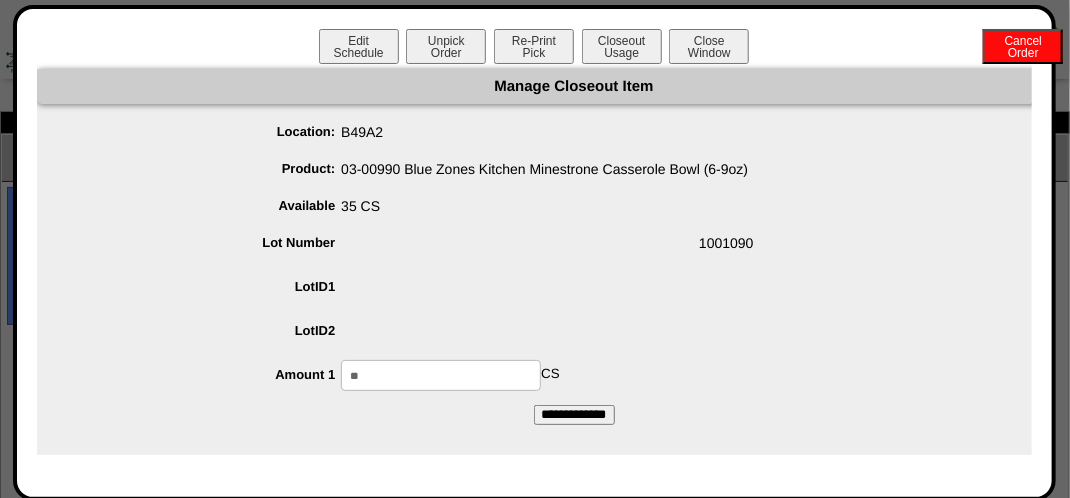 click on "**" at bounding box center [441, 375] 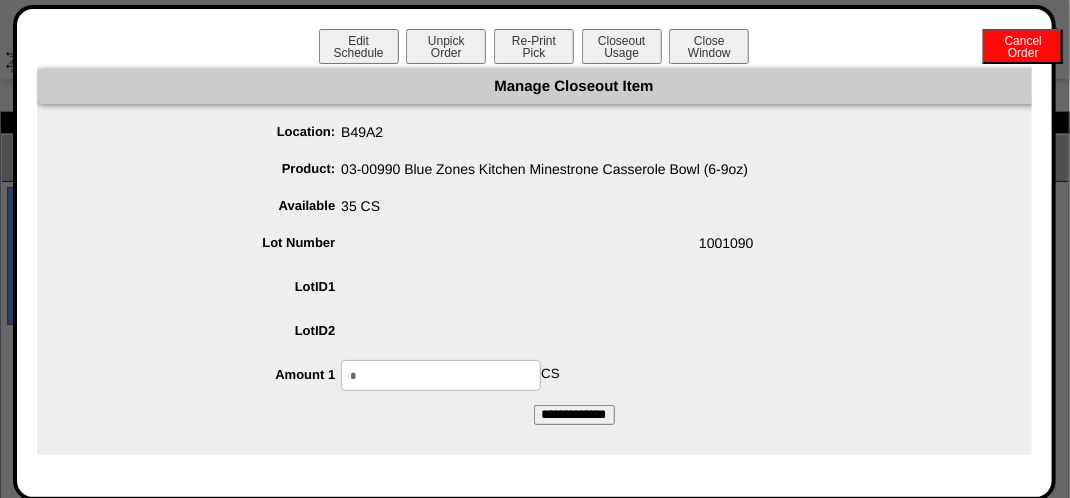 type on "*" 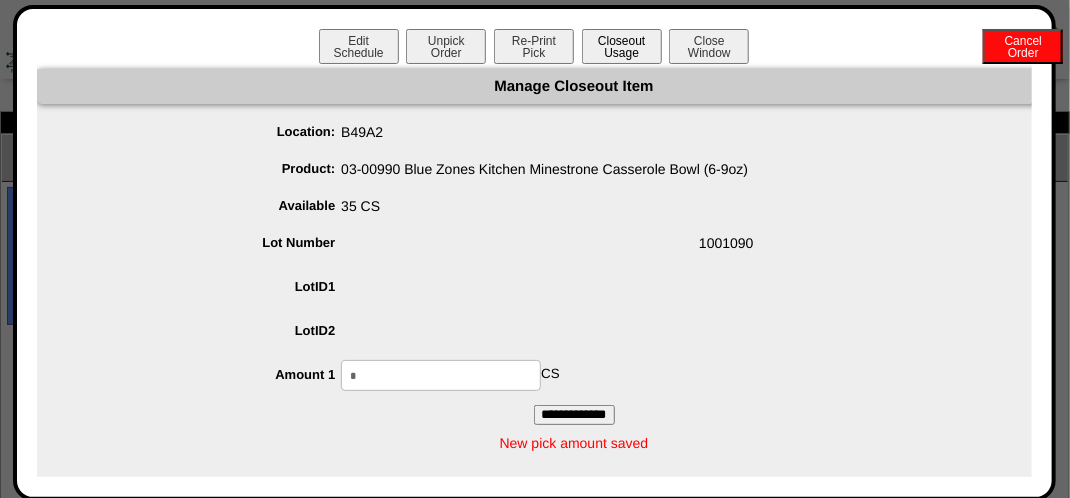 click on "Closeout Usage" at bounding box center (622, 46) 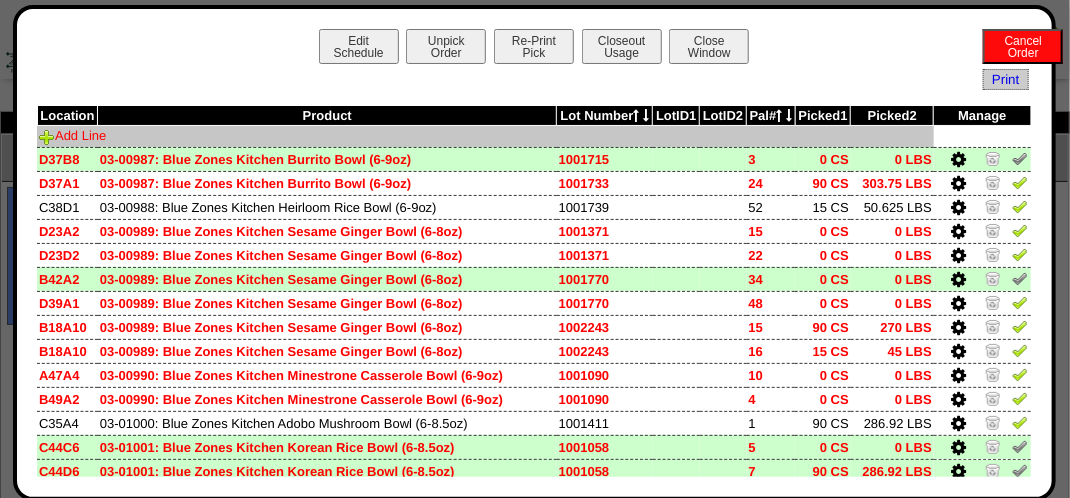 click on "Add Line" at bounding box center (72, 135) 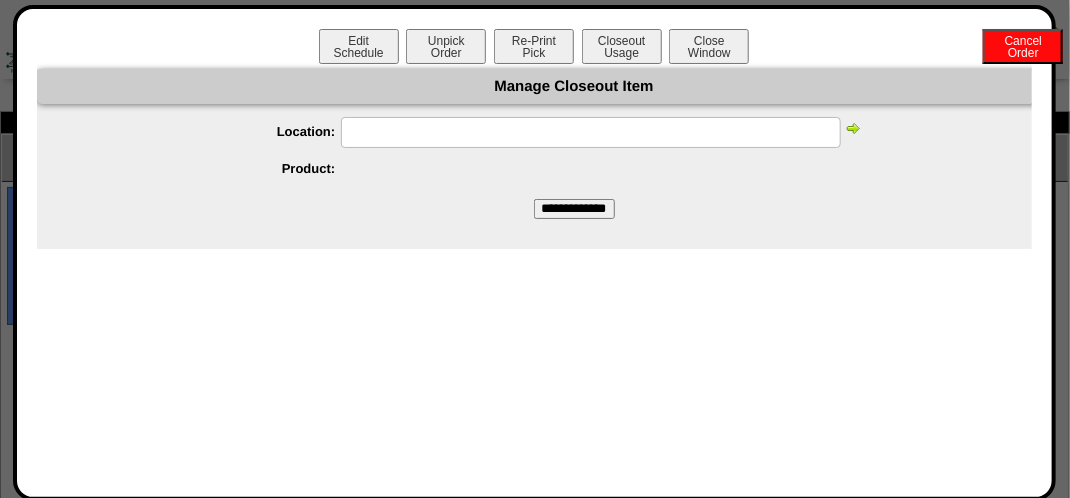 click at bounding box center (591, 132) 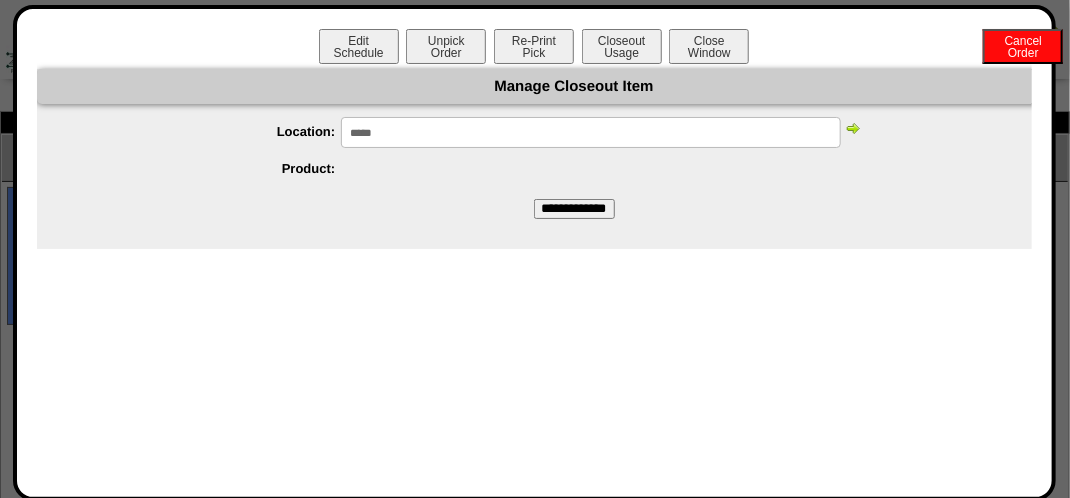 type on "*****" 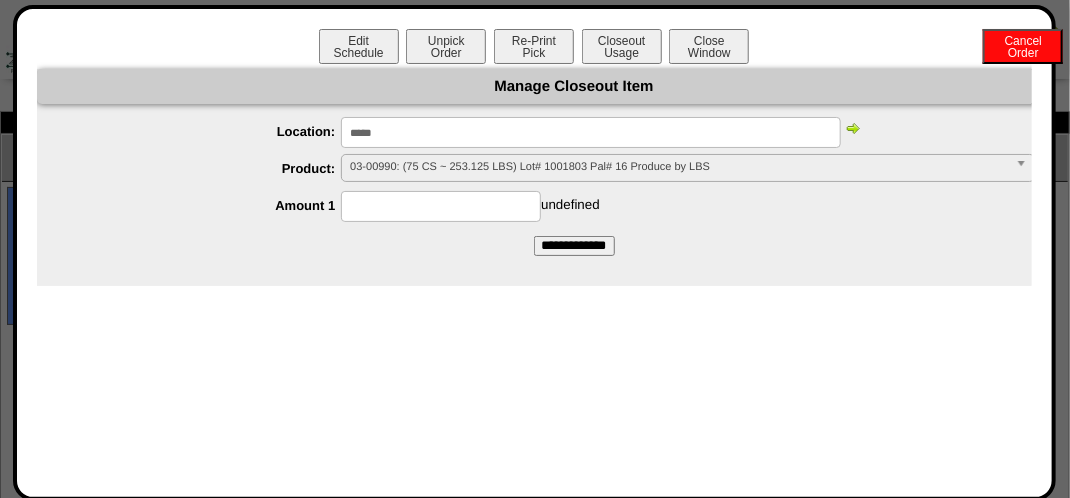 click at bounding box center (441, 206) 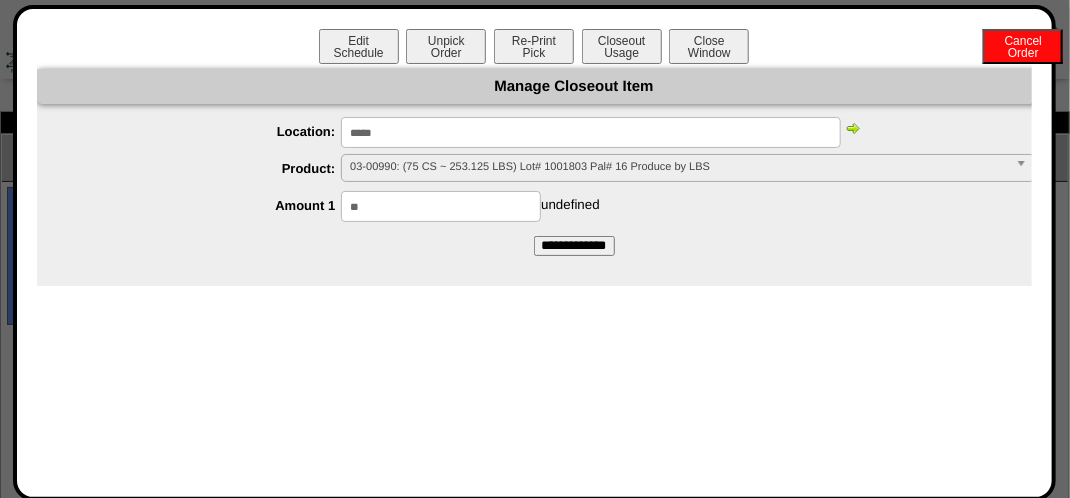 type on "**" 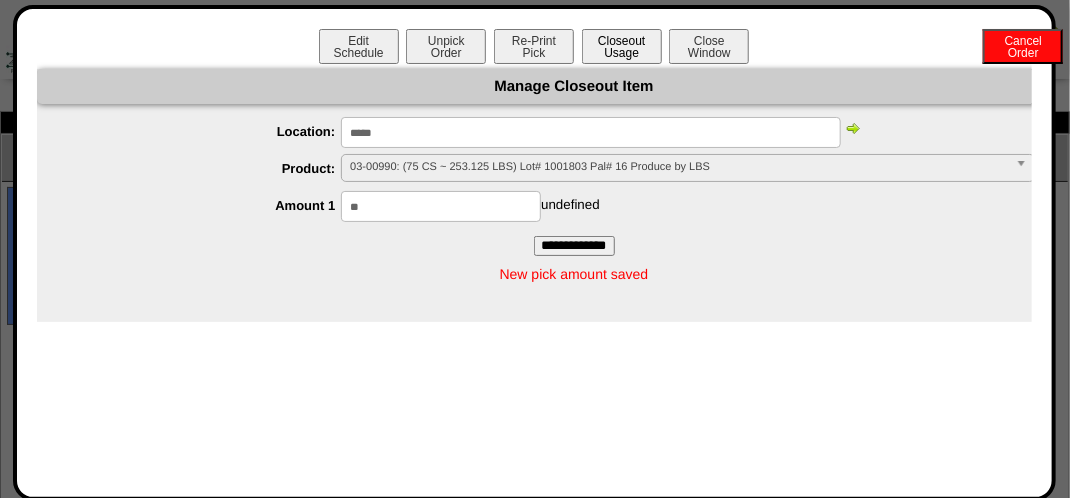 click on "Closeout Usage" at bounding box center (622, 46) 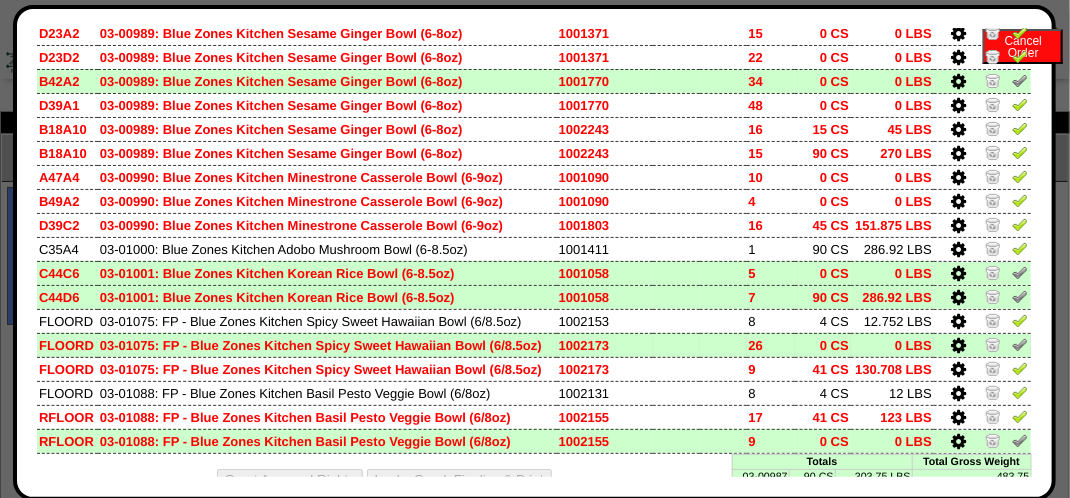 scroll, scrollTop: 200, scrollLeft: 0, axis: vertical 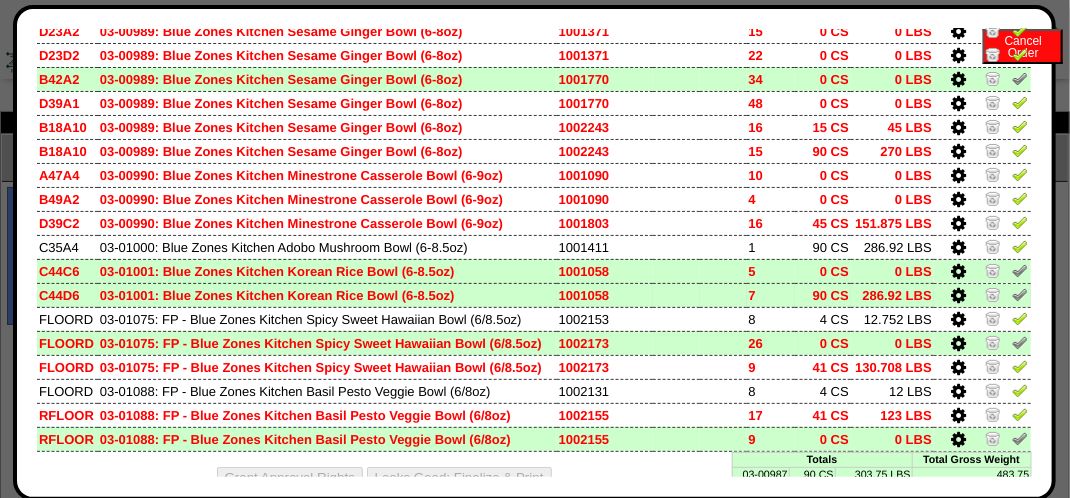 click at bounding box center [959, 296] 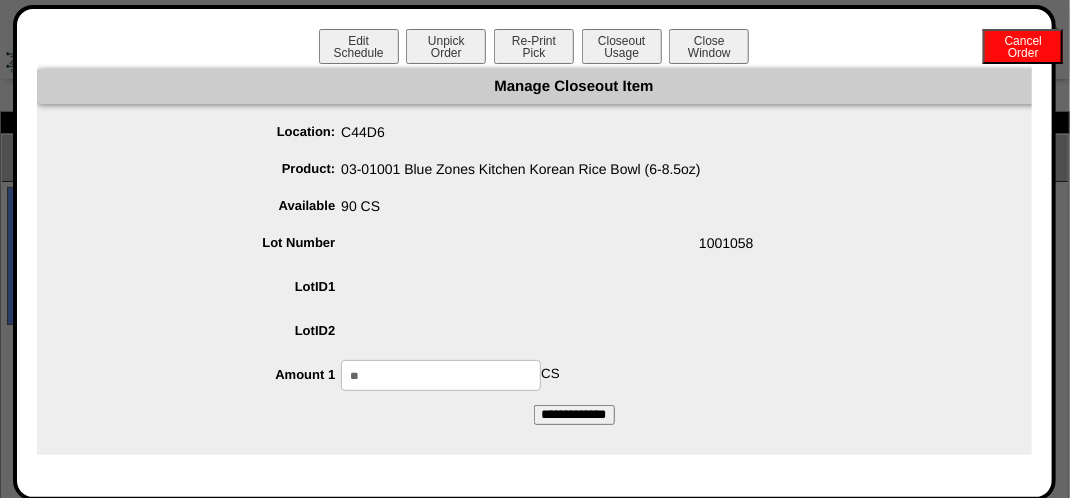 click on "Manage Closeout Item
Location:
C44D6
Product:
03-01001 Blue Zones Kitchen Korean Rice Bowl (6-8.5oz)
Available
90 CS
Lot Number
1001058
LotID1
LotID2
Amount 1" at bounding box center [574, 247] 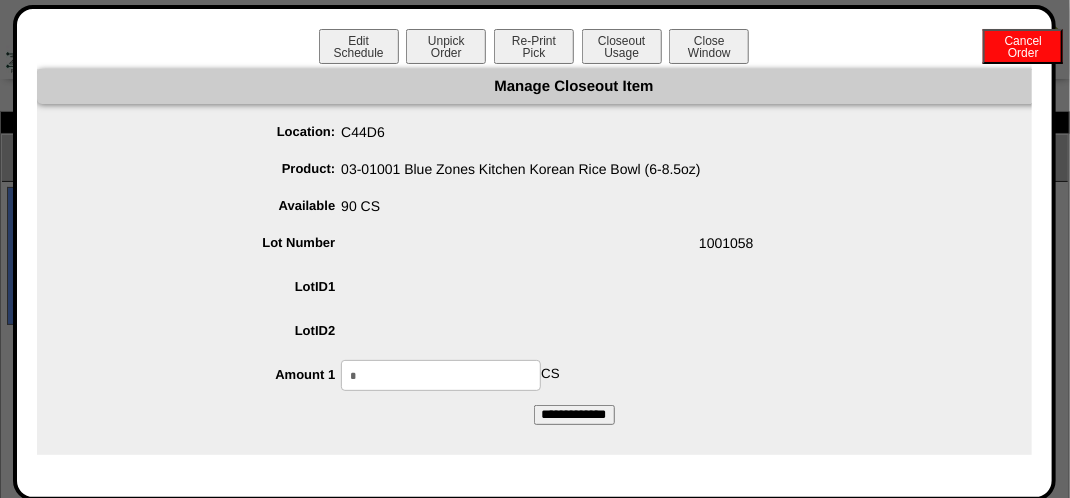 type on "*" 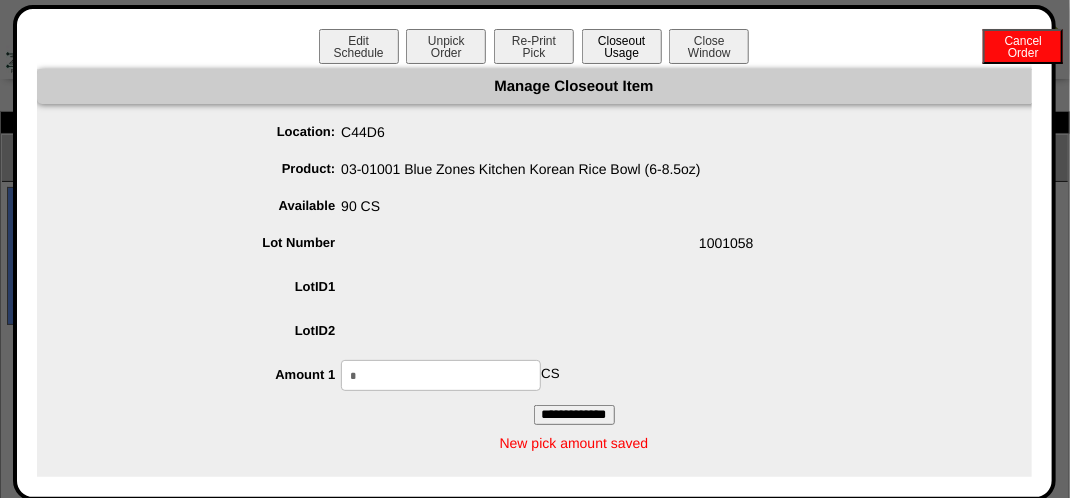 click on "Closeout Usage" at bounding box center [622, 46] 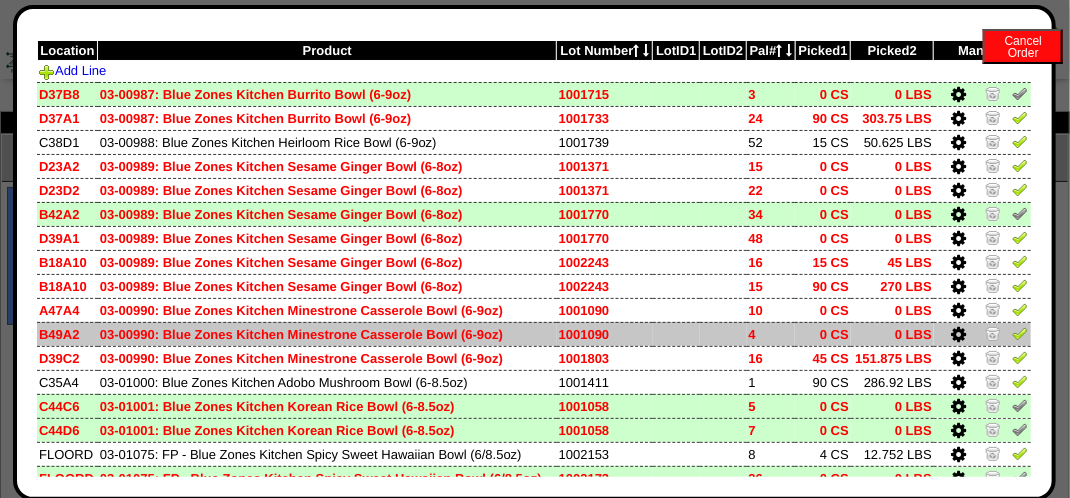 scroll, scrollTop: 100, scrollLeft: 0, axis: vertical 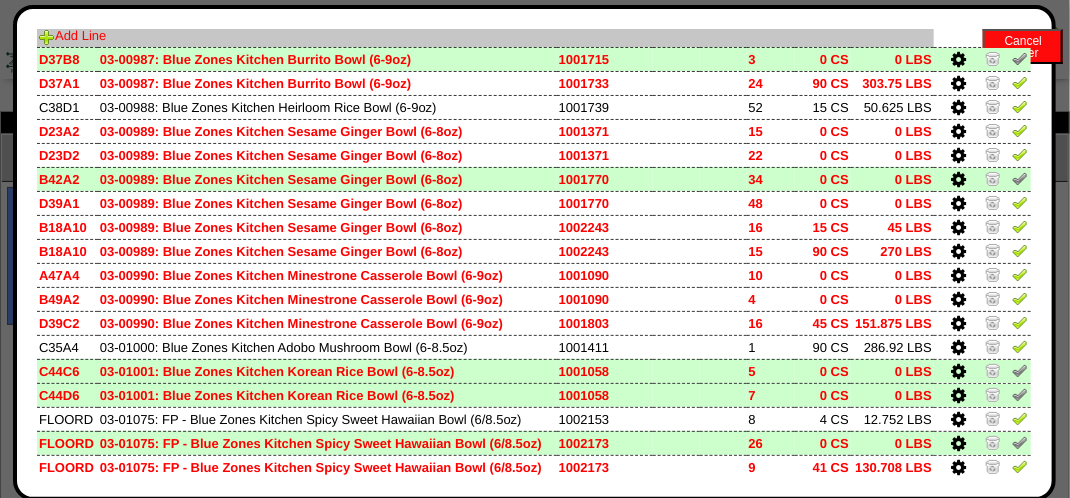 click on "Add Line" at bounding box center (72, 35) 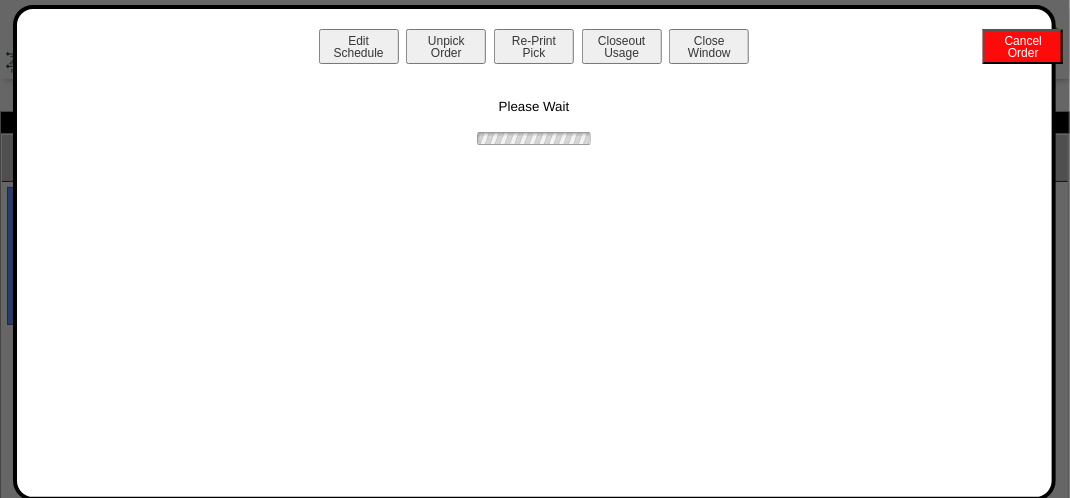 scroll, scrollTop: 0, scrollLeft: 0, axis: both 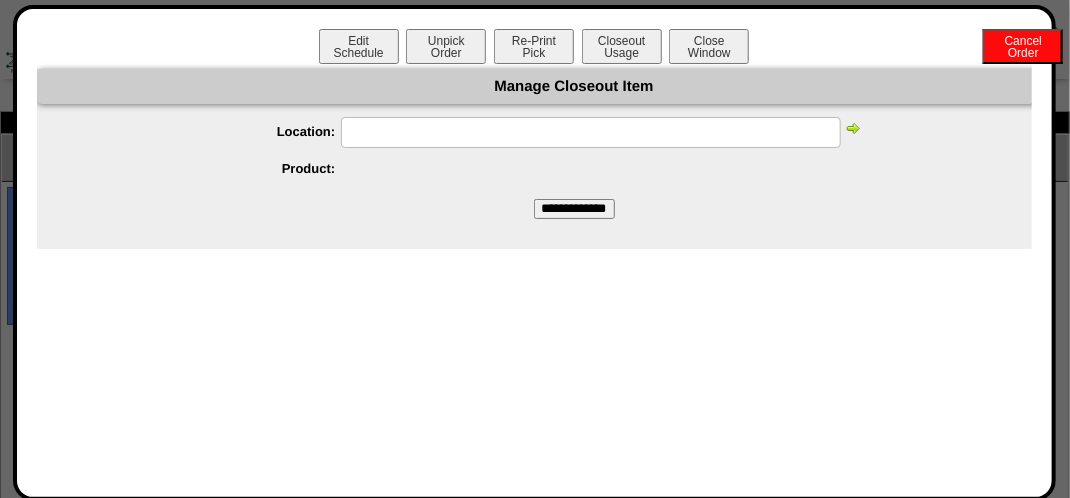 click at bounding box center (591, 132) 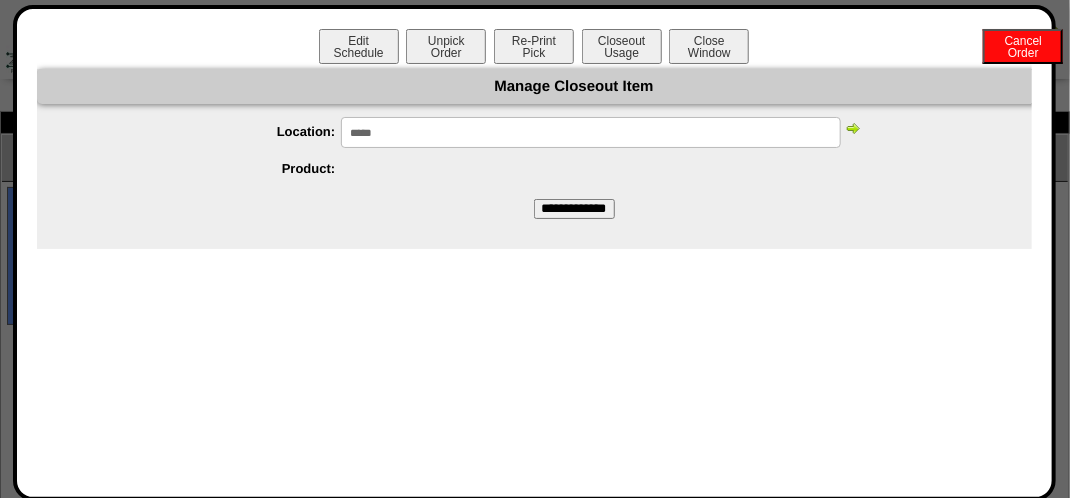 type on "*****" 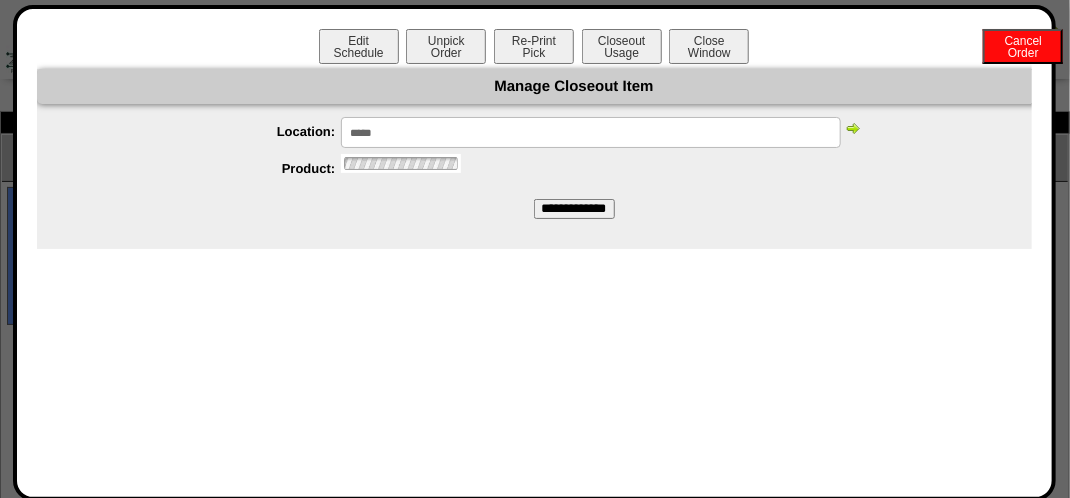 click at bounding box center (853, 128) 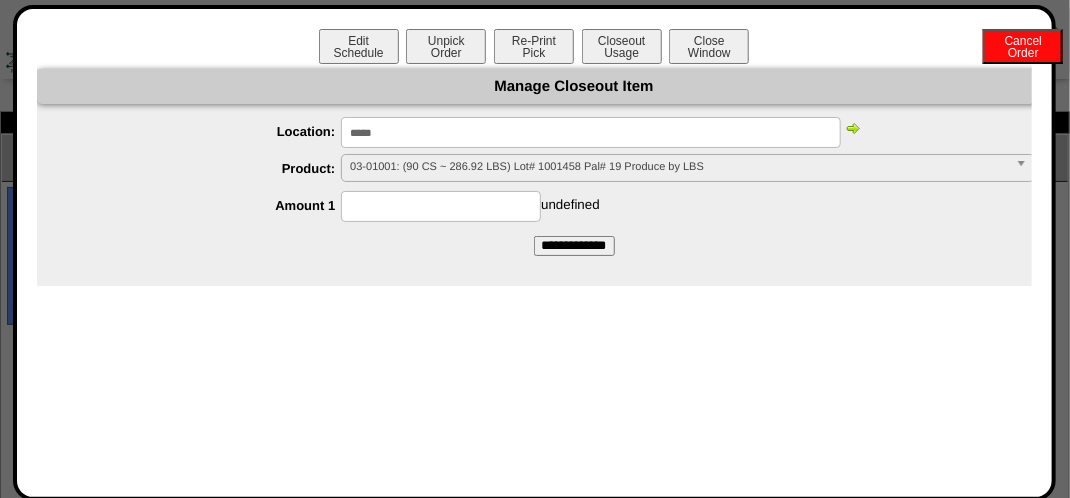 click at bounding box center [441, 206] 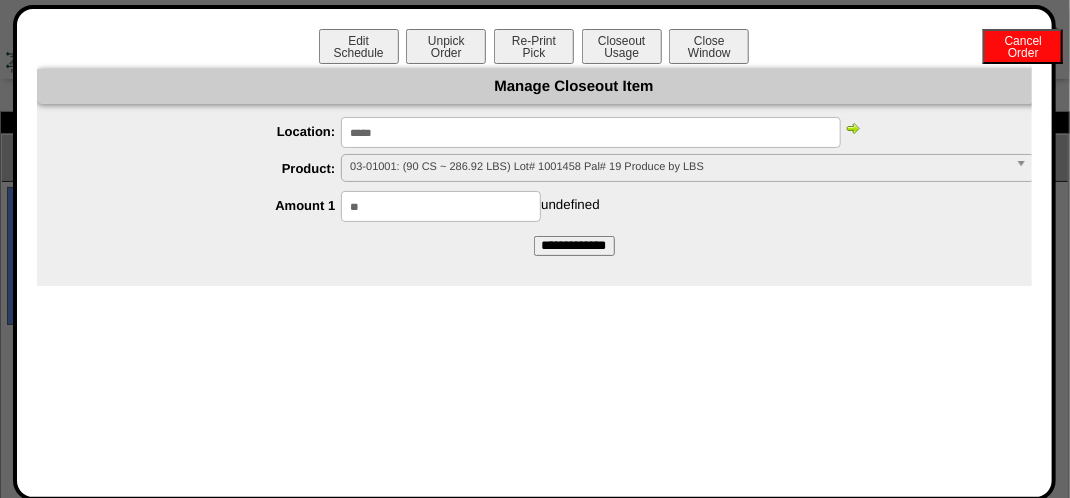 type on "**" 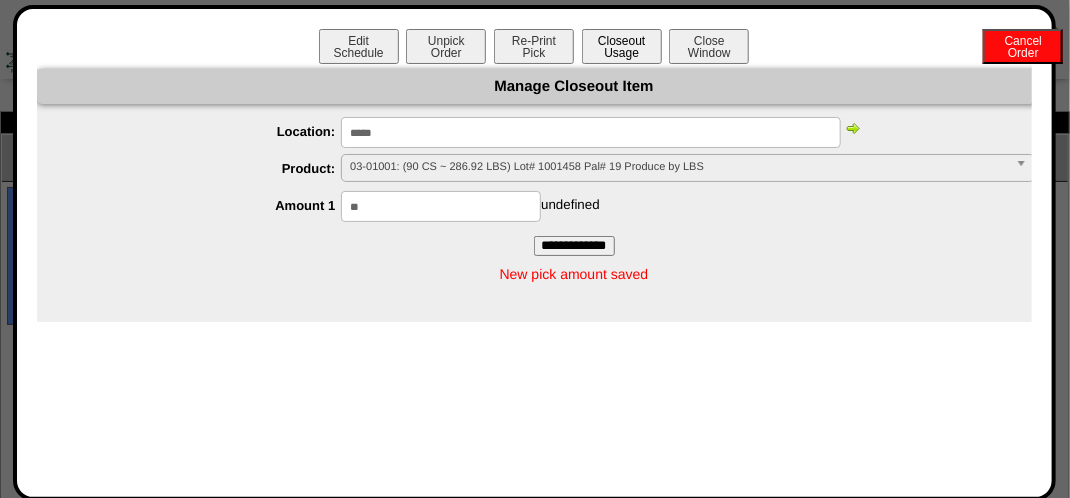 click on "Closeout Usage" at bounding box center (622, 46) 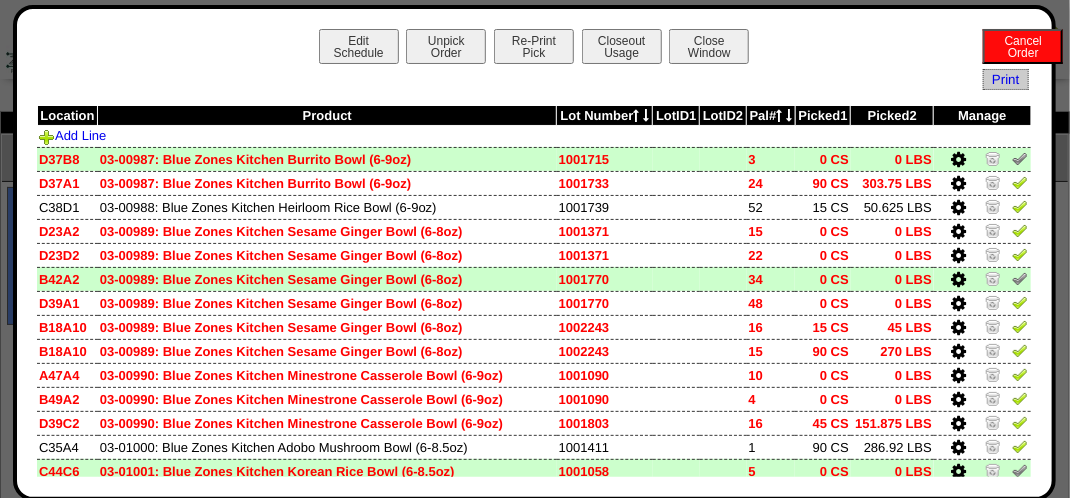 scroll, scrollTop: 334, scrollLeft: 0, axis: vertical 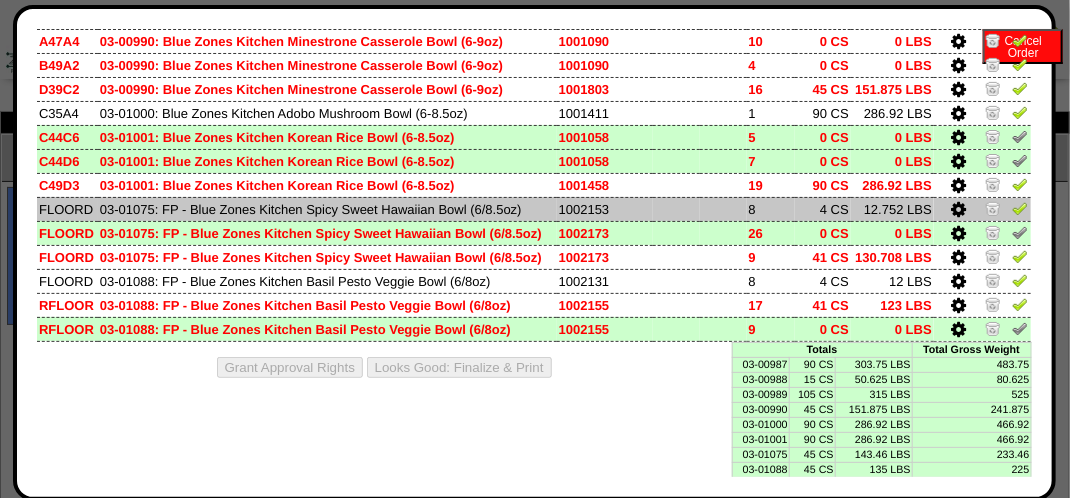click at bounding box center (959, 210) 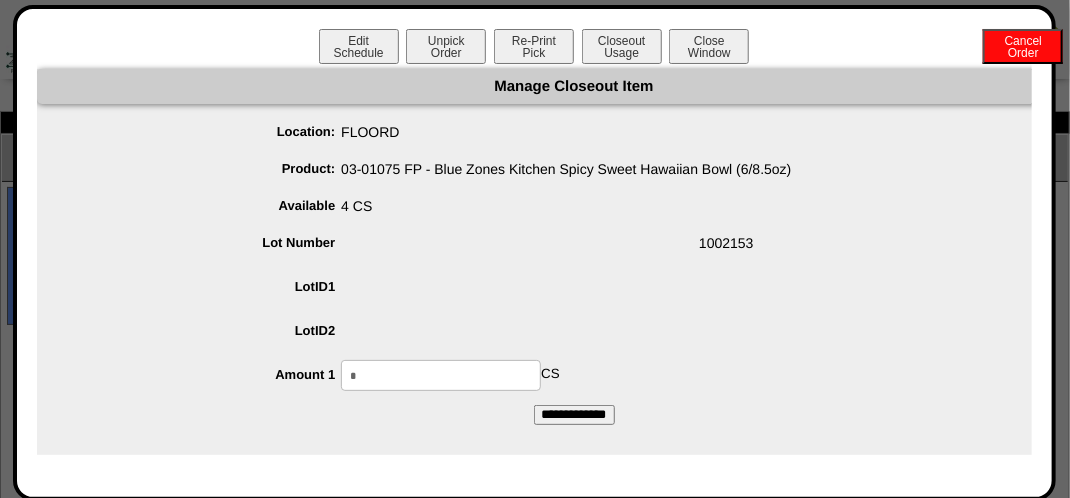 click on "*" at bounding box center (441, 375) 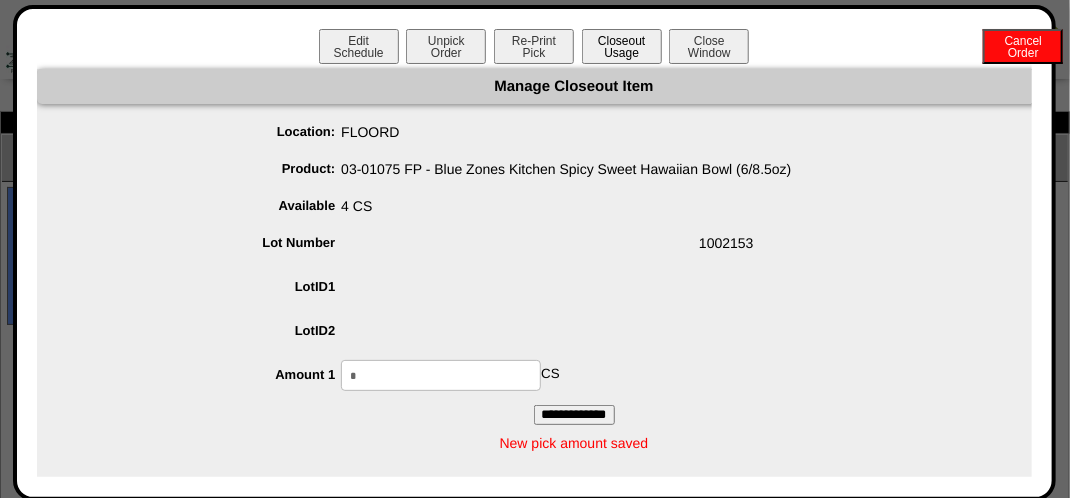 click on "Closeout Usage" at bounding box center [622, 46] 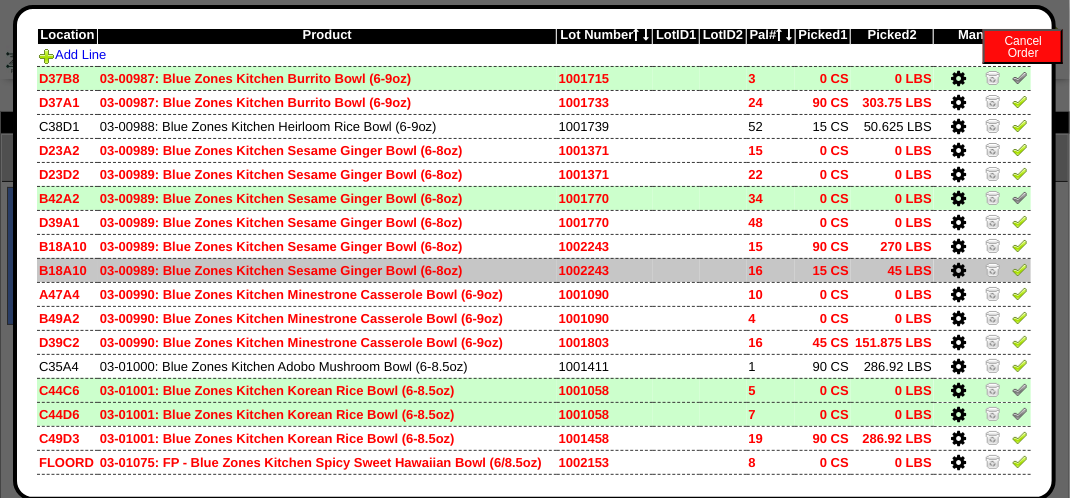 scroll, scrollTop: 200, scrollLeft: 0, axis: vertical 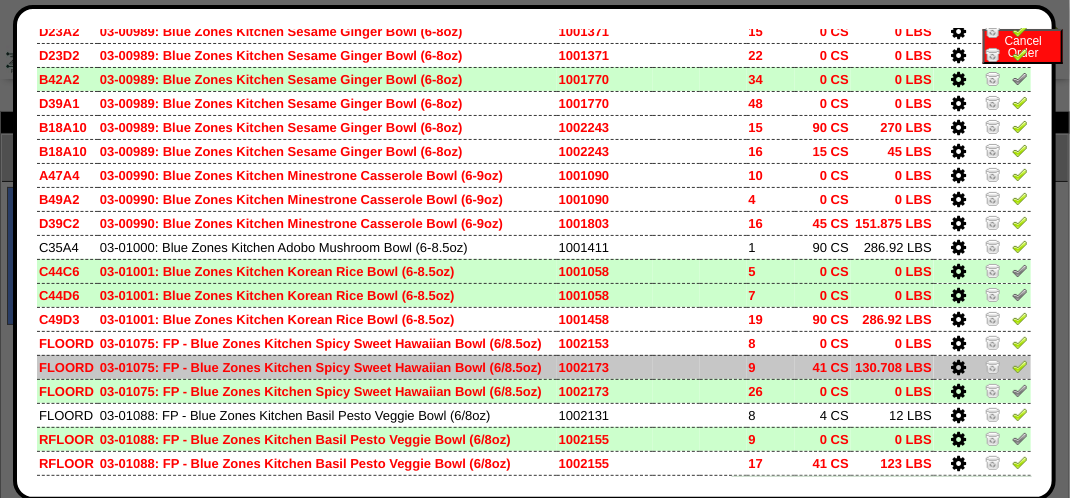 click at bounding box center [959, 368] 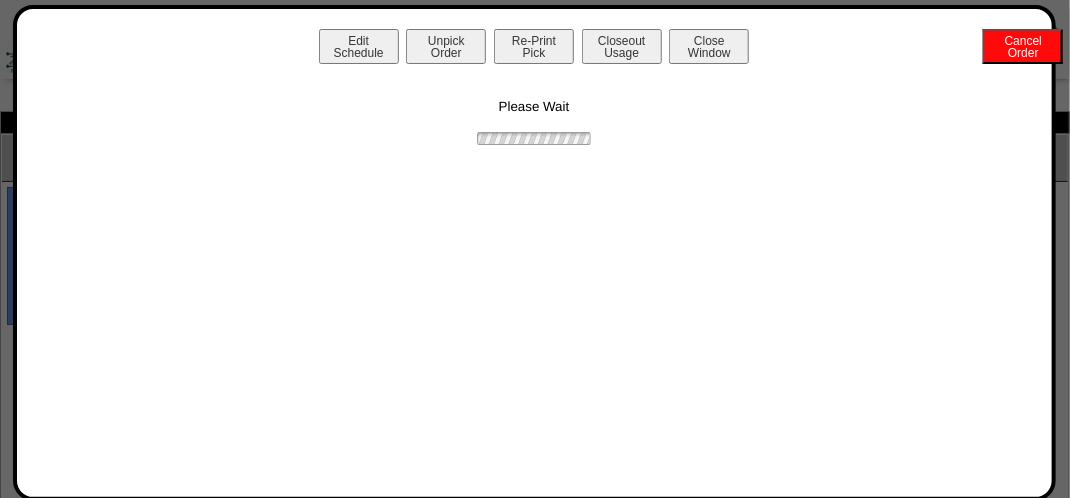 scroll, scrollTop: 0, scrollLeft: 0, axis: both 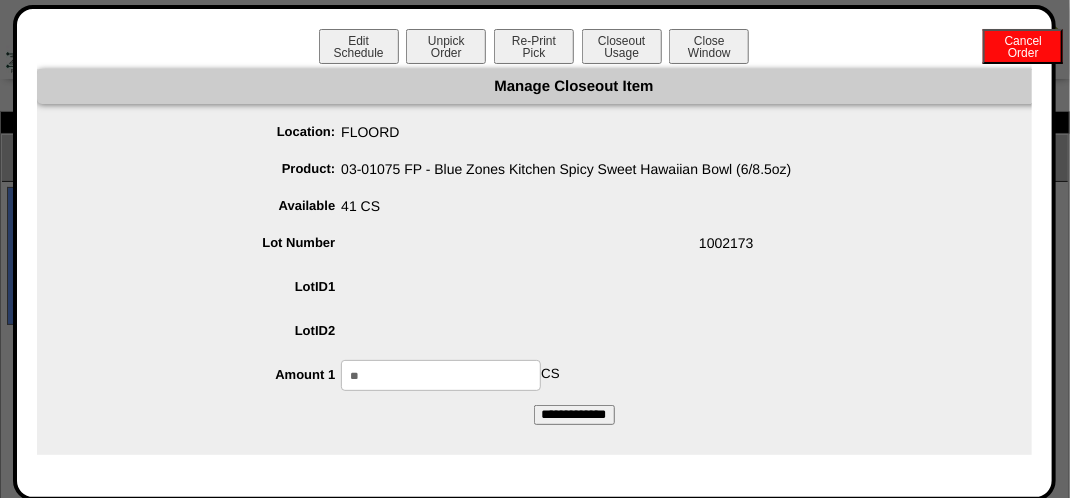 click on "**" at bounding box center (441, 375) 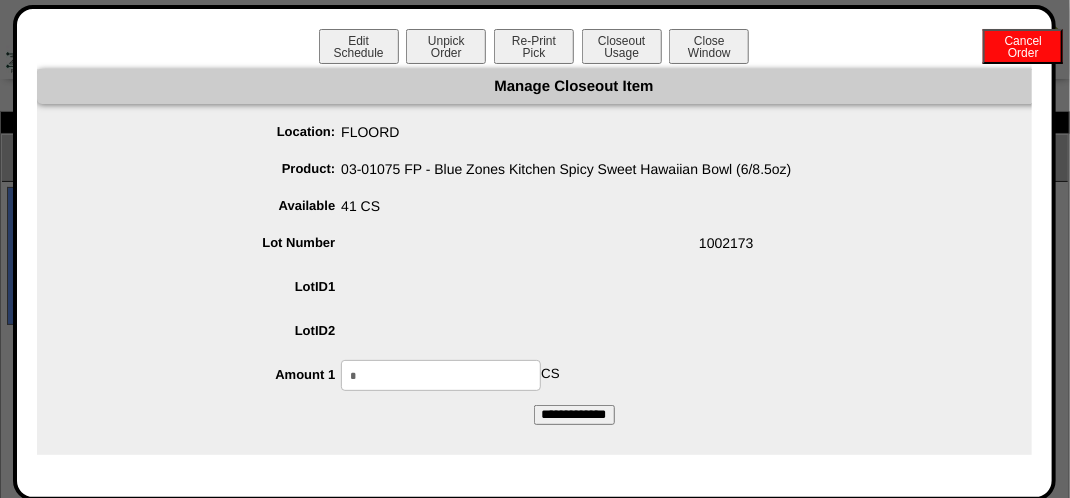type on "*" 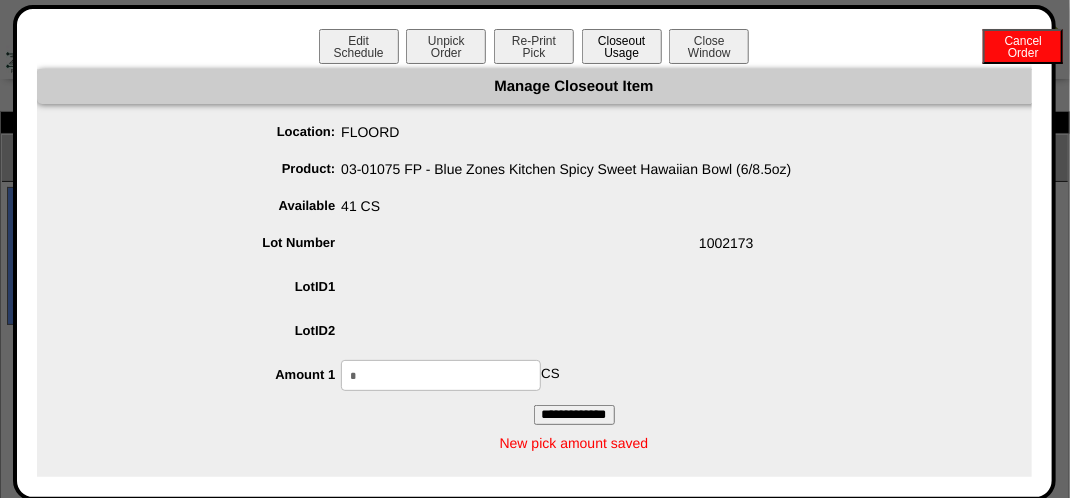 click on "Closeout Usage" at bounding box center [622, 46] 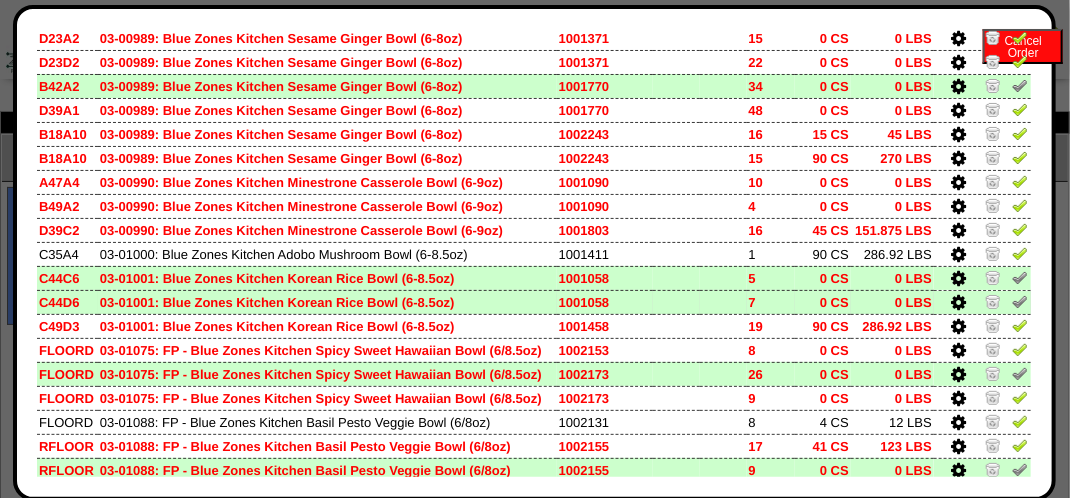 scroll, scrollTop: 0, scrollLeft: 0, axis: both 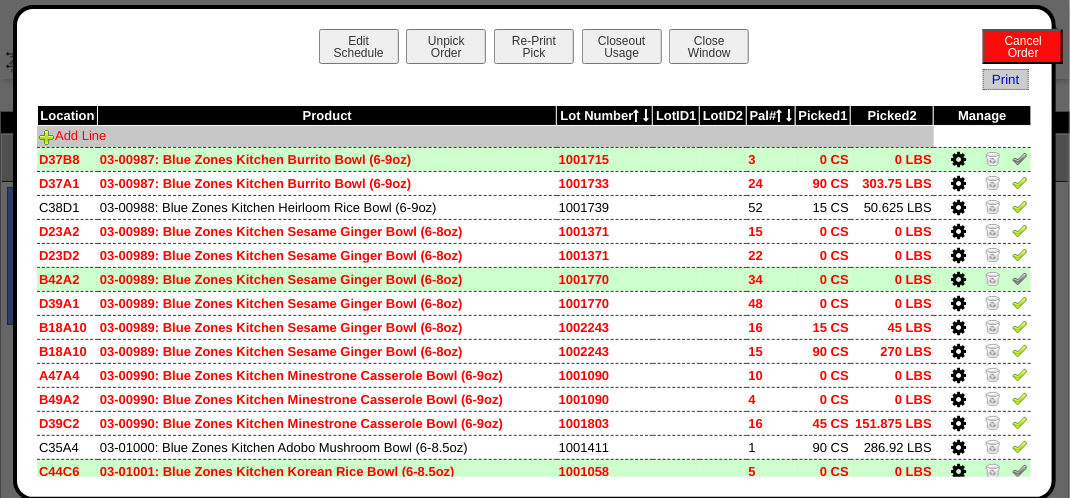 click on "Add Line" at bounding box center (72, 135) 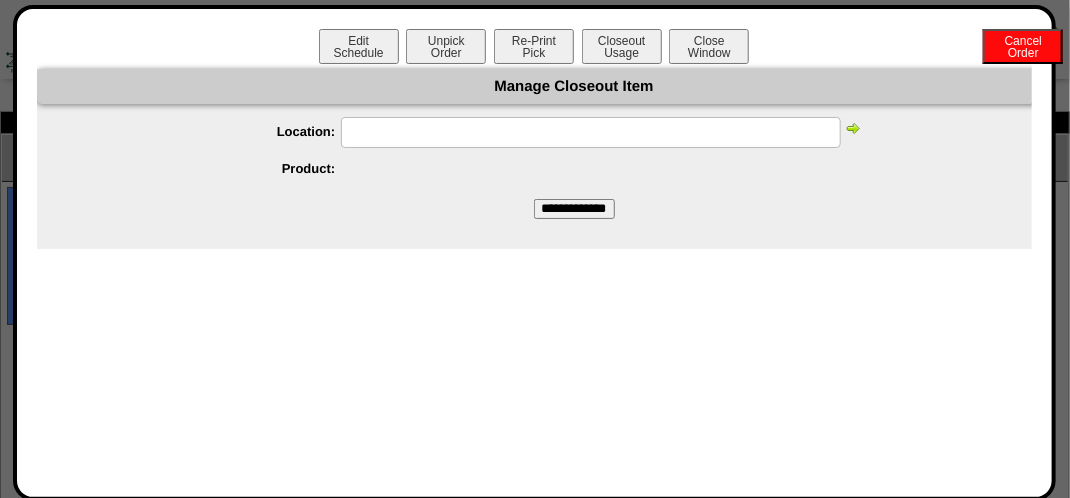 click at bounding box center (591, 132) 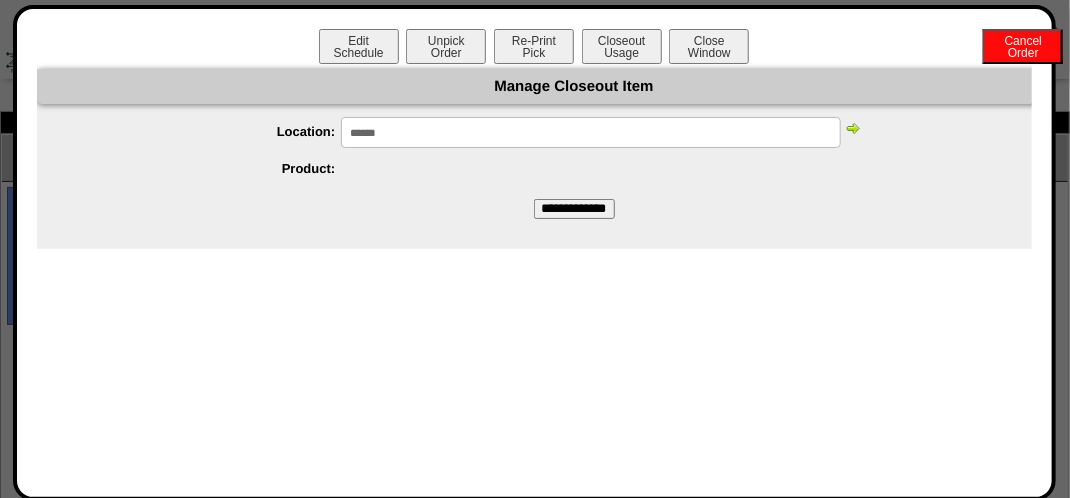 type on "******" 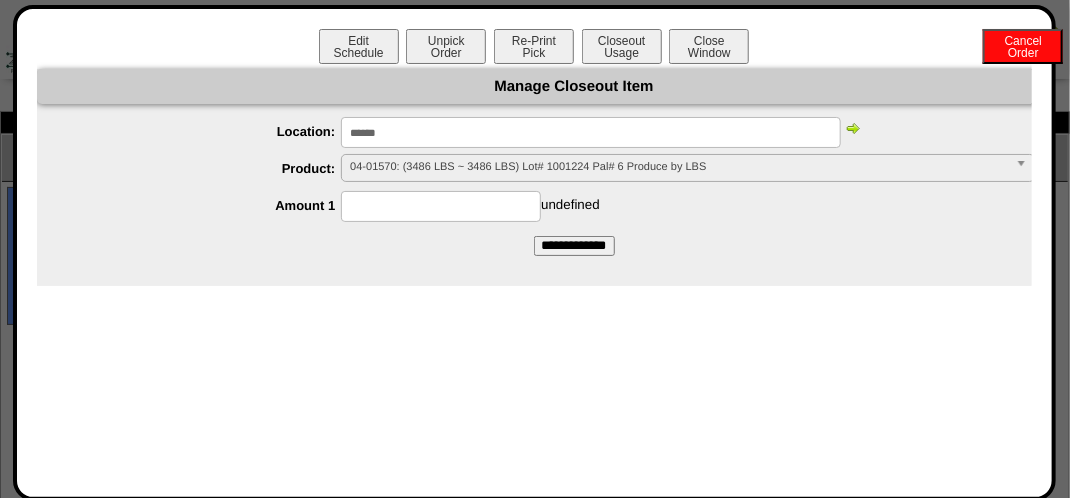 click at bounding box center (1025, 168) 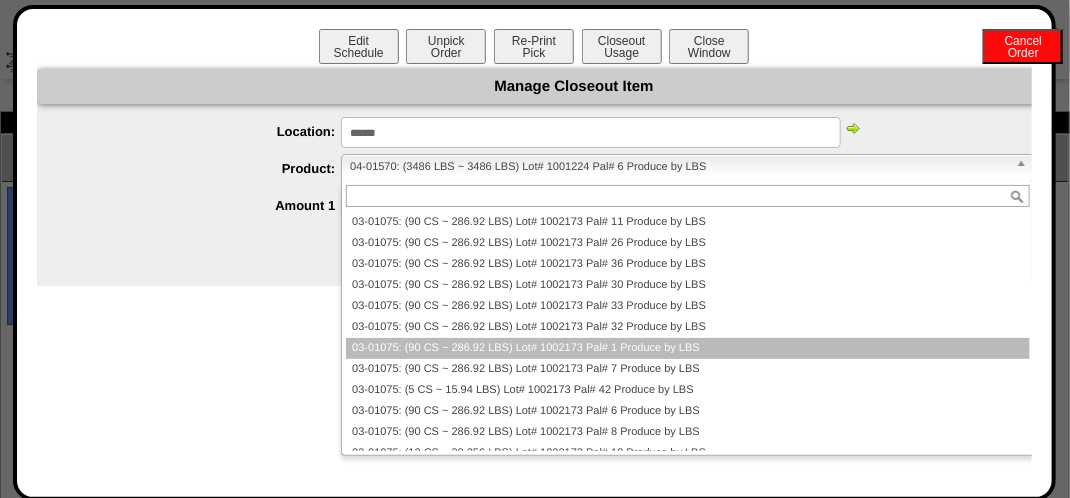 scroll, scrollTop: 1818, scrollLeft: 0, axis: vertical 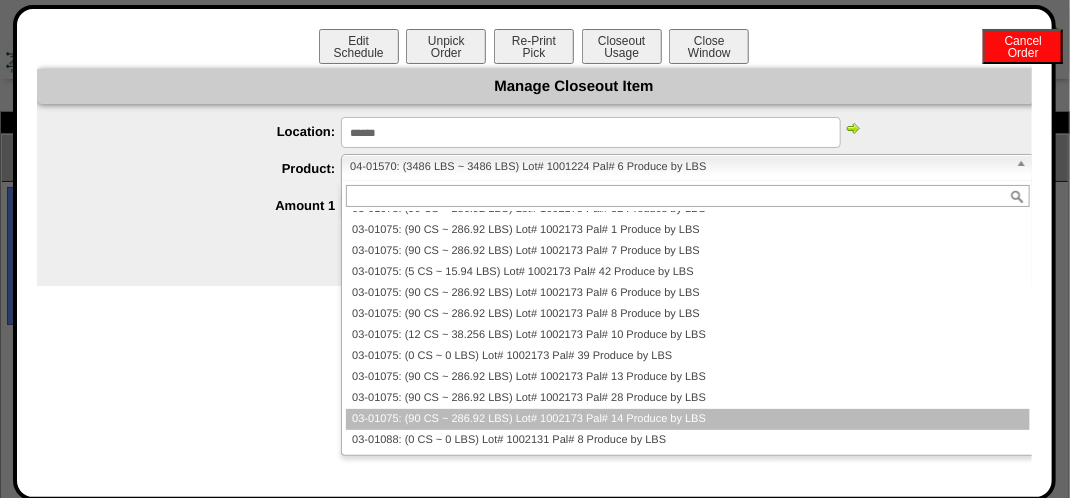 click on "03-01075: (90 CS ~ 286.92 LBS) Lot# 1002173 Pal# 14 Produce by LBS" at bounding box center [687, 419] 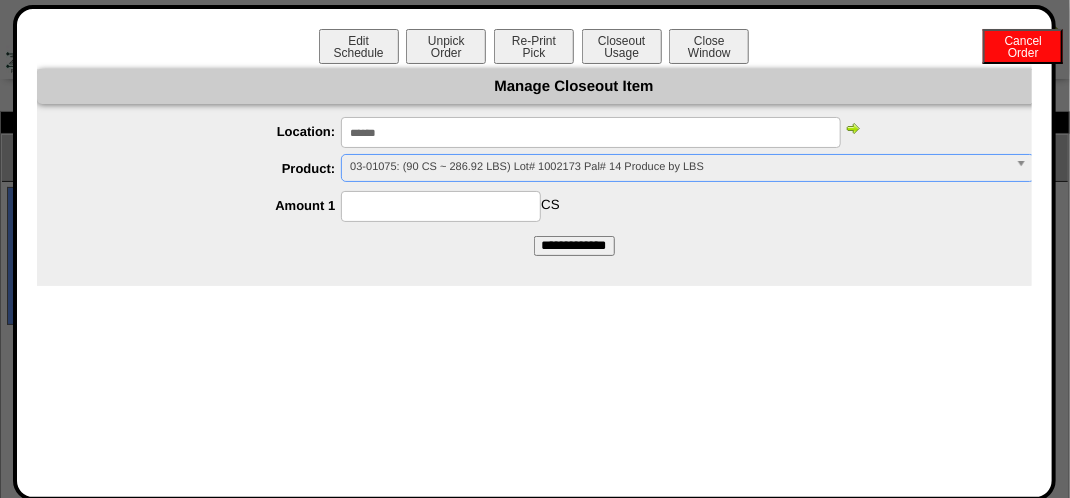 click at bounding box center (441, 206) 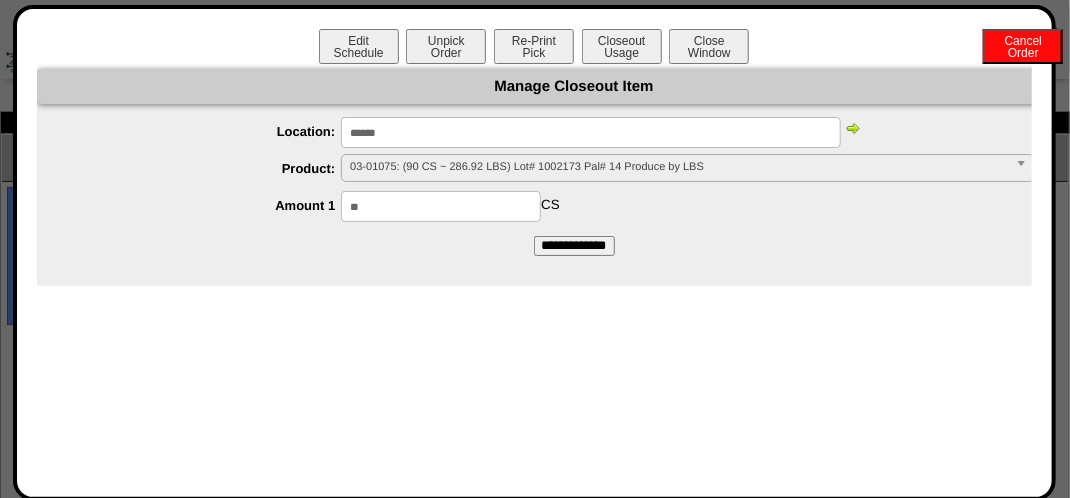 type on "**" 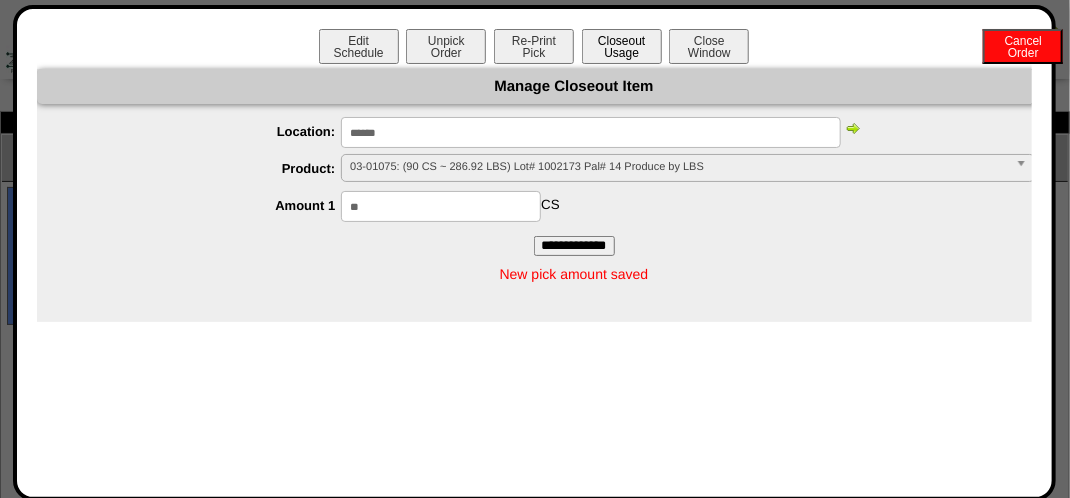 click on "Closeout Usage" at bounding box center [622, 46] 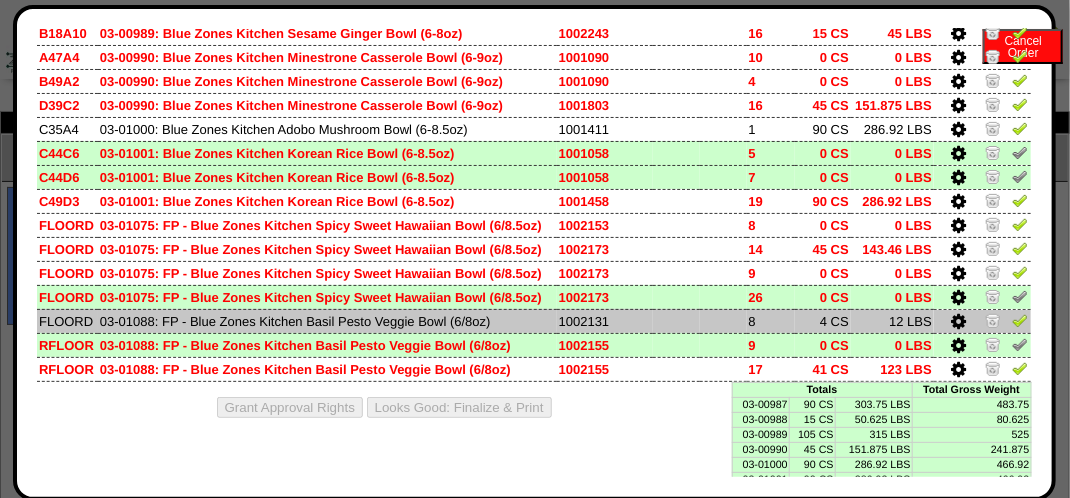 scroll, scrollTop: 358, scrollLeft: 0, axis: vertical 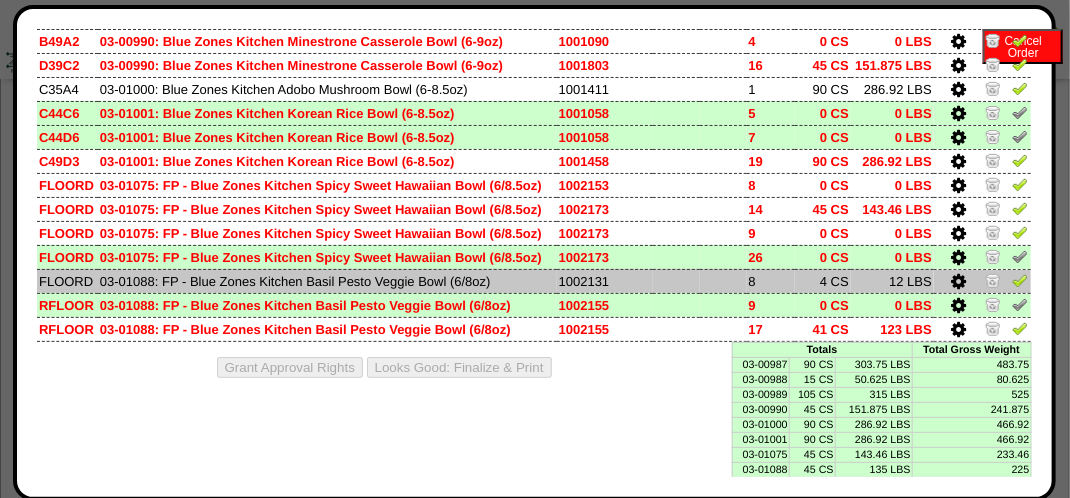 click at bounding box center (959, 282) 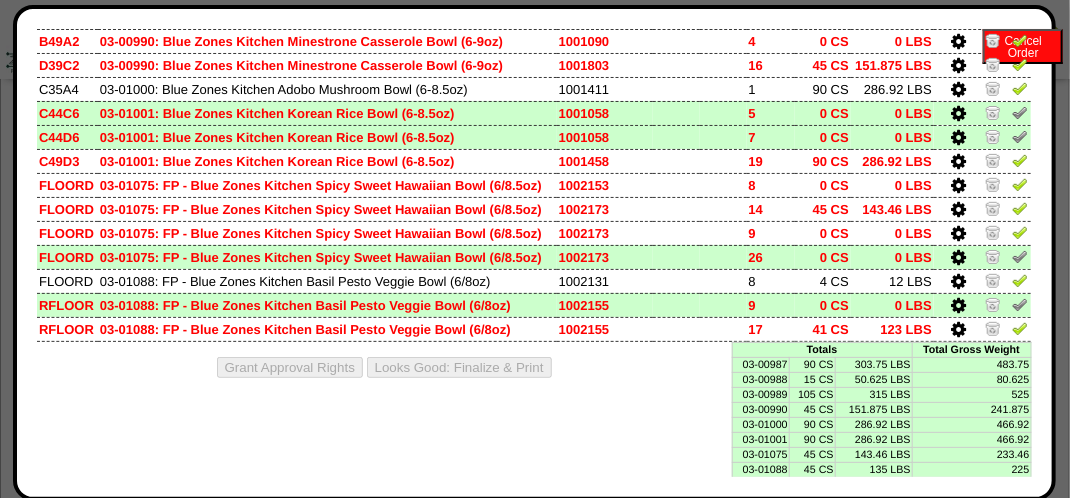 scroll, scrollTop: 0, scrollLeft: 0, axis: both 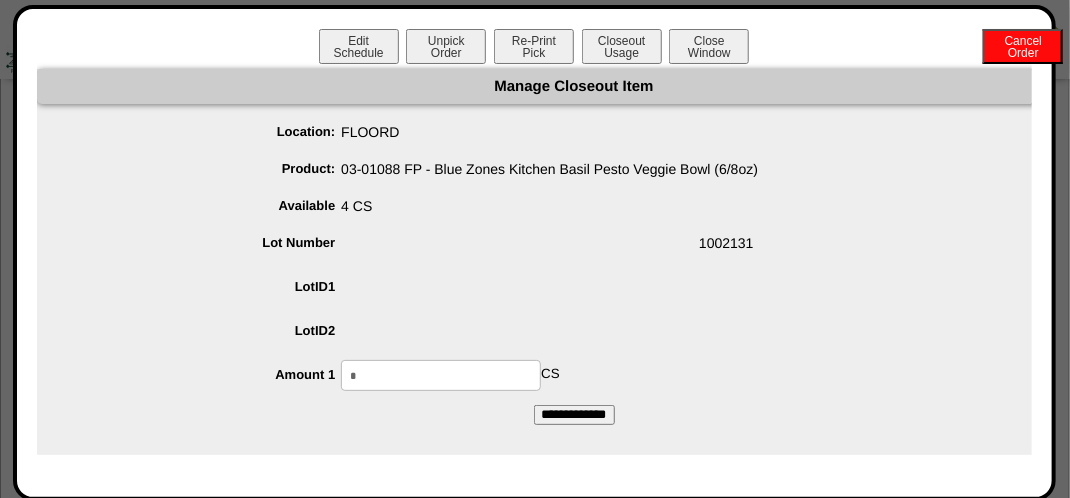 click on "*" at bounding box center (441, 375) 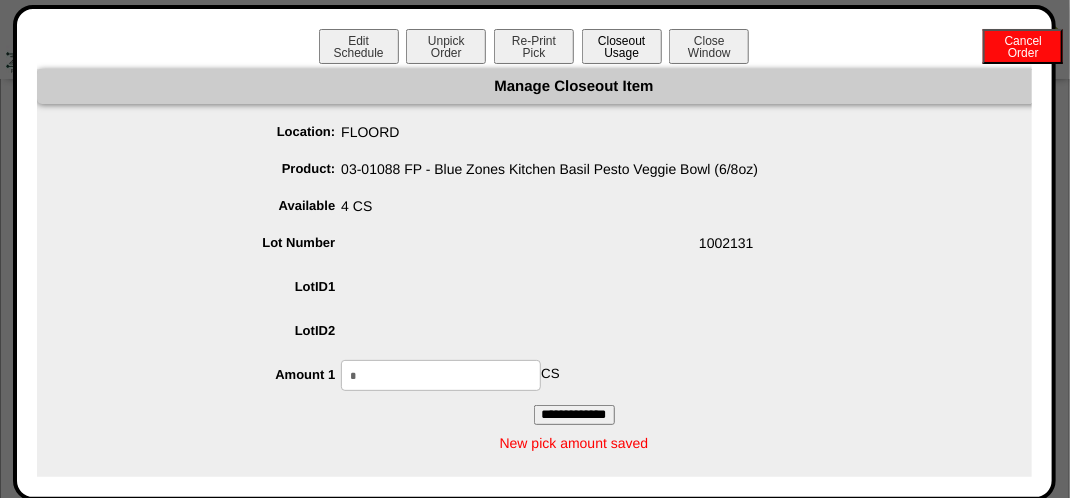click on "Closeout Usage" at bounding box center (622, 46) 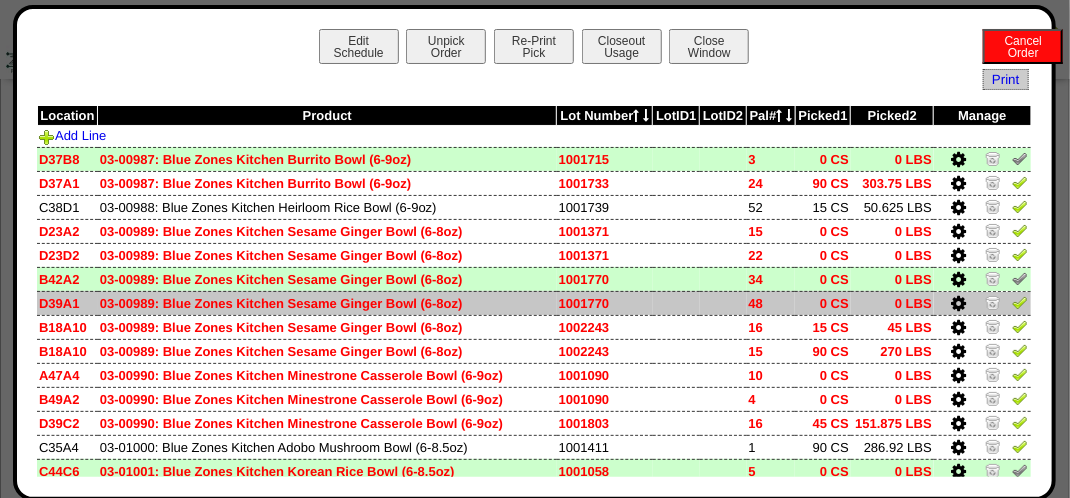 scroll, scrollTop: 358, scrollLeft: 0, axis: vertical 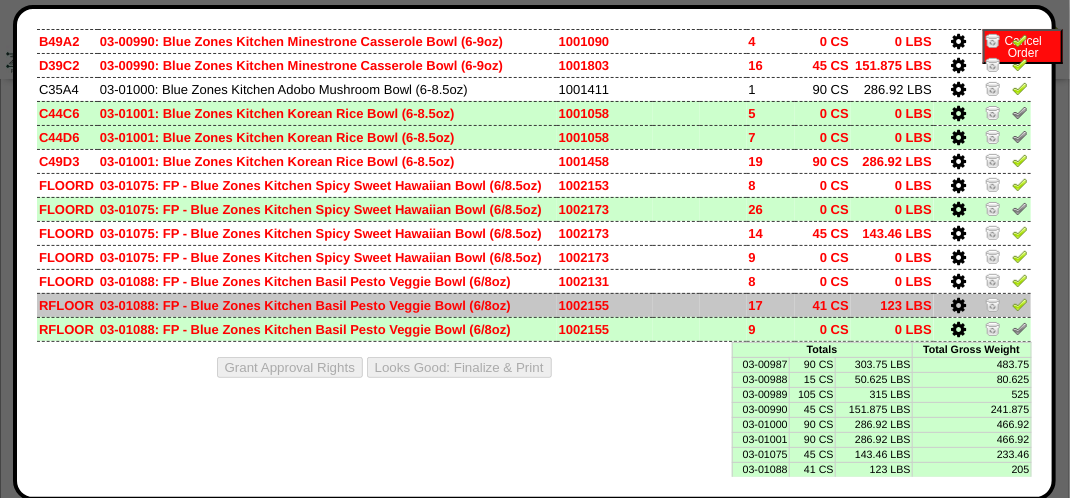 click at bounding box center [959, 306] 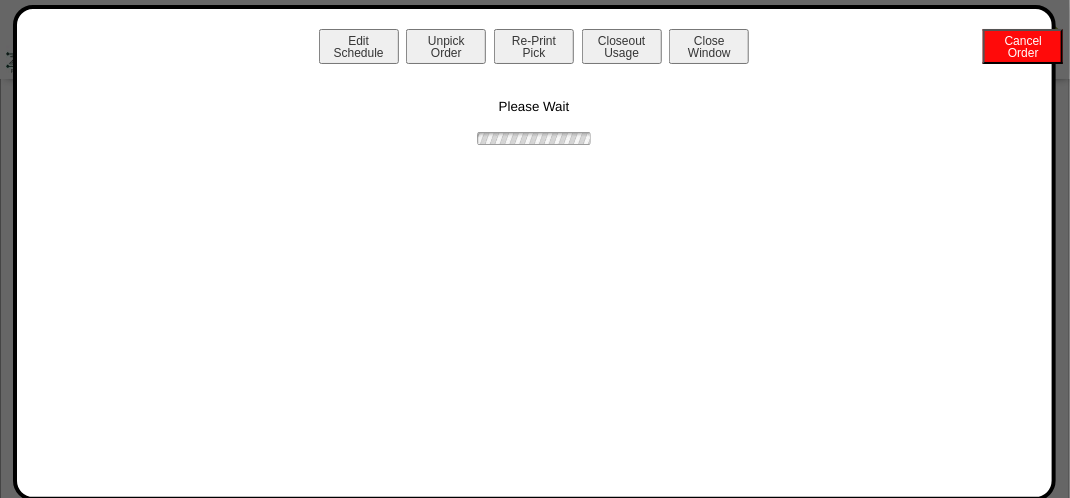 scroll, scrollTop: 0, scrollLeft: 0, axis: both 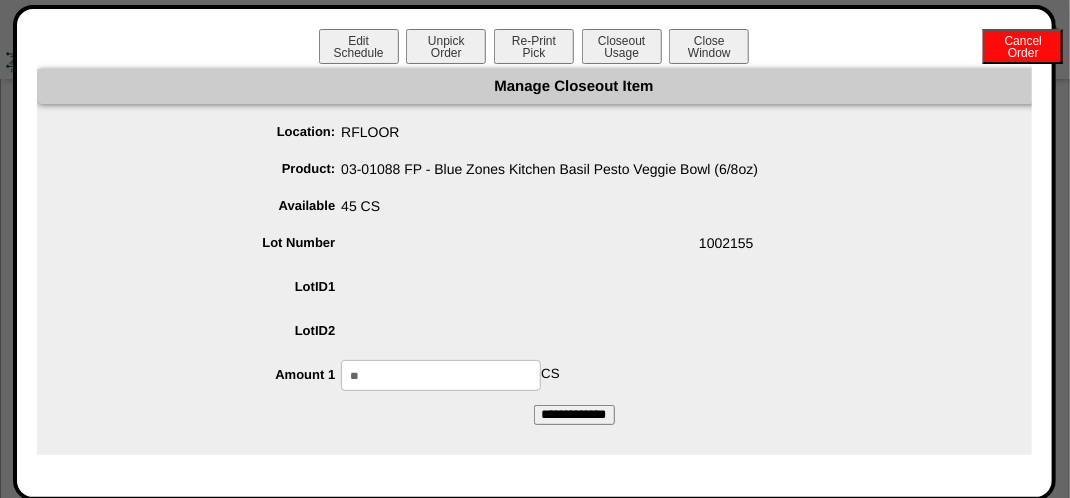 click on "**" at bounding box center [441, 375] 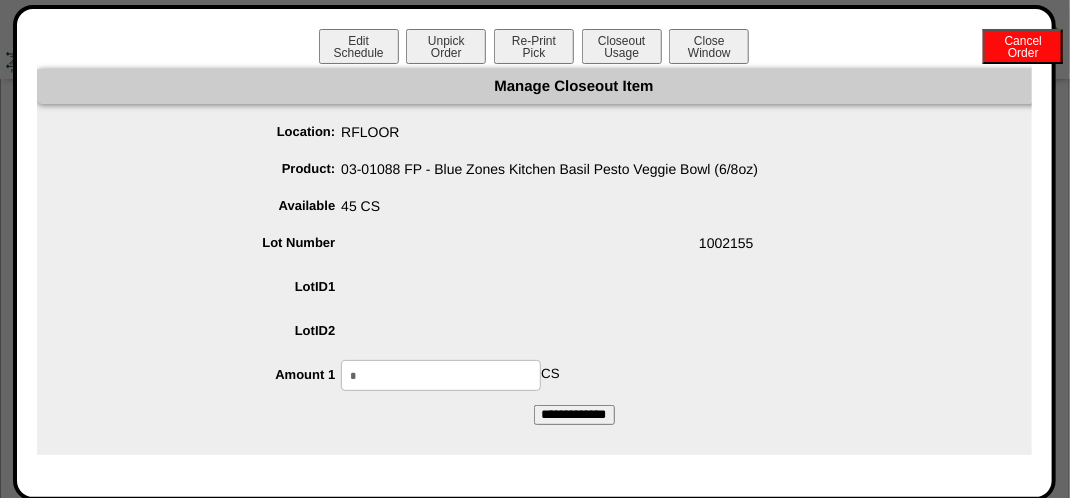 type on "*" 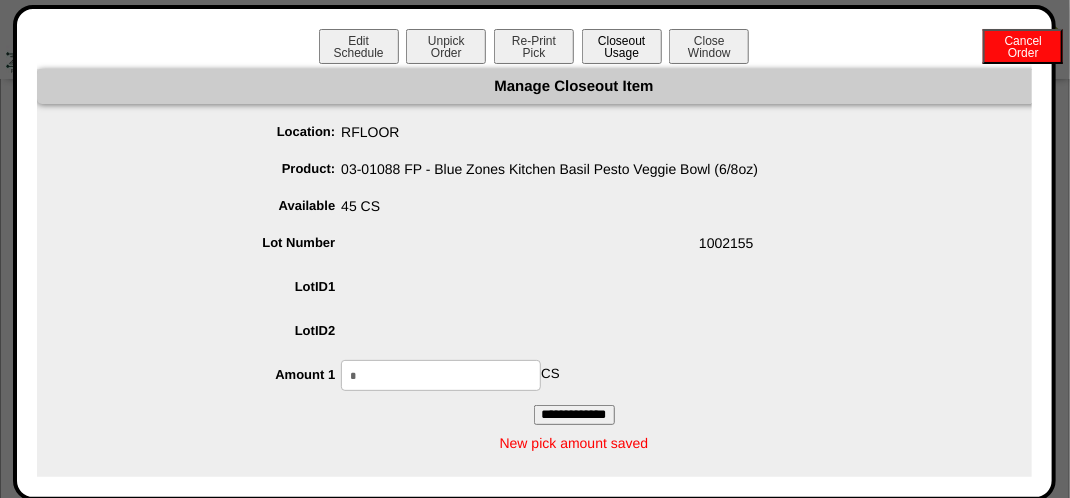 click on "Closeout Usage" at bounding box center [622, 46] 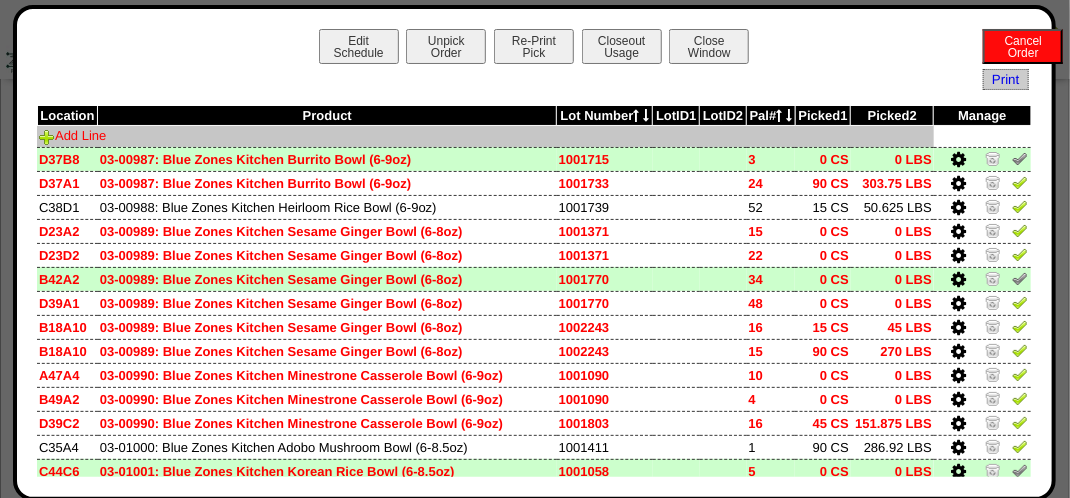 click on "Add Line" at bounding box center [72, 135] 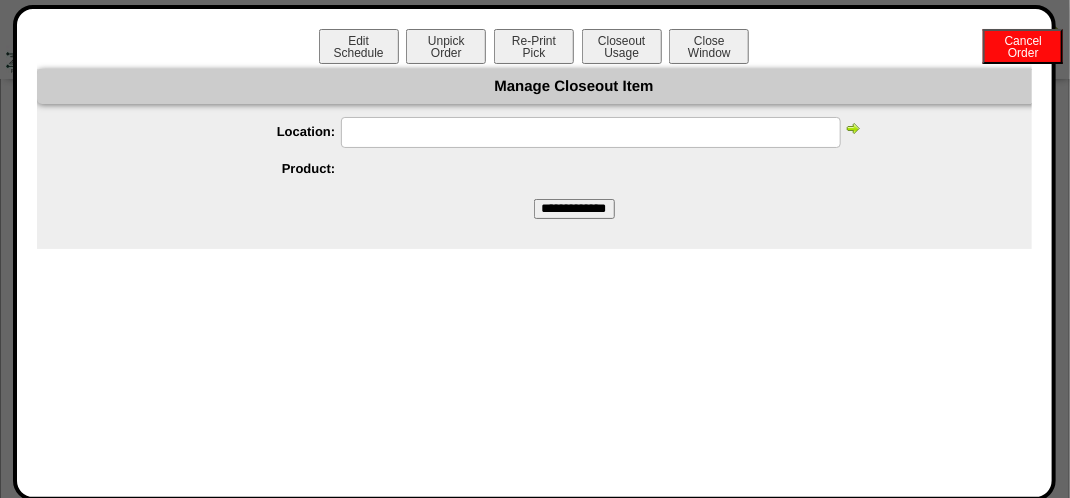 click at bounding box center (591, 132) 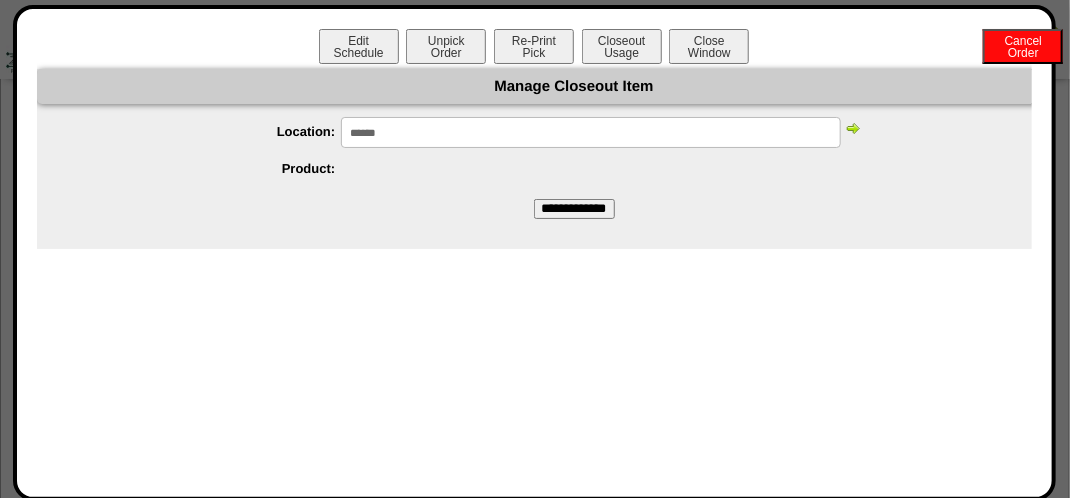 type on "******" 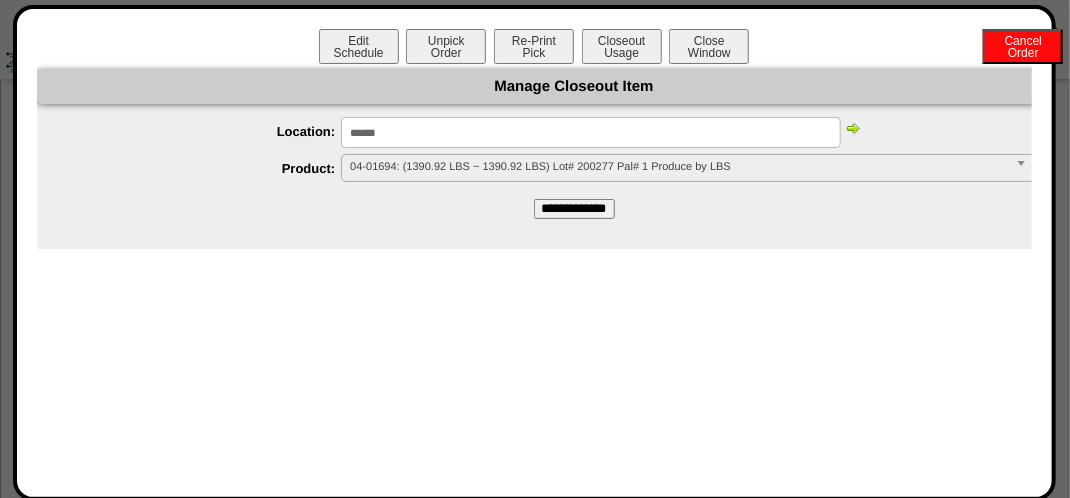 click at bounding box center (853, 128) 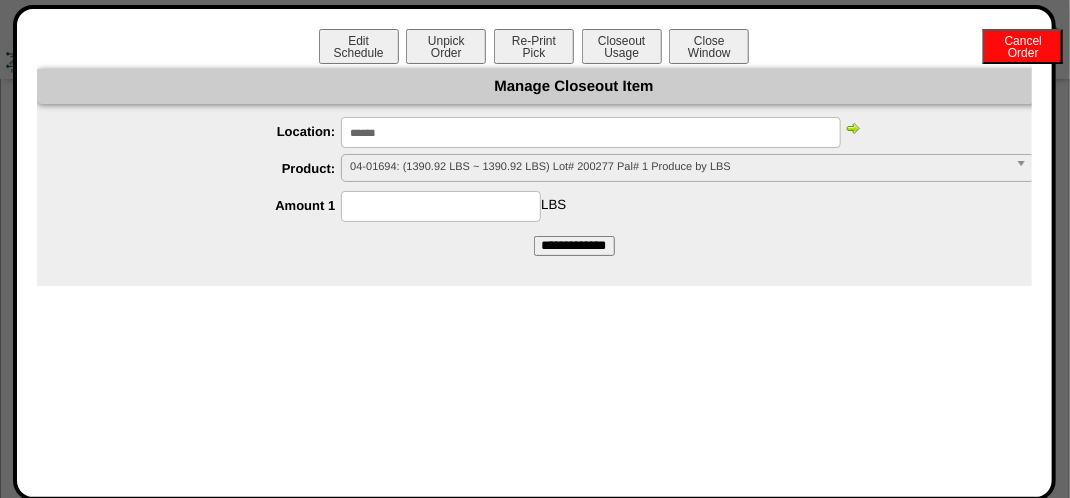scroll, scrollTop: 0, scrollLeft: 0, axis: both 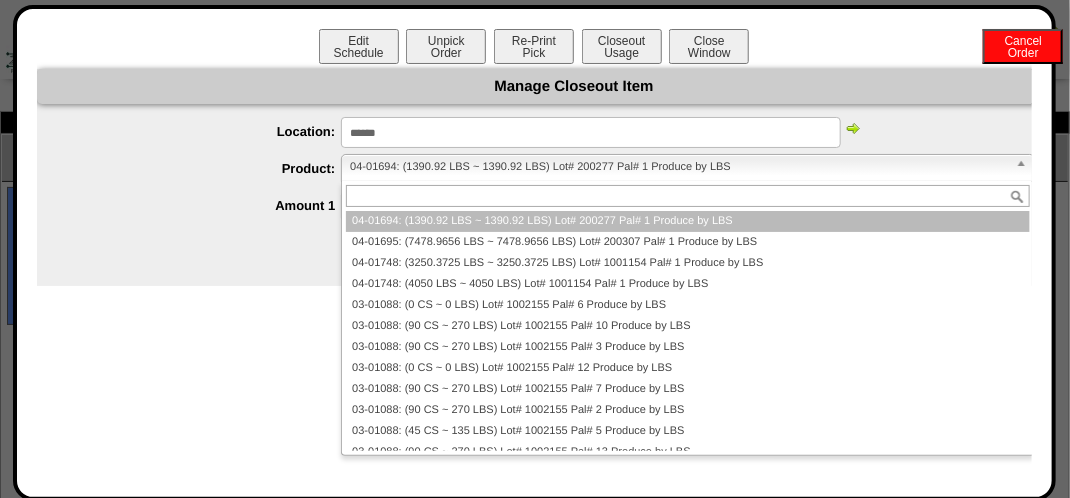 click at bounding box center [1025, 168] 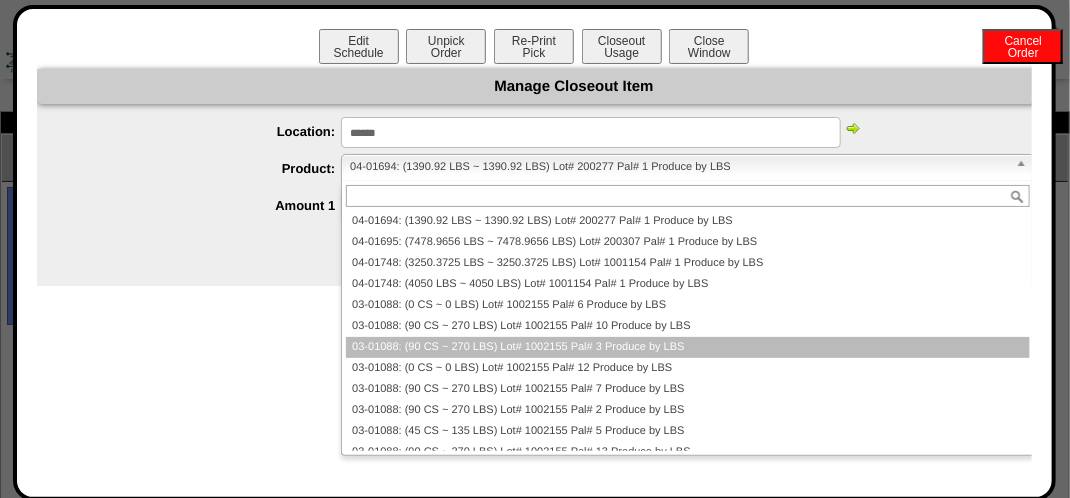 click on "03-01088: (90 CS ~ 270 LBS) Lot# 1002155 Pal# 3 Produce by LBS" at bounding box center [687, 347] 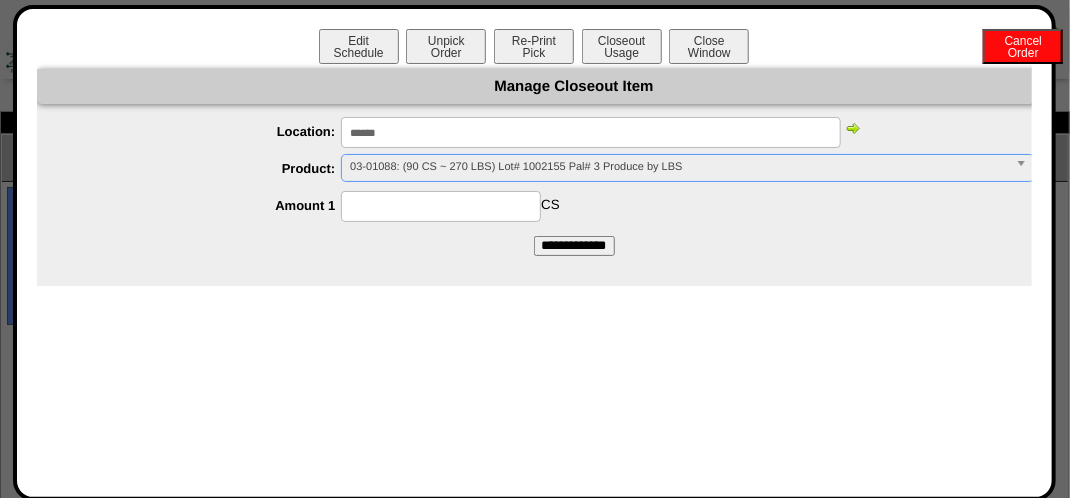 click at bounding box center [441, 206] 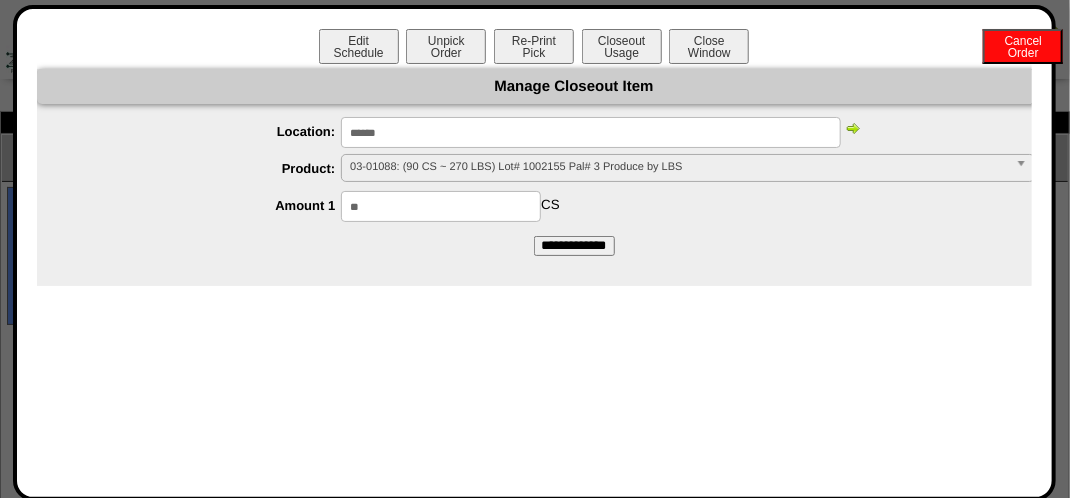 type on "**" 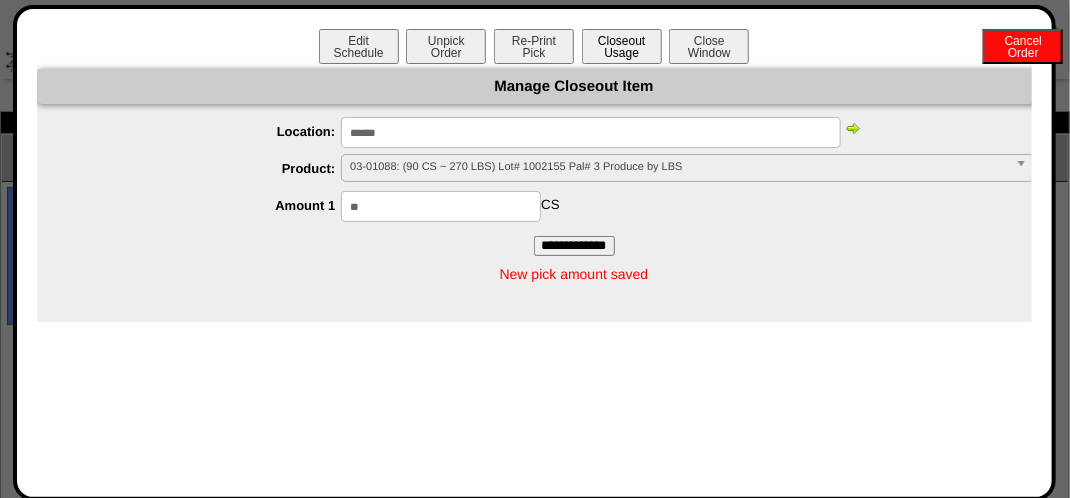 click on "Closeout Usage" at bounding box center (622, 46) 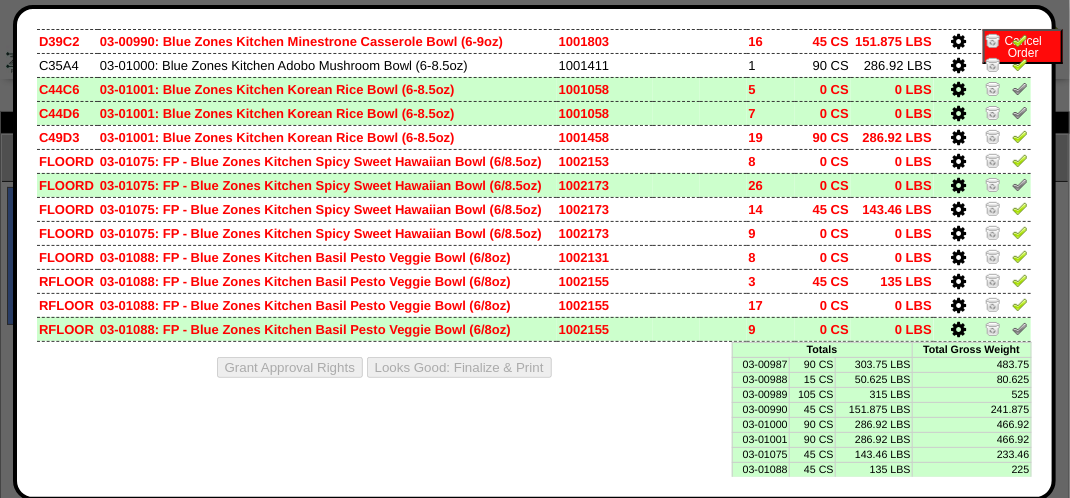 scroll, scrollTop: 0, scrollLeft: 0, axis: both 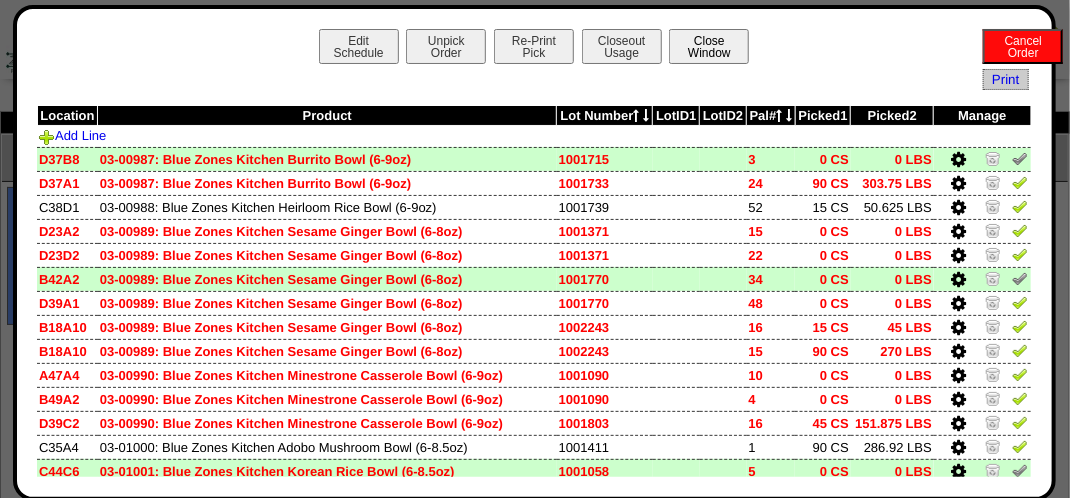 click on "Close Window" at bounding box center (709, 46) 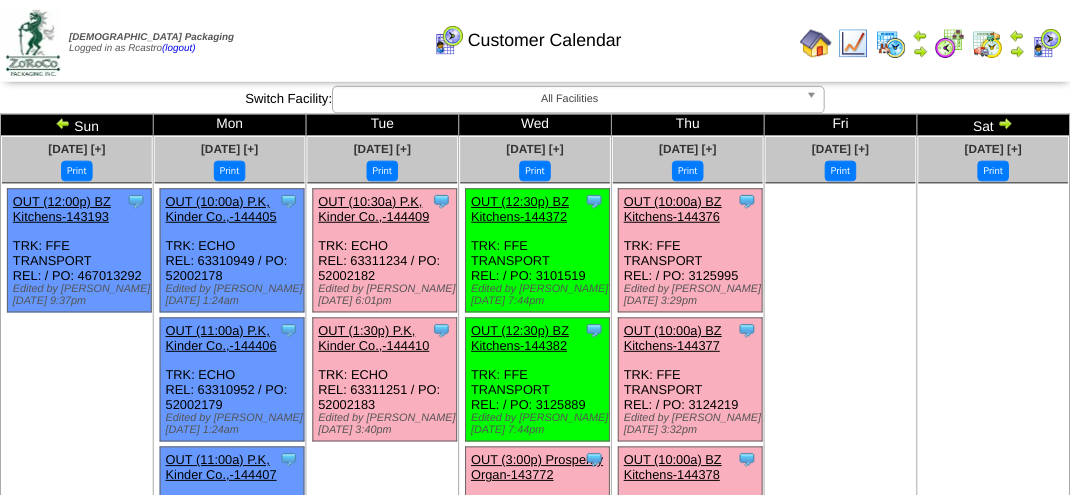 scroll, scrollTop: 0, scrollLeft: 0, axis: both 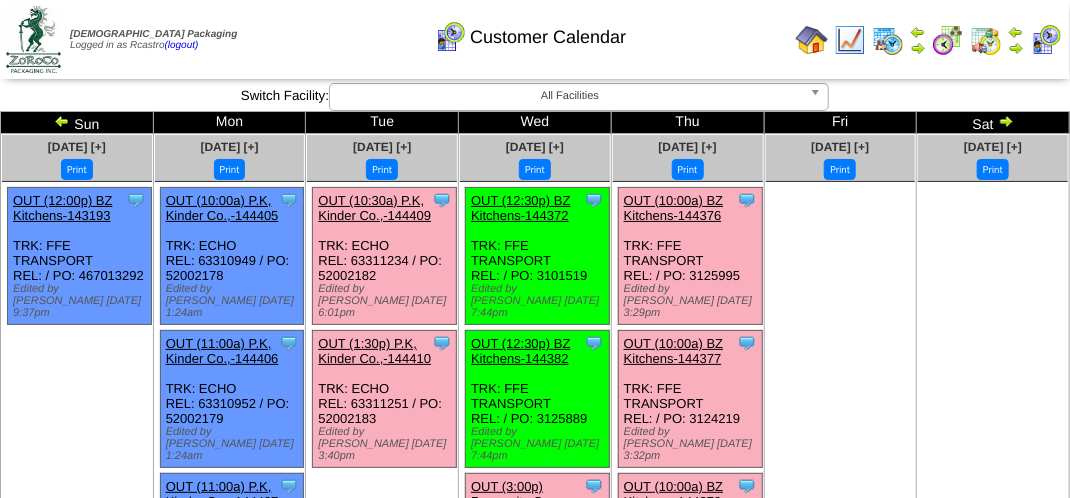 click on "Customer Calendar" at bounding box center [530, 30] 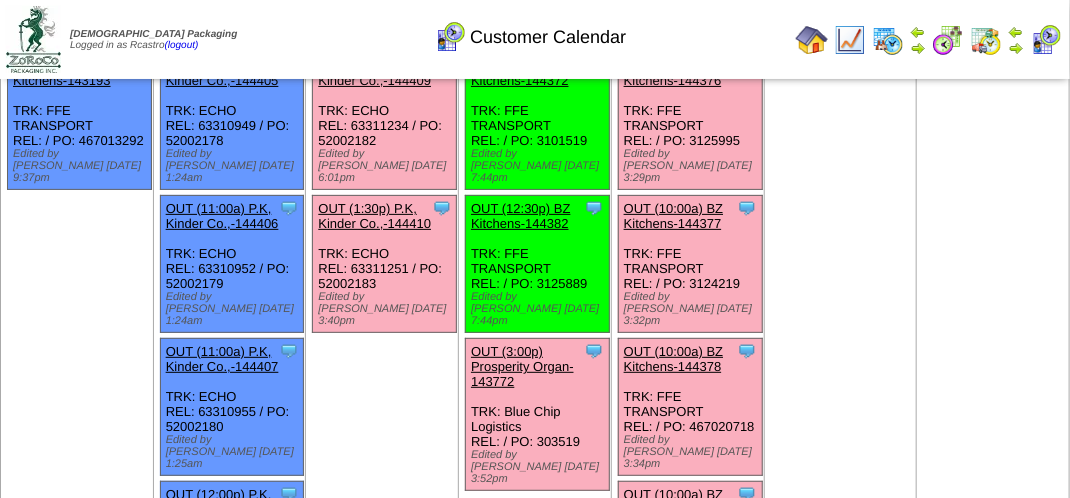 scroll, scrollTop: 100, scrollLeft: 0, axis: vertical 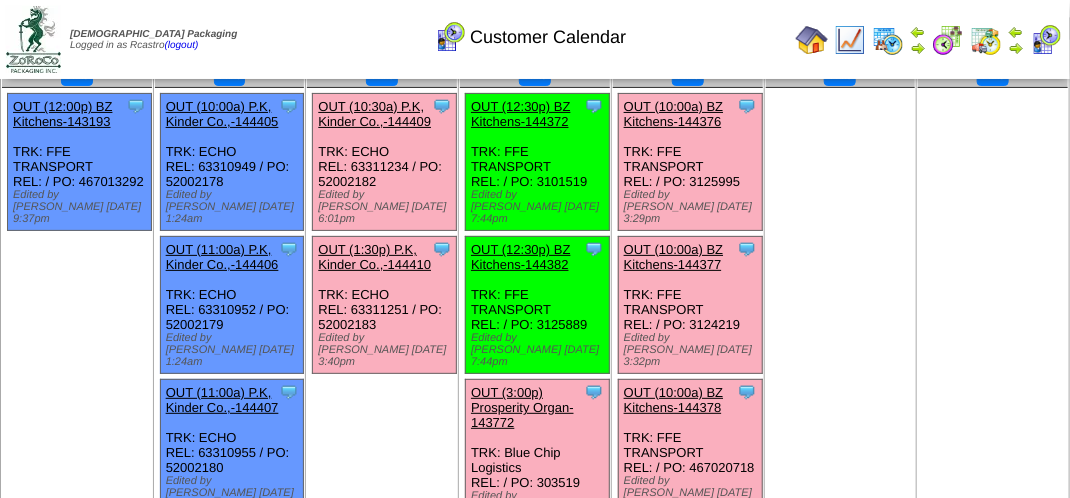 click on "OUT
(10:00a)
BZ Kitchens-144378" at bounding box center (673, 400) 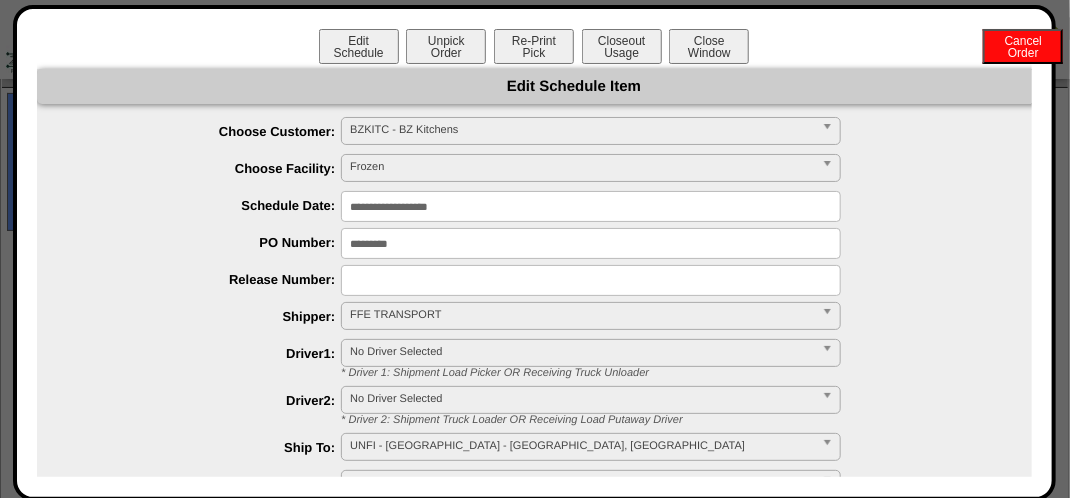 click on "Edit Schedule
Unpick Order
Re-Print Pick
Closeout Usage
Cancel Order
Close Window" at bounding box center (534, 49) 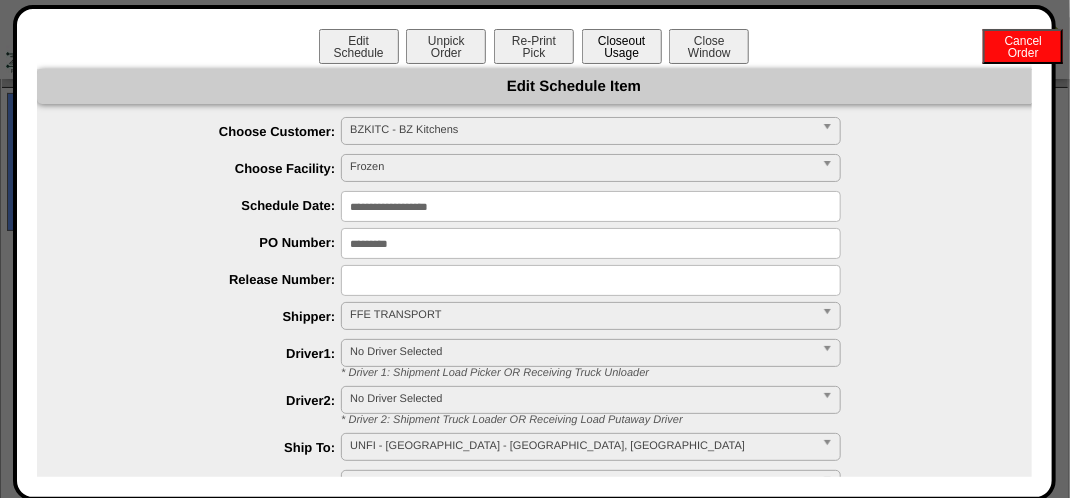 click on "Closeout Usage" at bounding box center (622, 46) 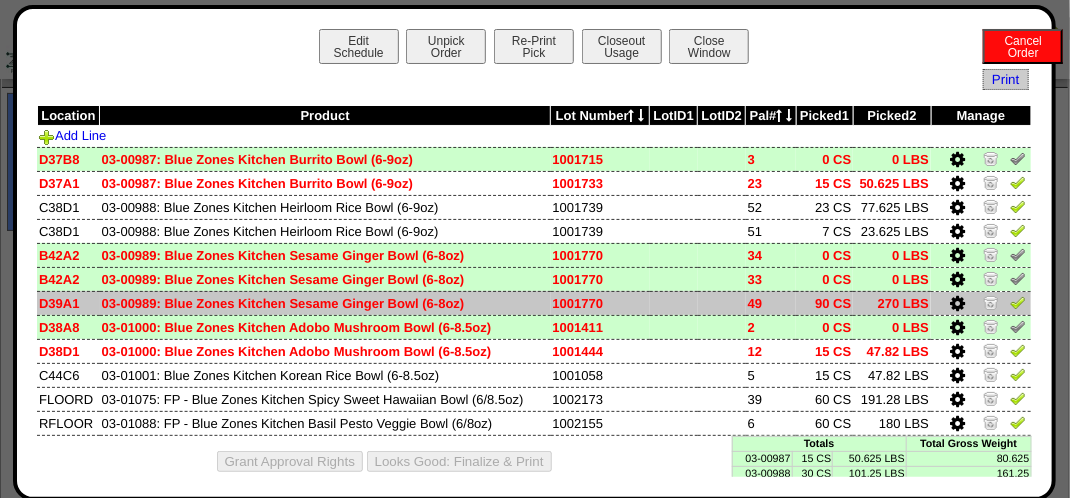 click at bounding box center [957, 304] 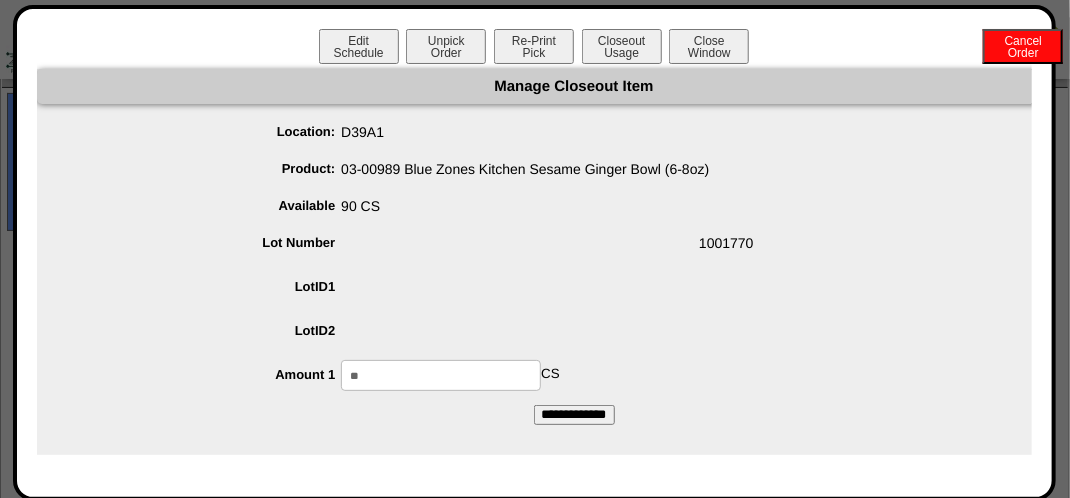 drag, startPoint x: 404, startPoint y: 378, endPoint x: 376, endPoint y: 366, distance: 30.463093 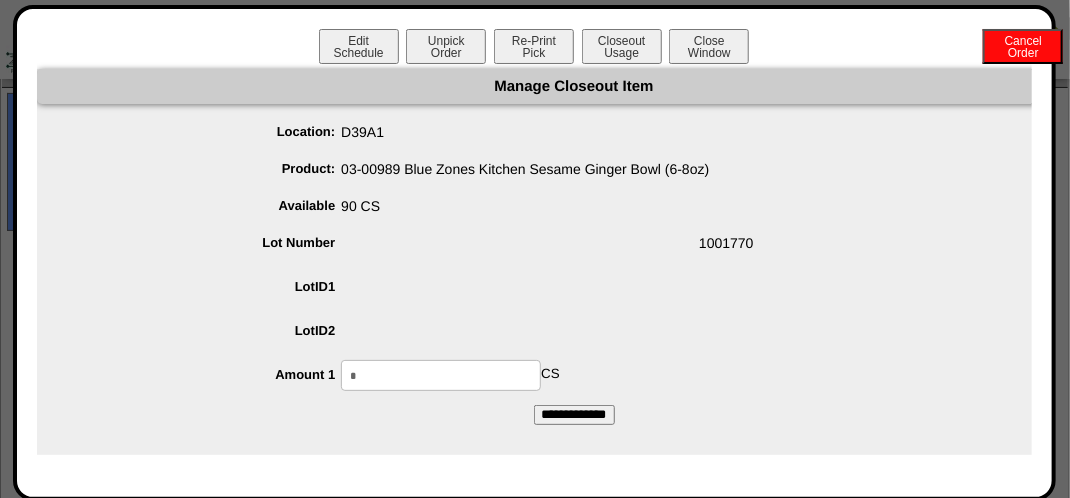 type on "*" 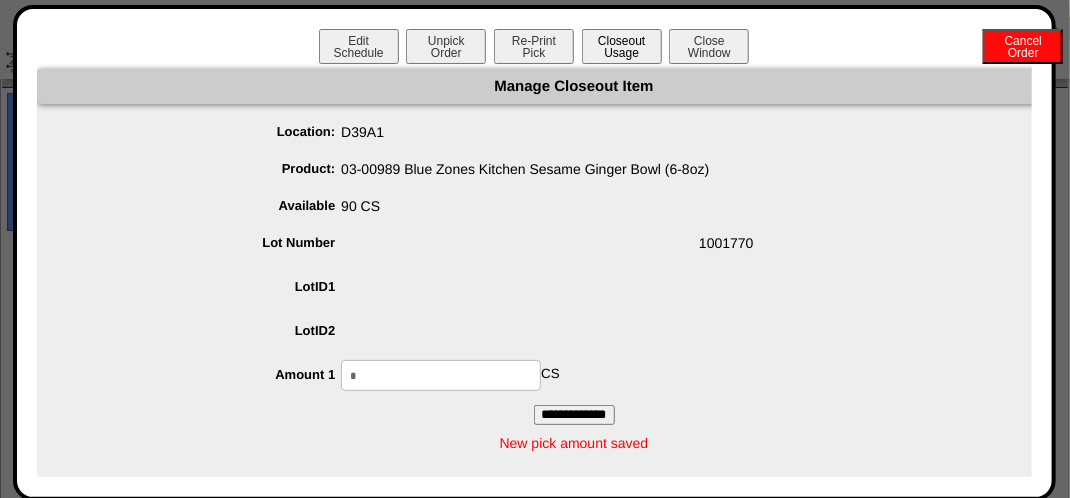 click on "Closeout Usage" at bounding box center (622, 46) 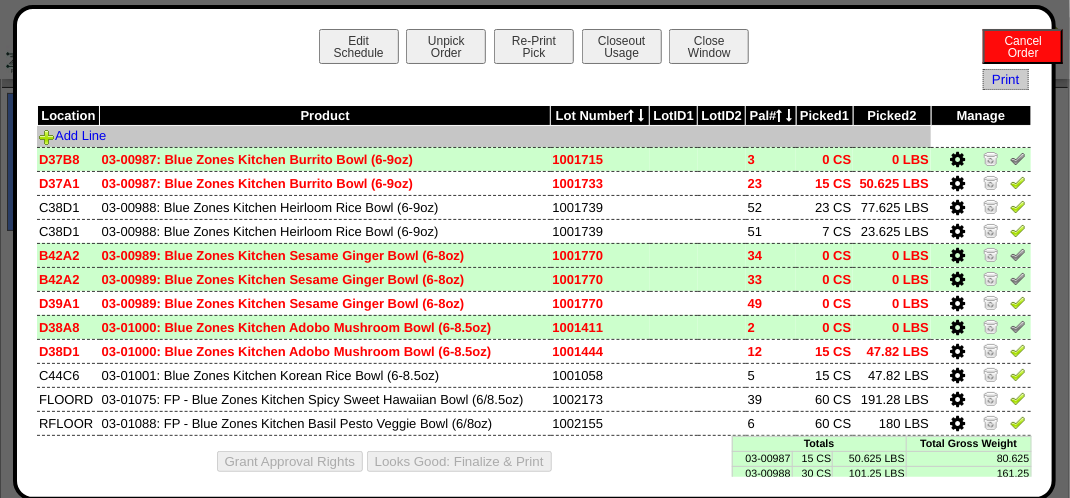 click on "Add Line" at bounding box center (484, 137) 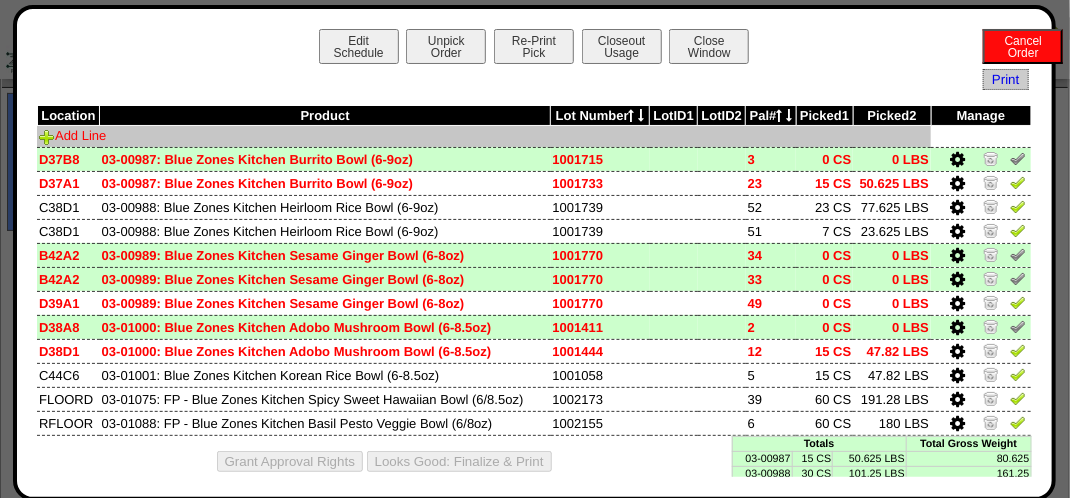 click on "Add Line" at bounding box center [72, 135] 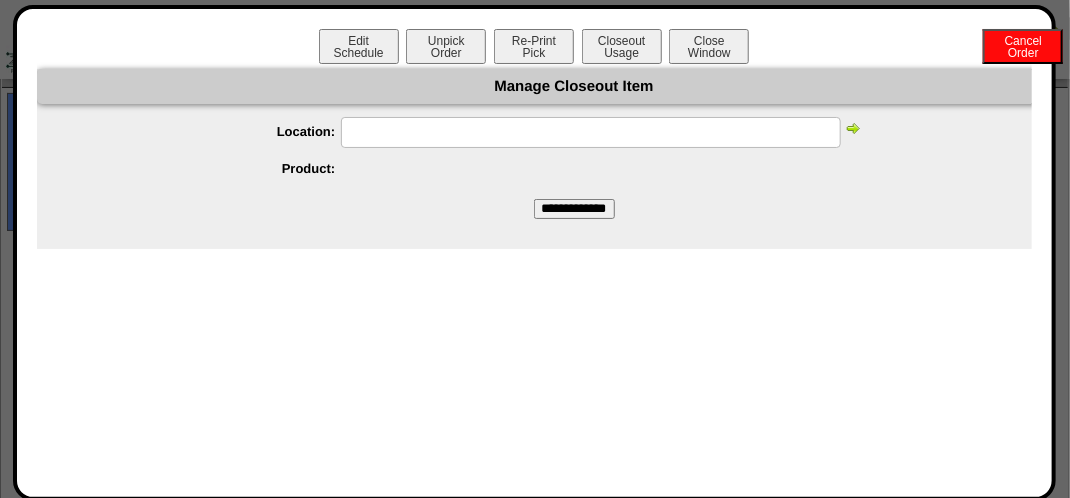 drag, startPoint x: 428, startPoint y: 130, endPoint x: 416, endPoint y: 135, distance: 13 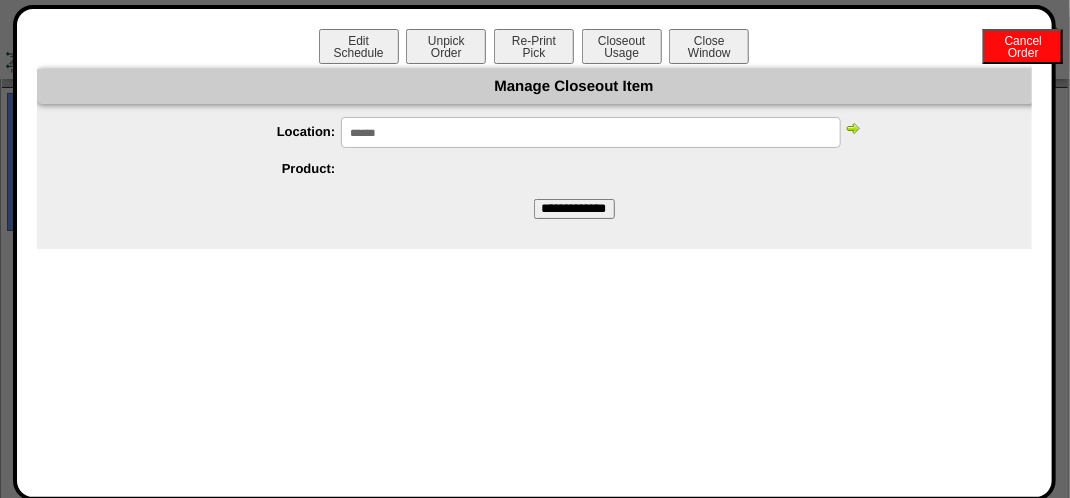 click at bounding box center (853, 128) 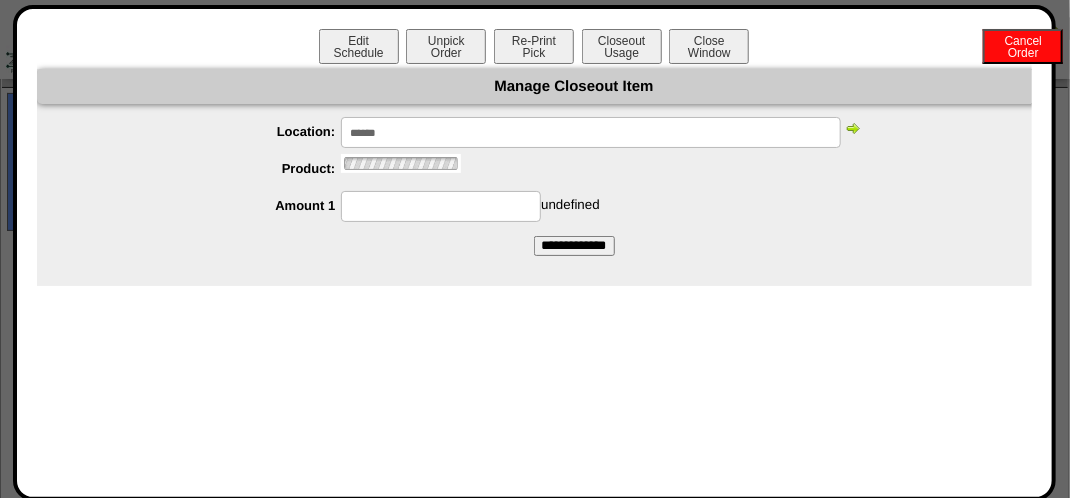 scroll, scrollTop: 0, scrollLeft: 0, axis: both 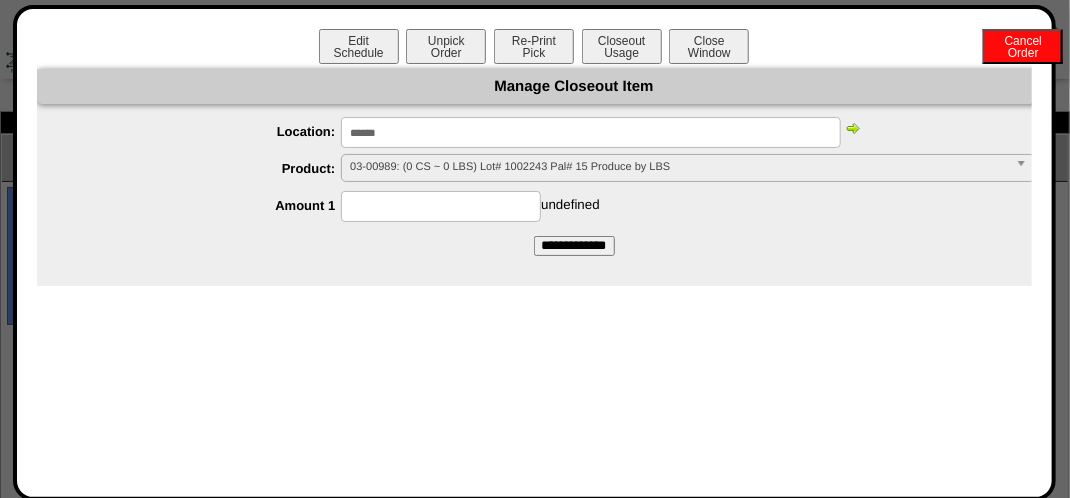 click at bounding box center (1025, 168) 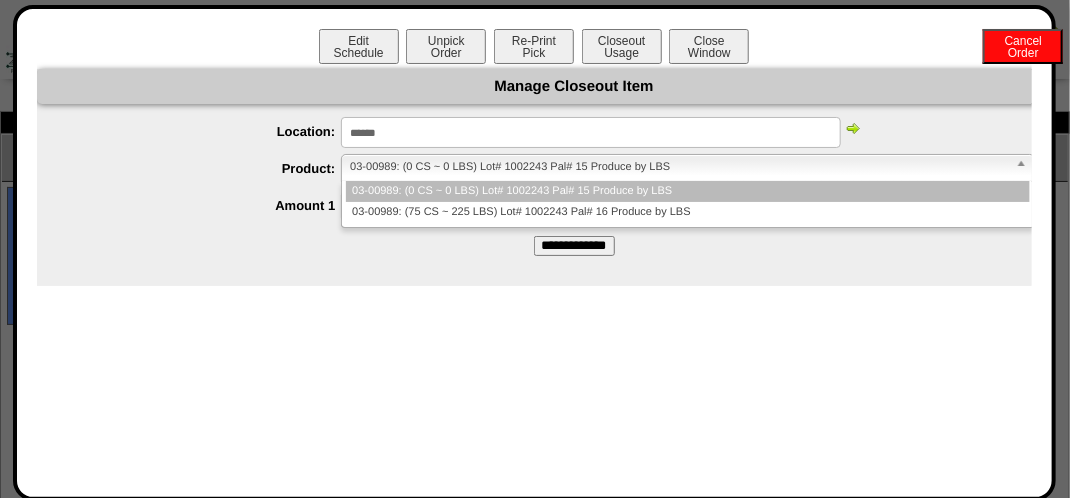 click on "******" at bounding box center [591, 132] 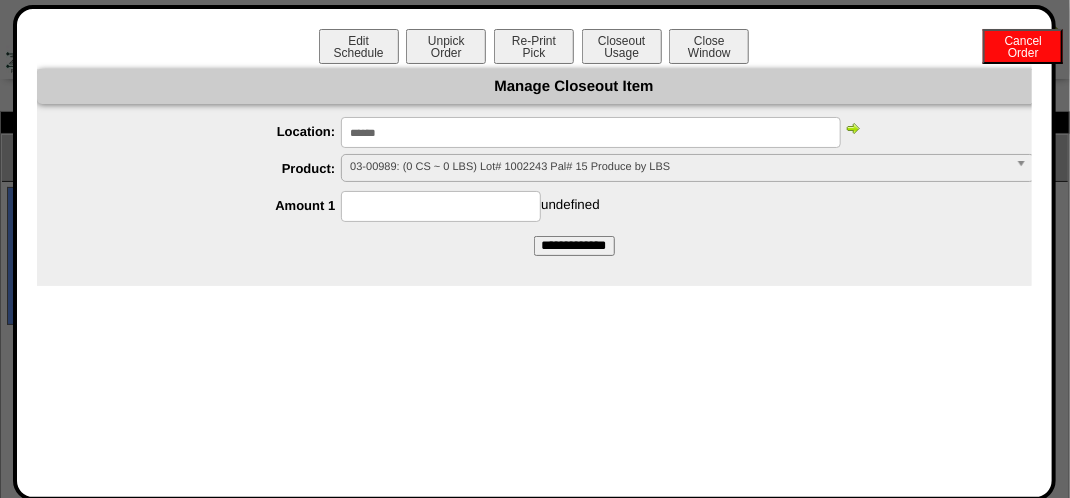 type on "******" 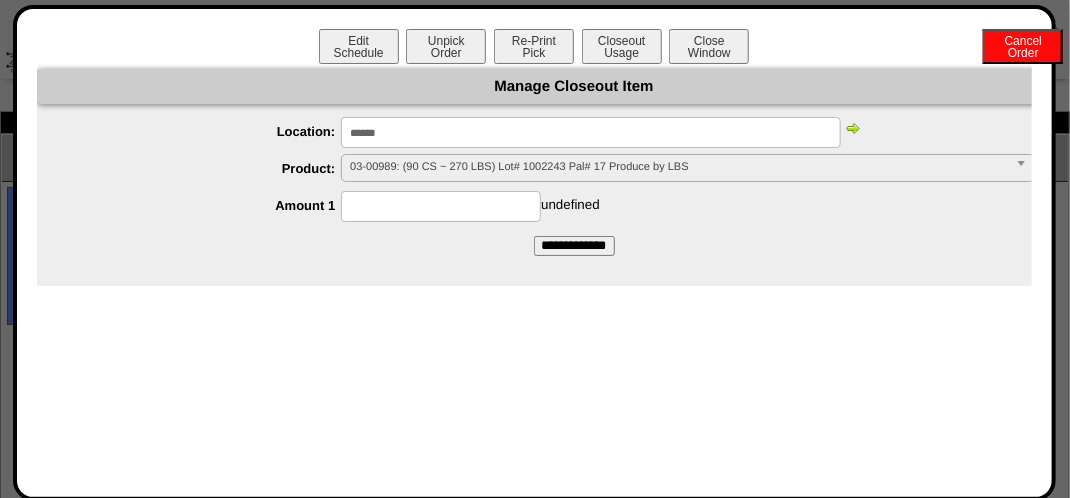 click at bounding box center [1025, 168] 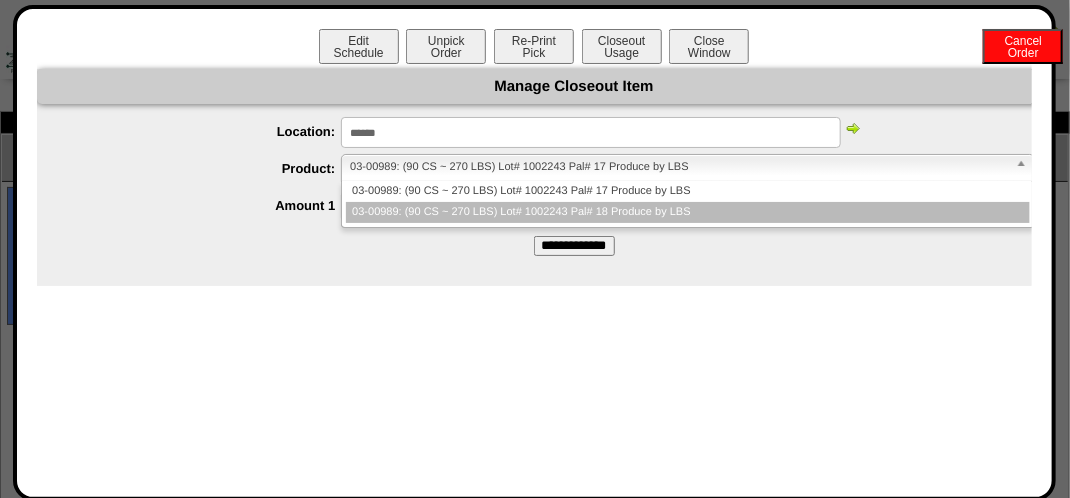 click on "03-00989: (90 CS ~ 270 LBS) Lot# 1002243 Pal# 18 Produce by LBS" at bounding box center [687, 212] 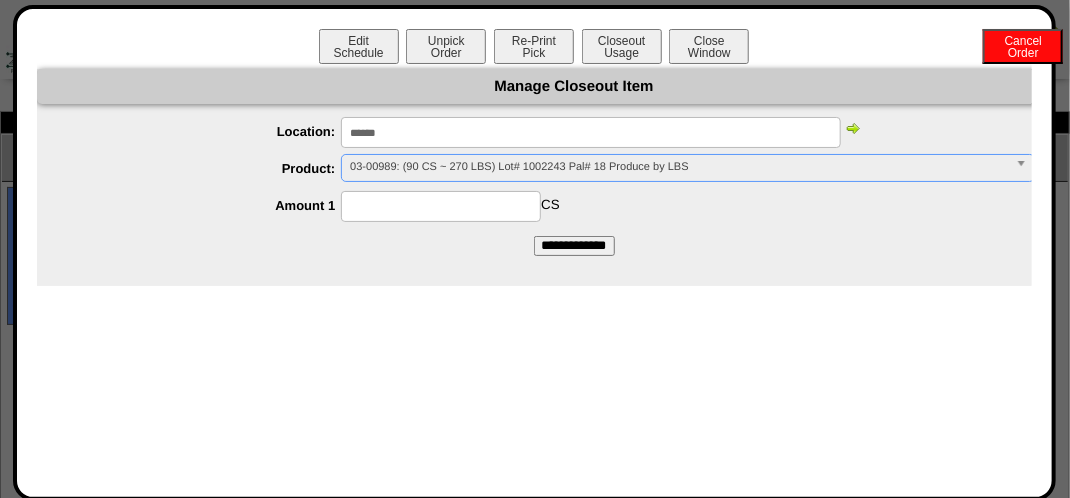 click at bounding box center (441, 206) 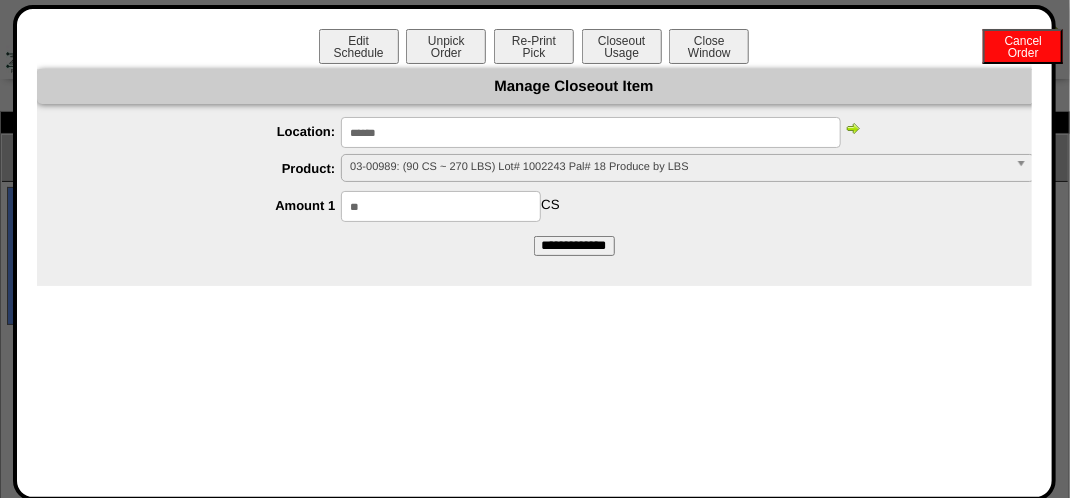 type on "**" 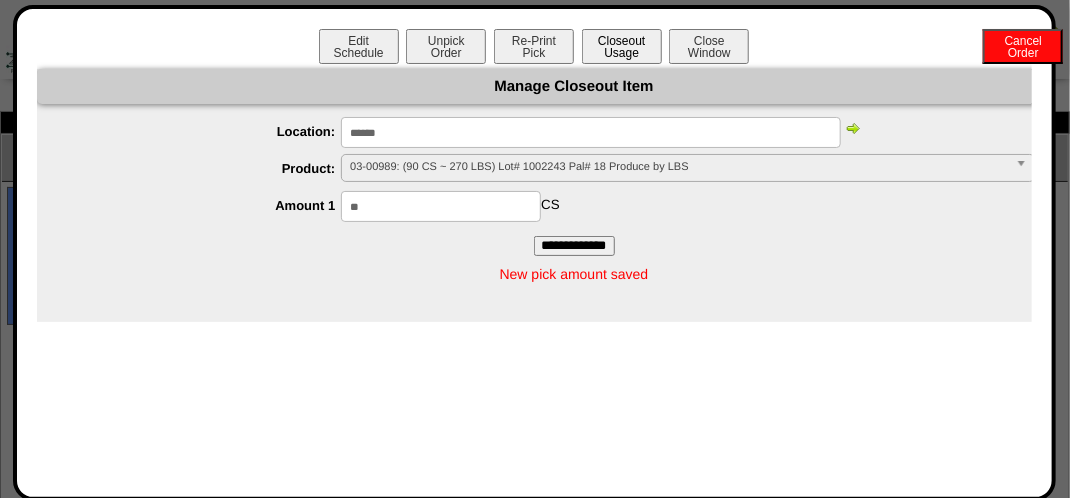 click on "Closeout Usage" at bounding box center (622, 46) 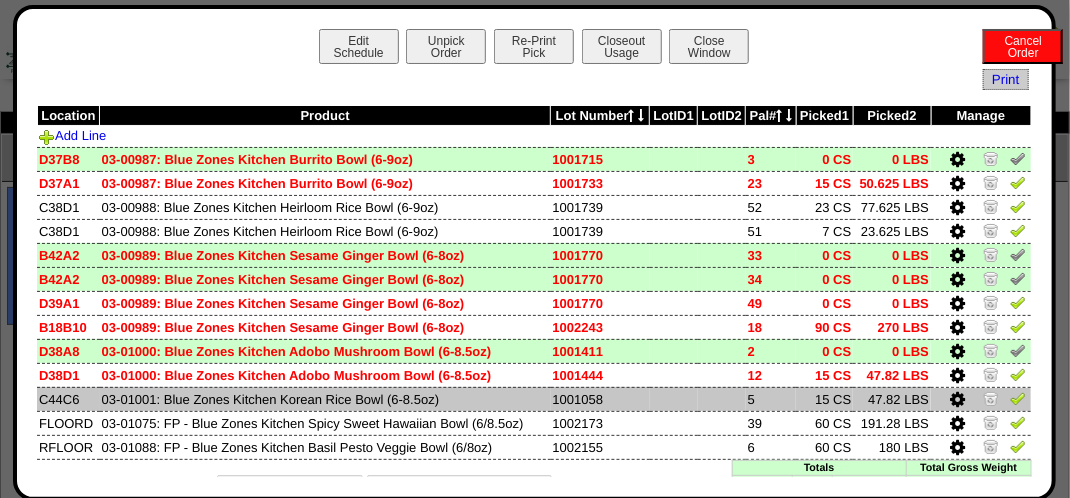 click at bounding box center (957, 400) 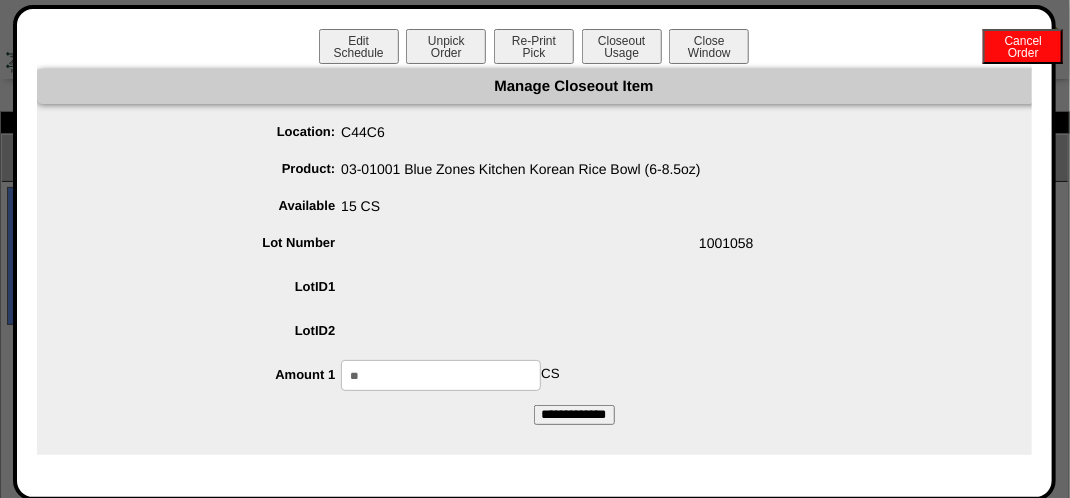 drag, startPoint x: 423, startPoint y: 374, endPoint x: 404, endPoint y: 368, distance: 19.924858 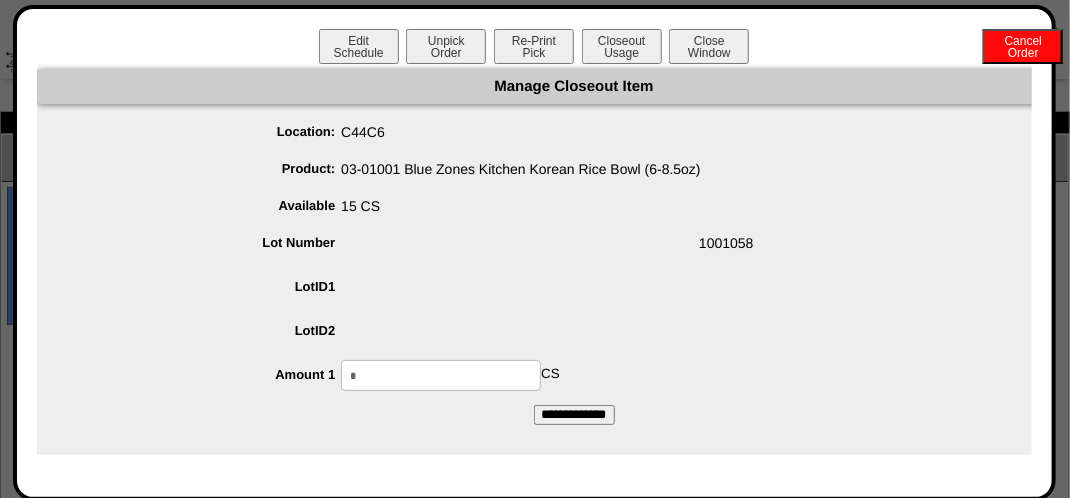 type on "*" 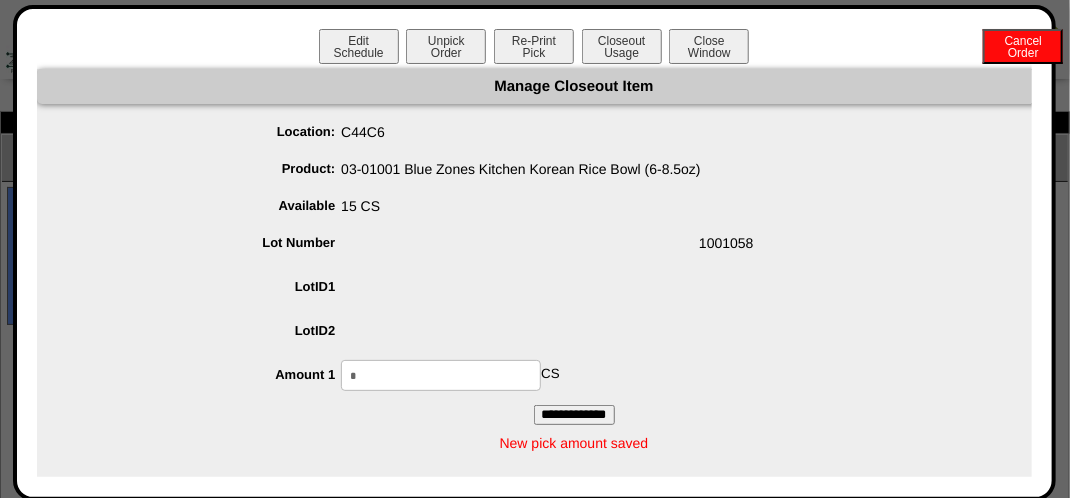 click on "Edit Schedule
Unpick Order
Re-Print Pick
Closeout Usage
Cancel Order
Close Window" at bounding box center (534, 49) 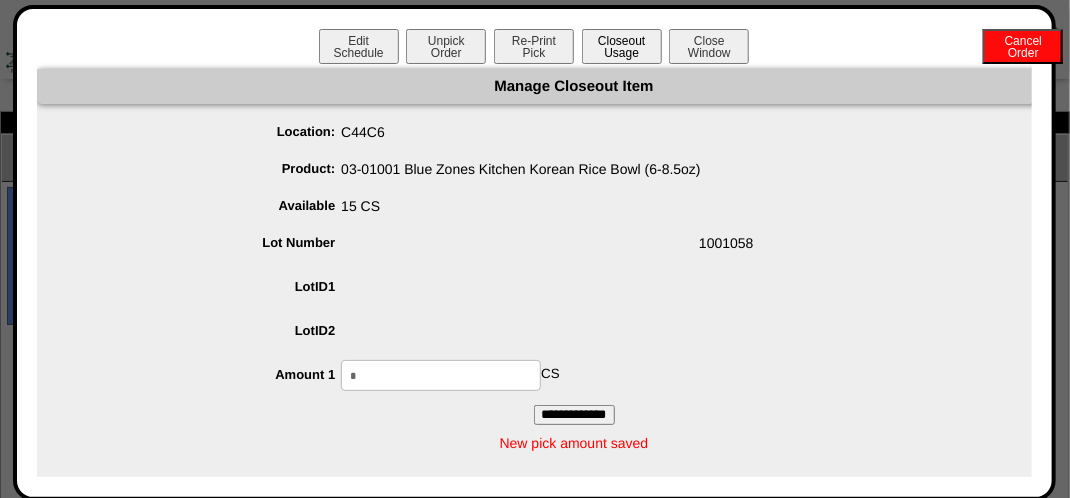 click on "Closeout Usage" at bounding box center [622, 46] 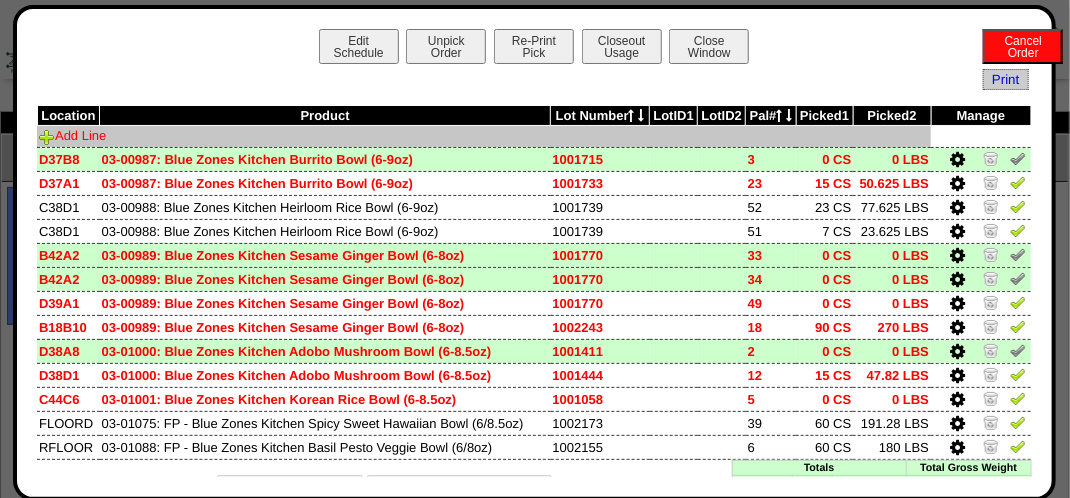 click on "Add Line" at bounding box center (72, 135) 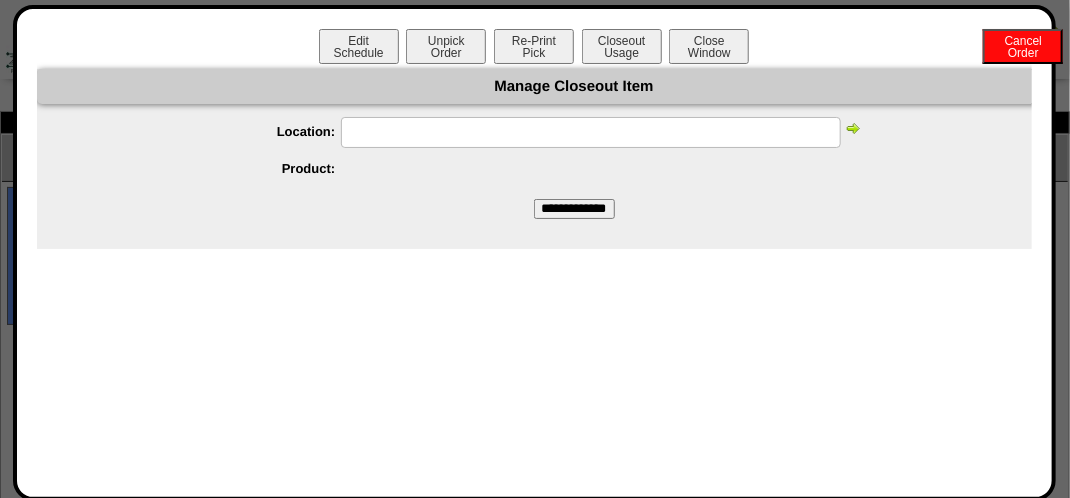 click at bounding box center (591, 132) 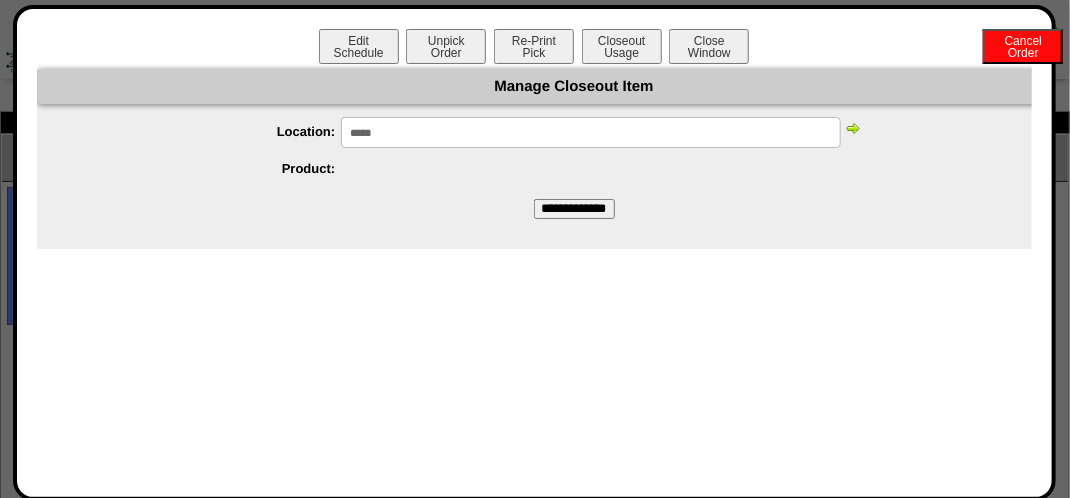 type on "*****" 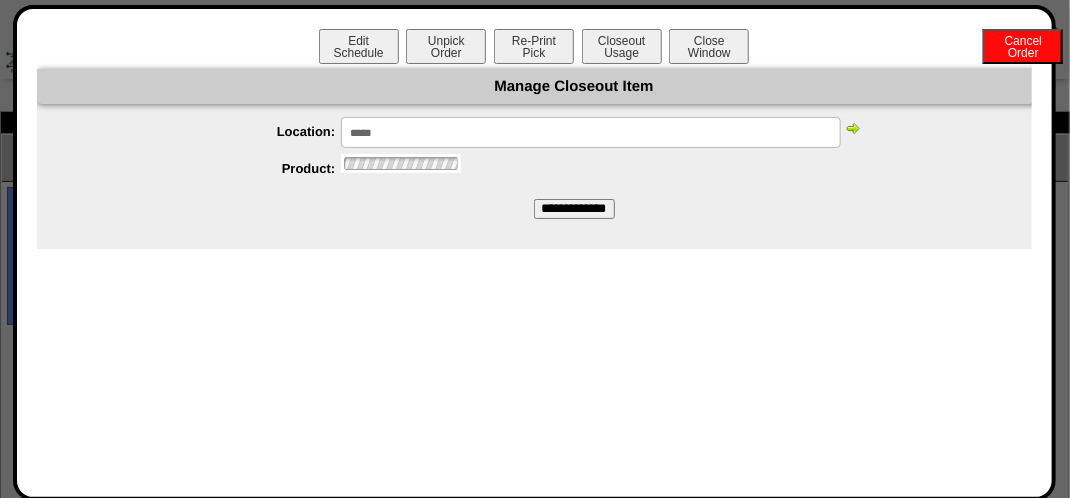 click at bounding box center (853, 128) 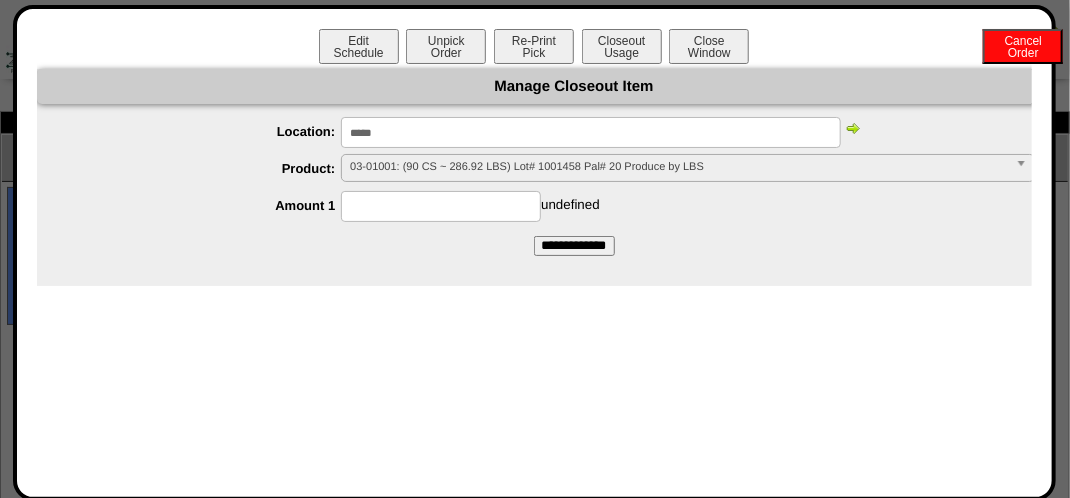 click at bounding box center (441, 206) 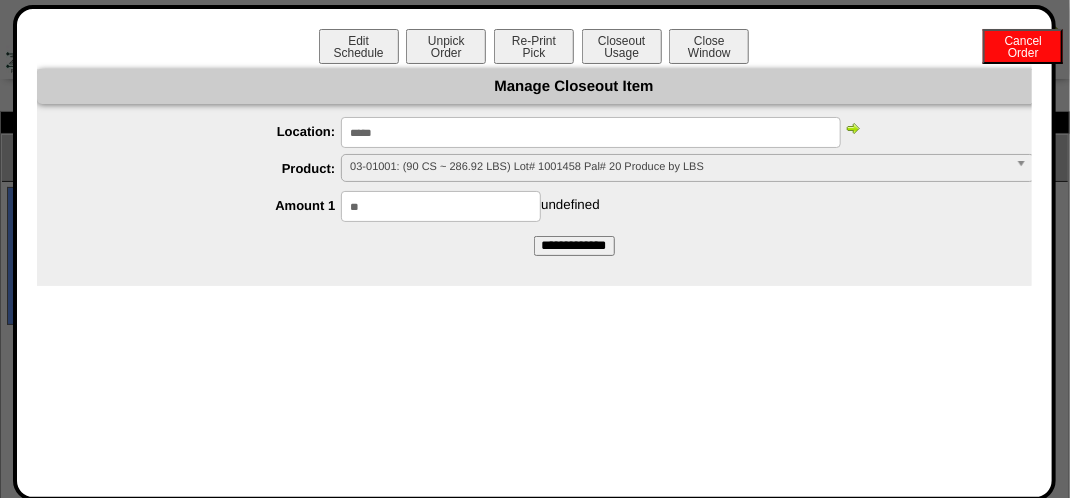 type on "**" 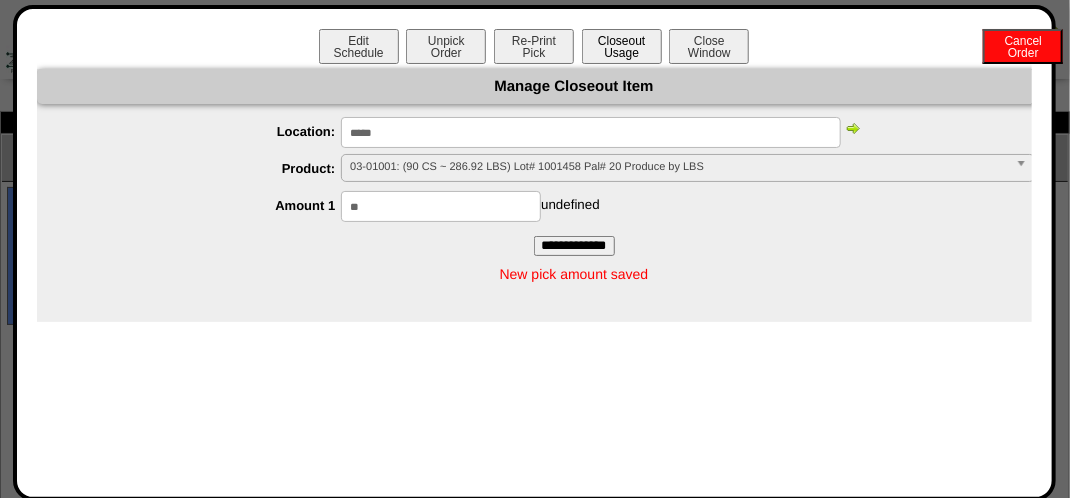 click on "Closeout Usage" at bounding box center (622, 46) 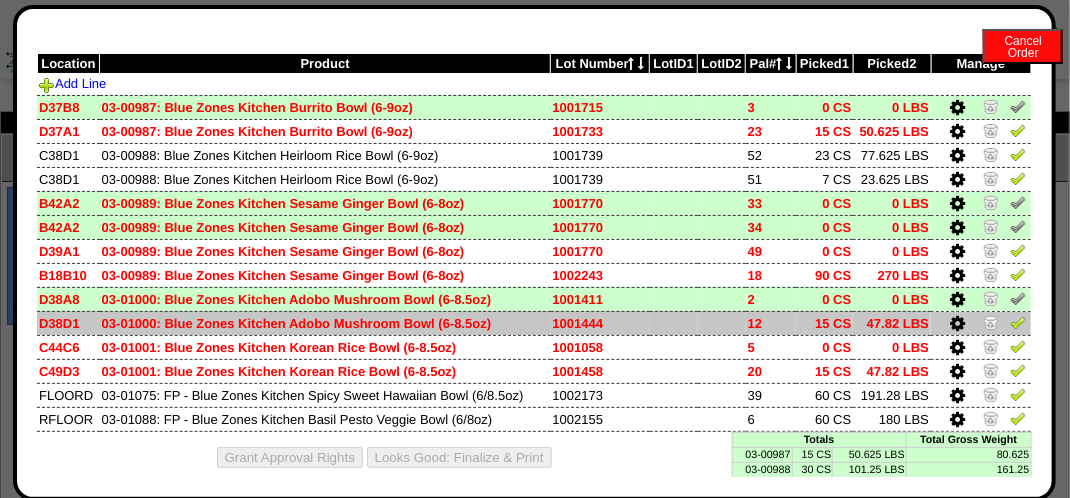 scroll, scrollTop: 127, scrollLeft: 0, axis: vertical 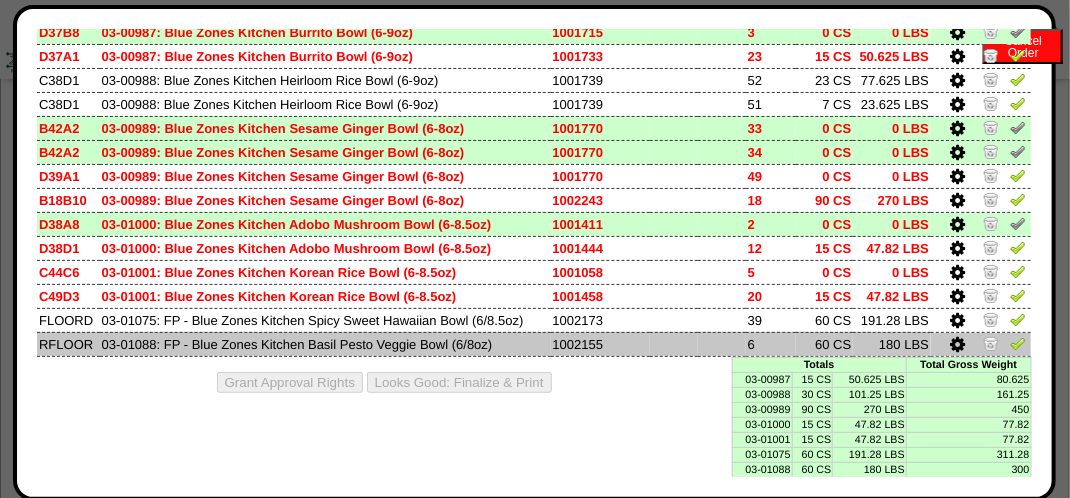click at bounding box center [957, 345] 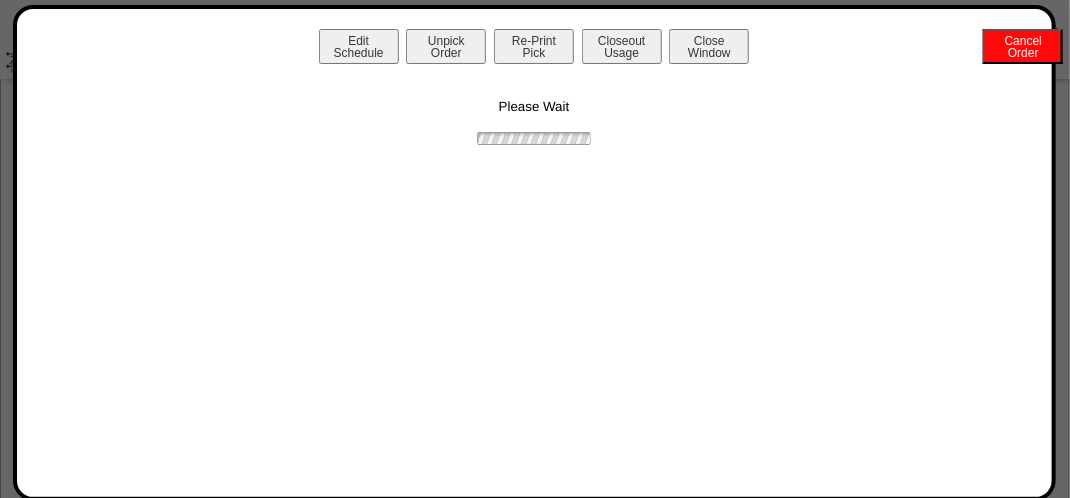 scroll, scrollTop: 0, scrollLeft: 0, axis: both 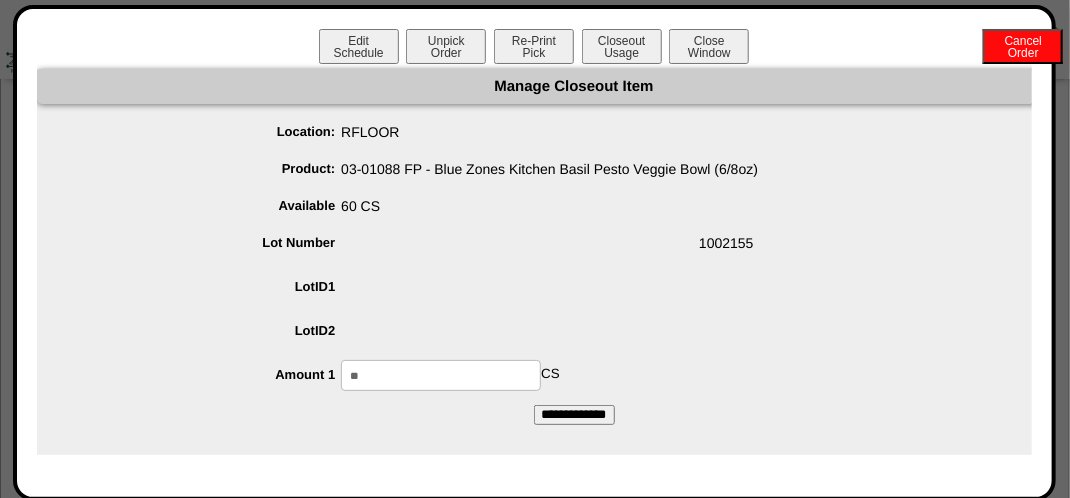 click on "**" at bounding box center (441, 375) 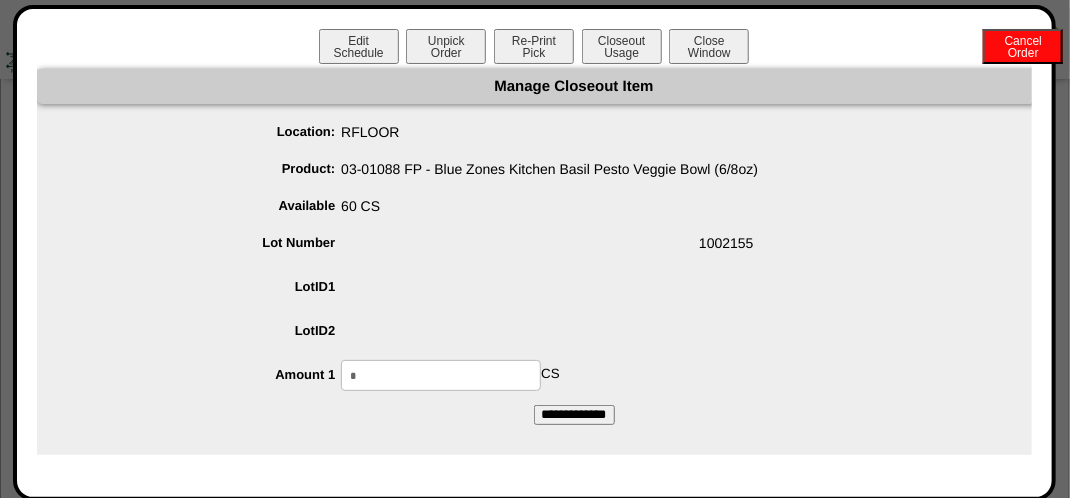 type on "*" 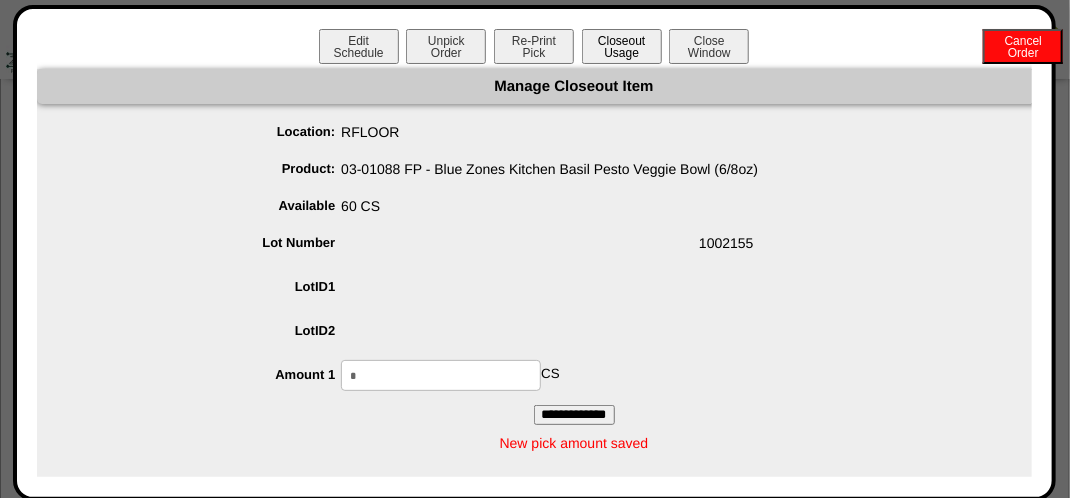 click on "Closeout Usage" at bounding box center (622, 46) 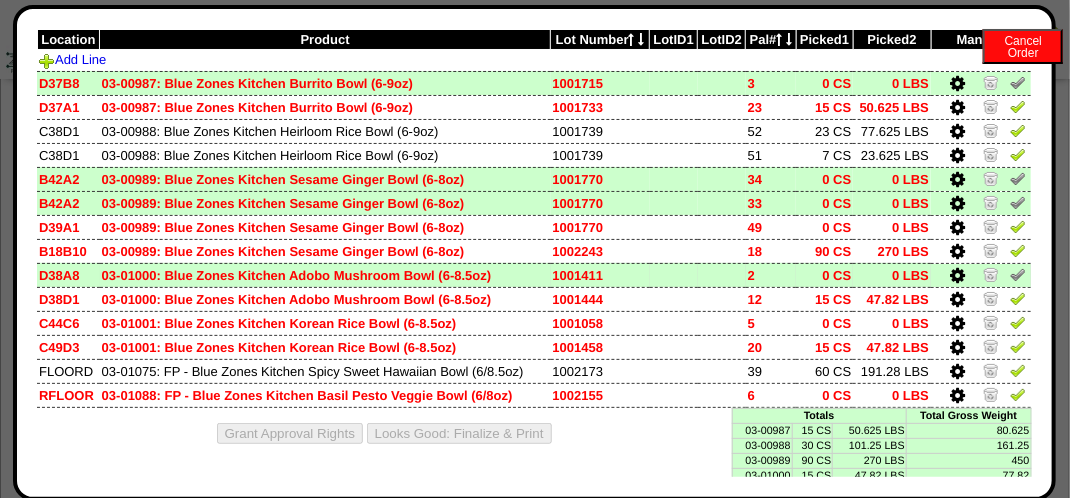 scroll, scrollTop: 127, scrollLeft: 0, axis: vertical 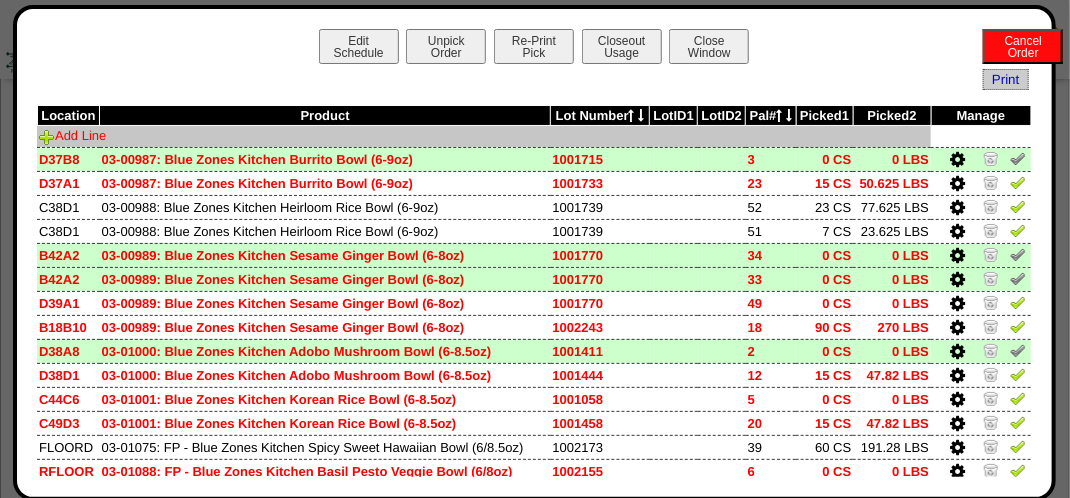 click on "Add Line" at bounding box center (72, 135) 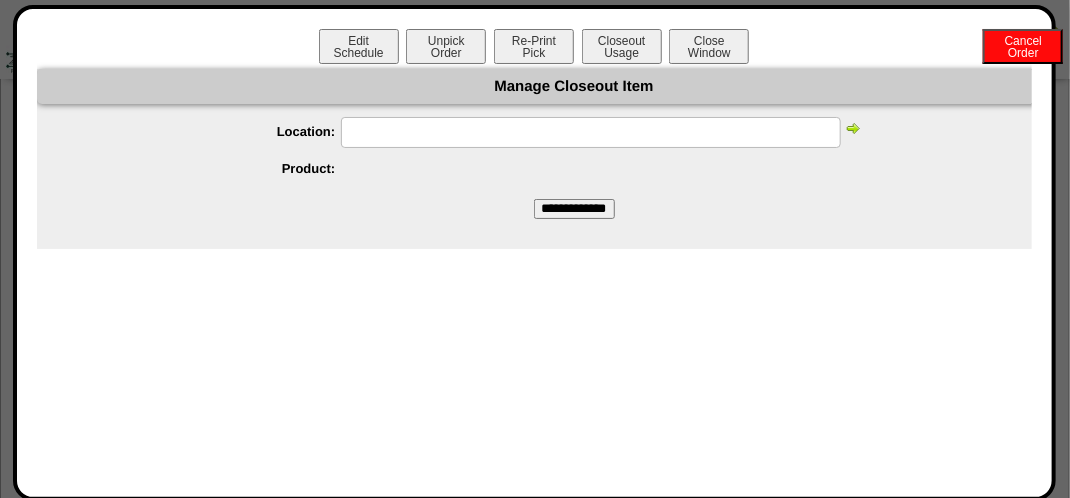 click at bounding box center (591, 132) 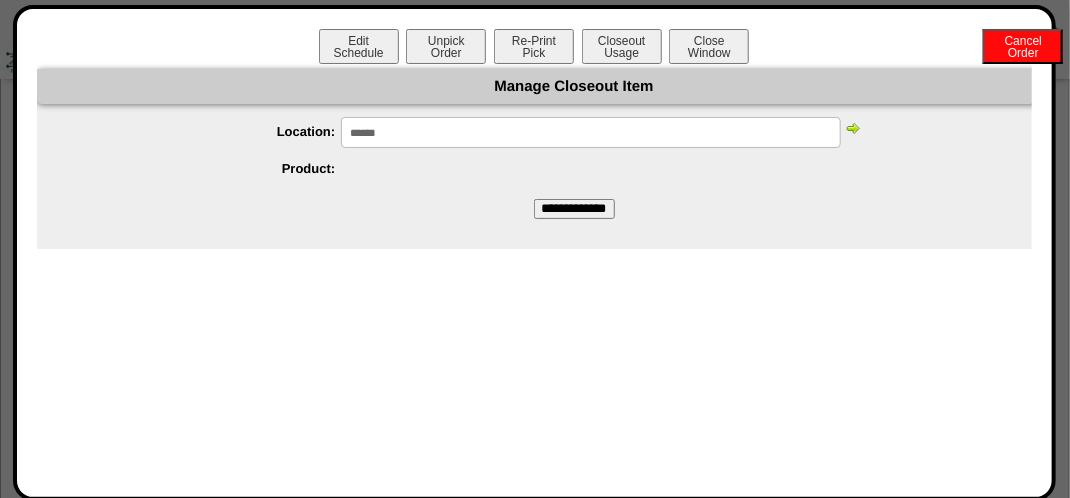 type on "******" 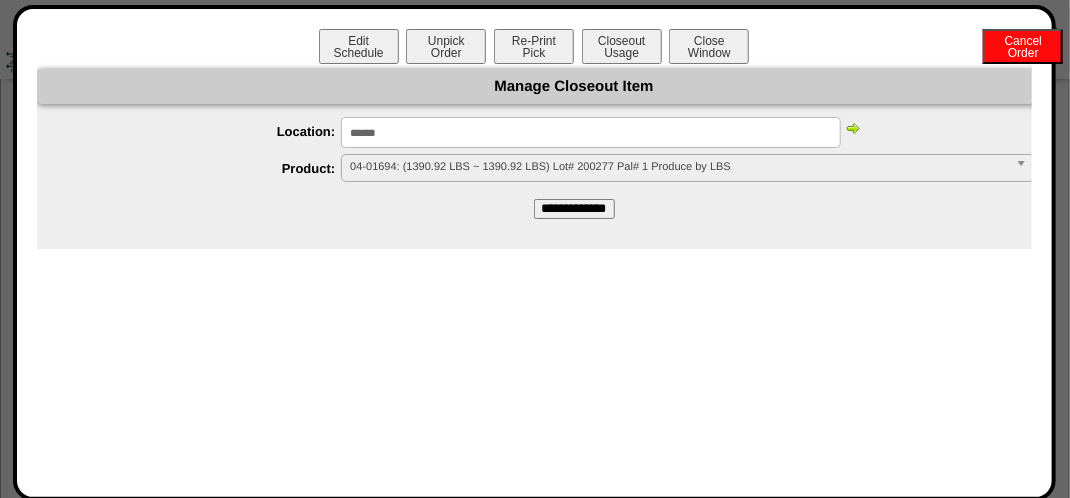 click at bounding box center [853, 128] 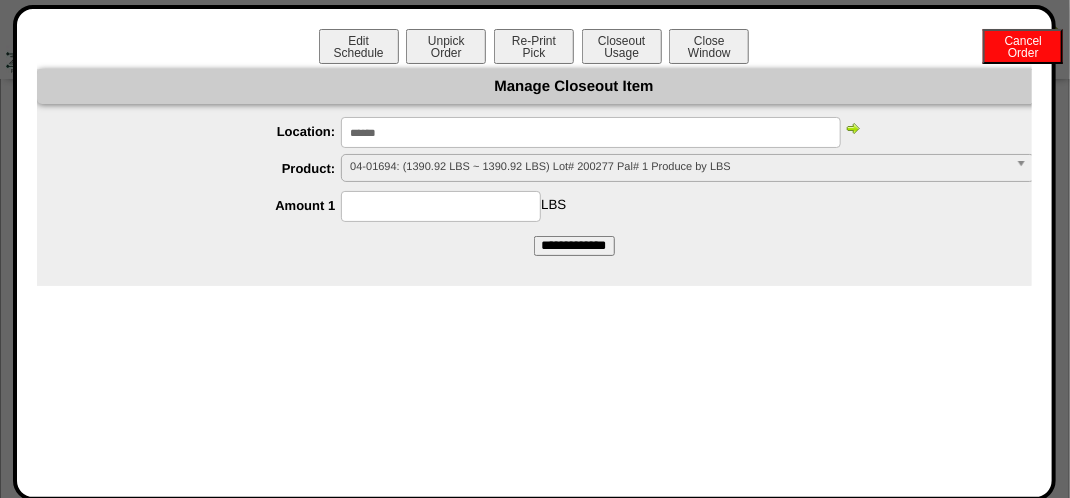 scroll, scrollTop: 0, scrollLeft: 0, axis: both 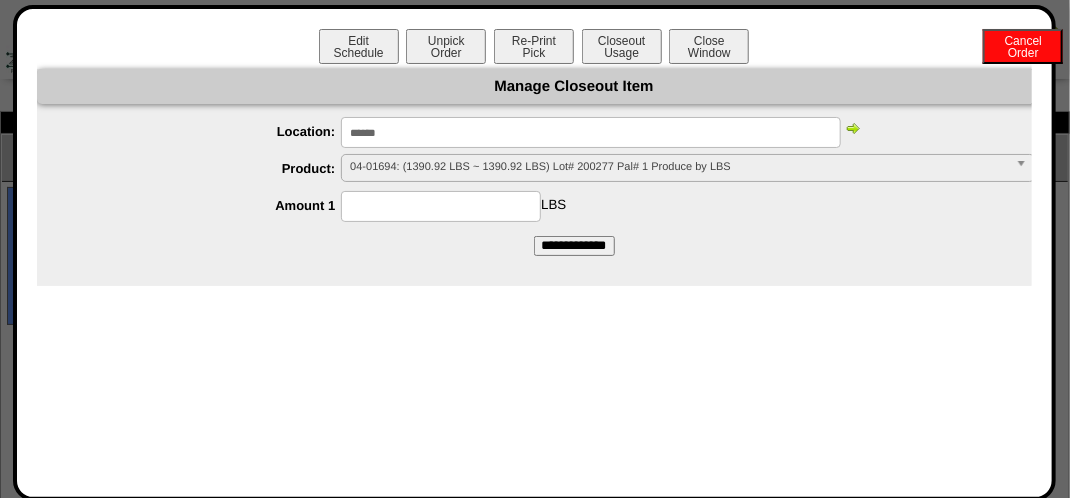 click at bounding box center (1025, 168) 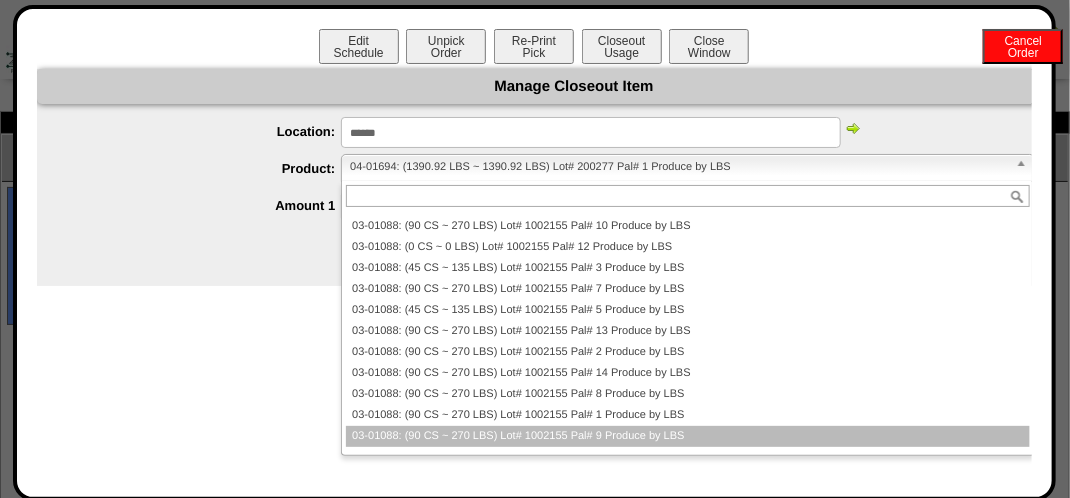 scroll, scrollTop: 200, scrollLeft: 0, axis: vertical 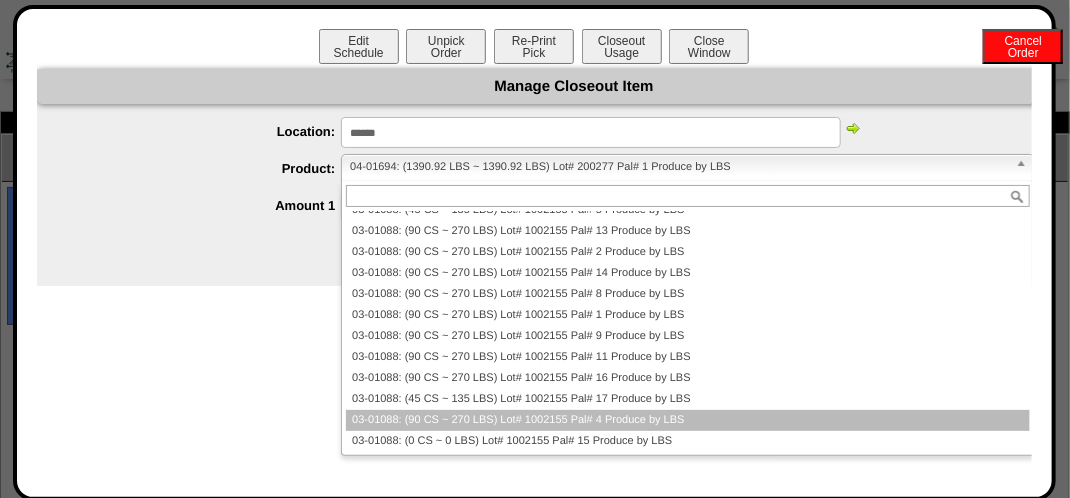 click on "03-01088: (90 CS ~ 270 LBS) Lot# 1002155 Pal# 4 Produce by LBS" at bounding box center [687, 420] 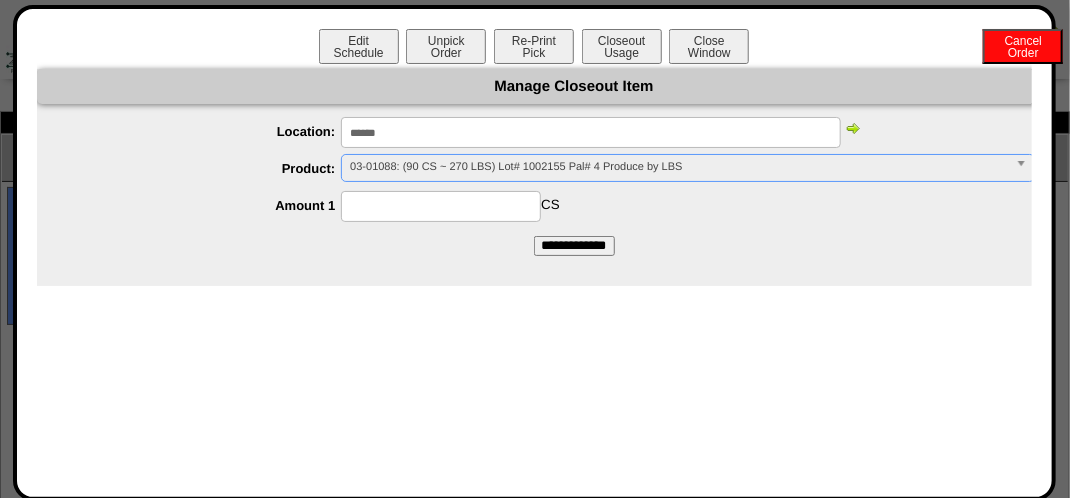 click at bounding box center (441, 206) 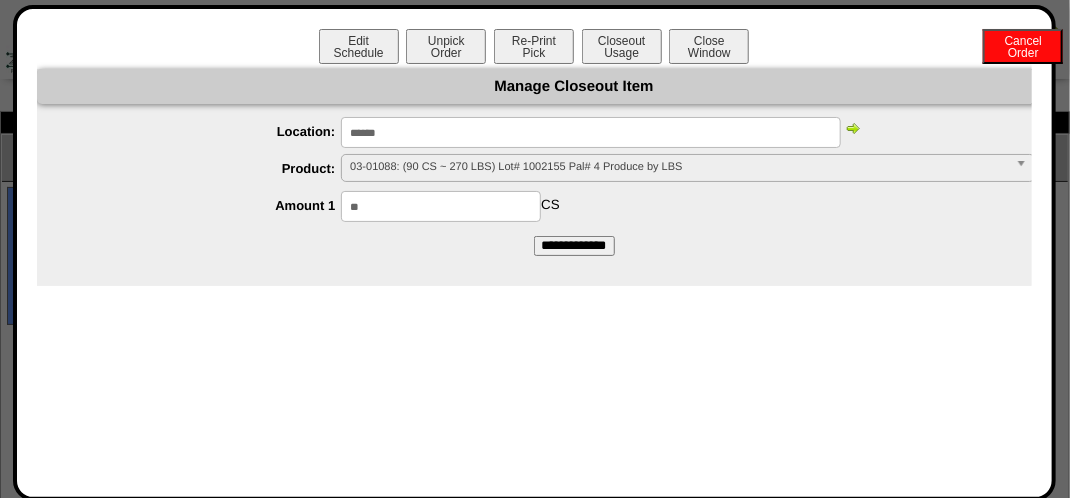 type on "**" 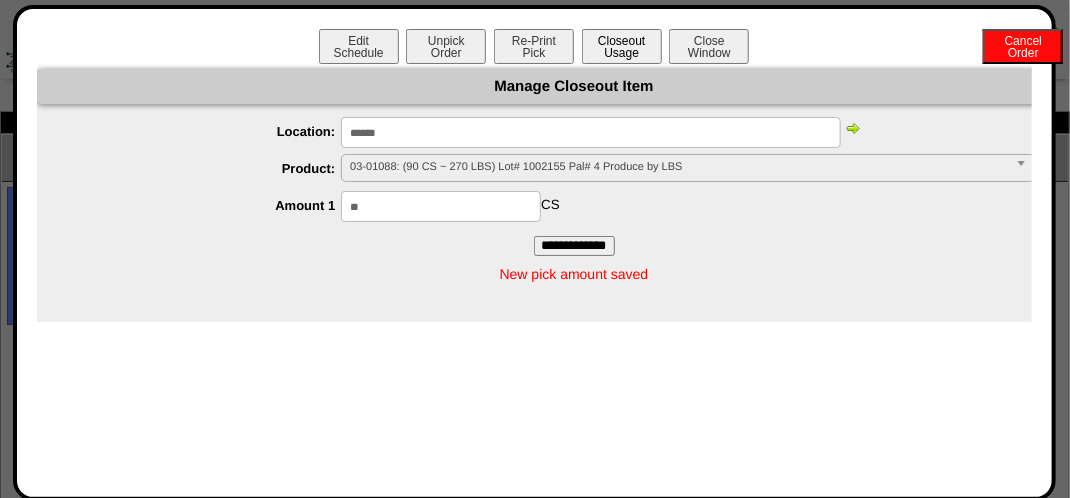 click on "Closeout Usage" at bounding box center [622, 46] 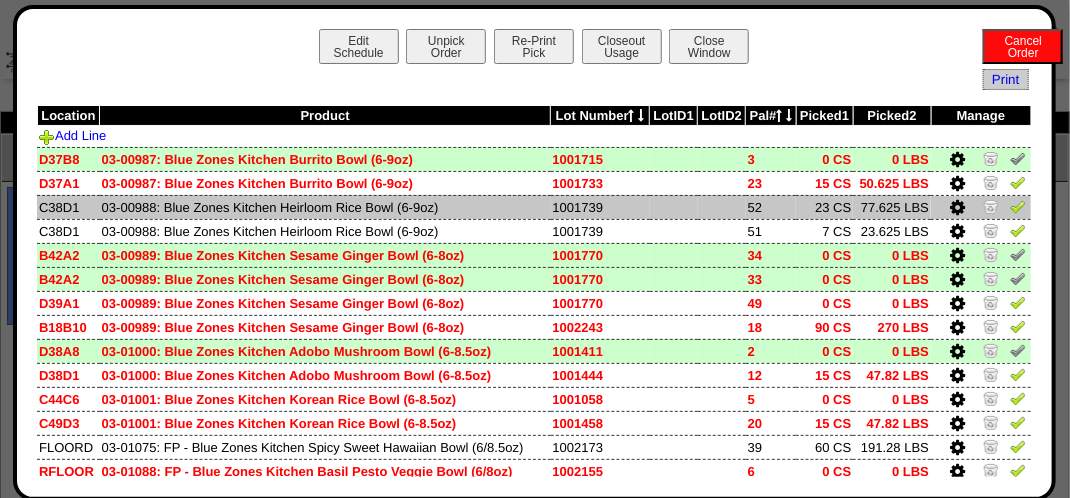 scroll, scrollTop: 151, scrollLeft: 0, axis: vertical 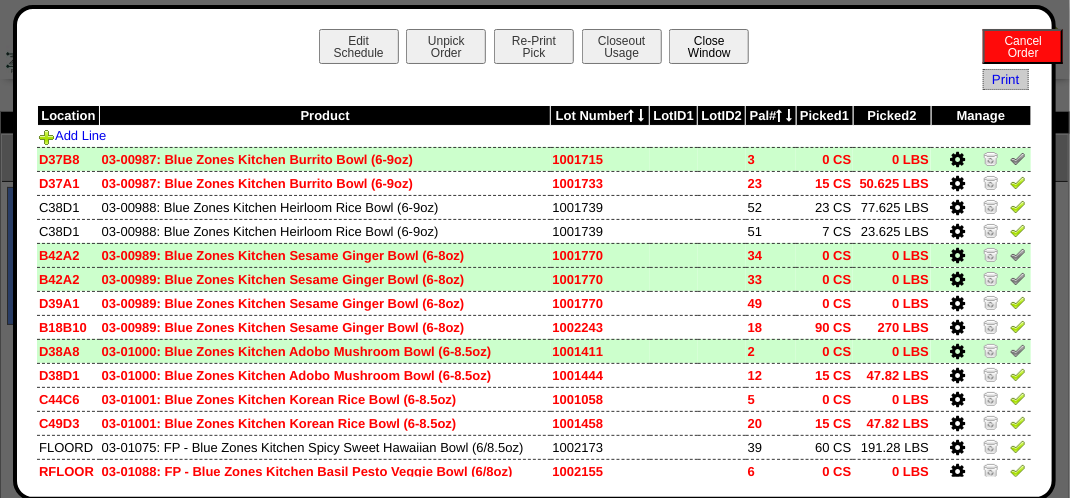 click on "Close Window" at bounding box center (709, 46) 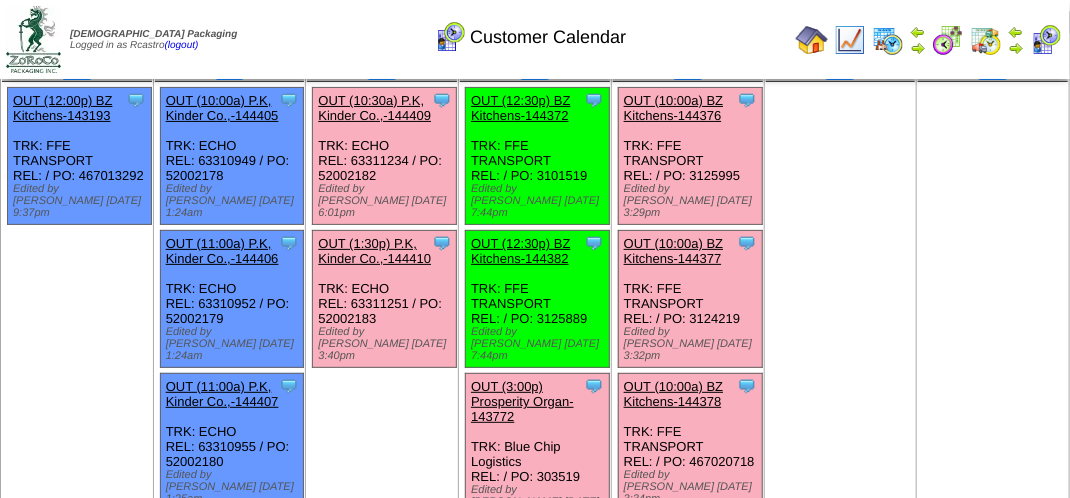 scroll, scrollTop: 200, scrollLeft: 0, axis: vertical 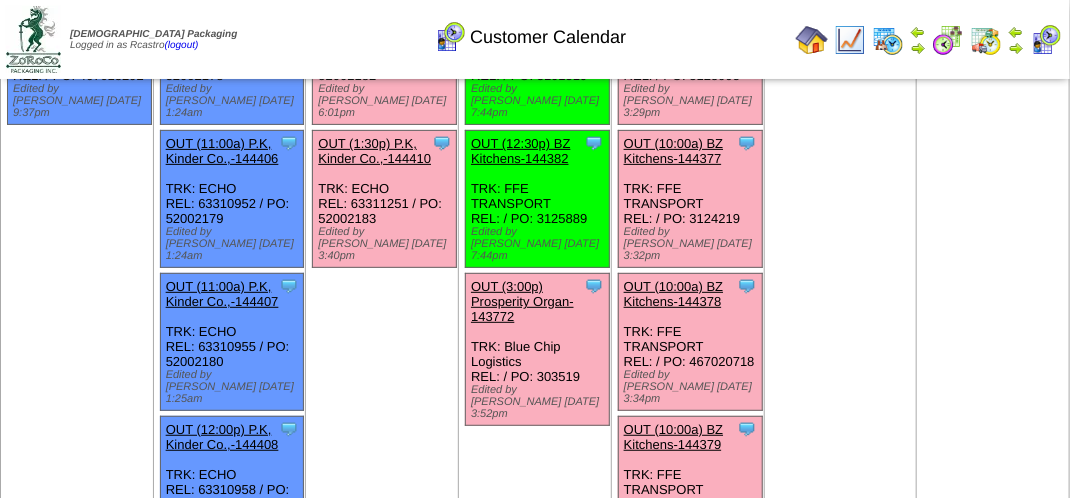 click on "OUT
(10:00a)
BZ Kitchens-144379" at bounding box center (673, 437) 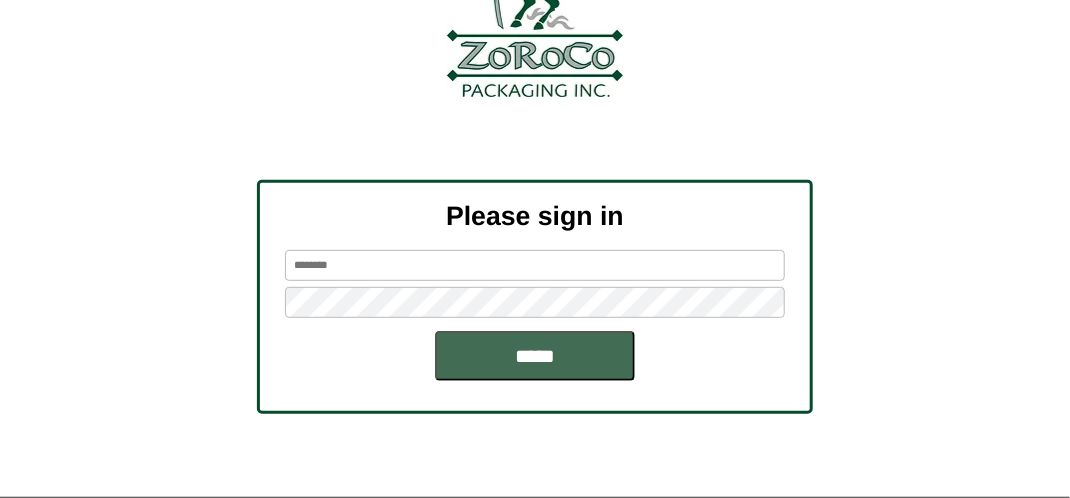 scroll, scrollTop: 226, scrollLeft: 0, axis: vertical 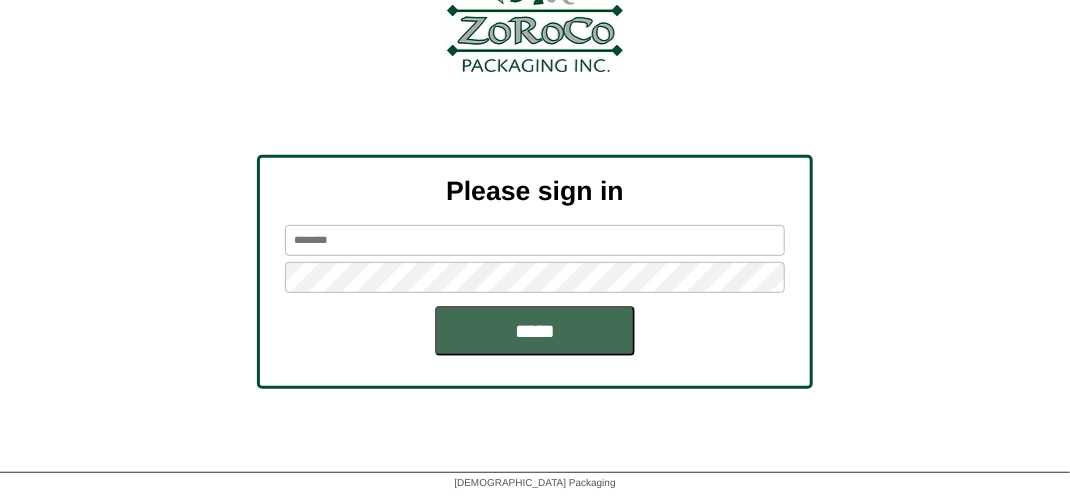 type on "*******" 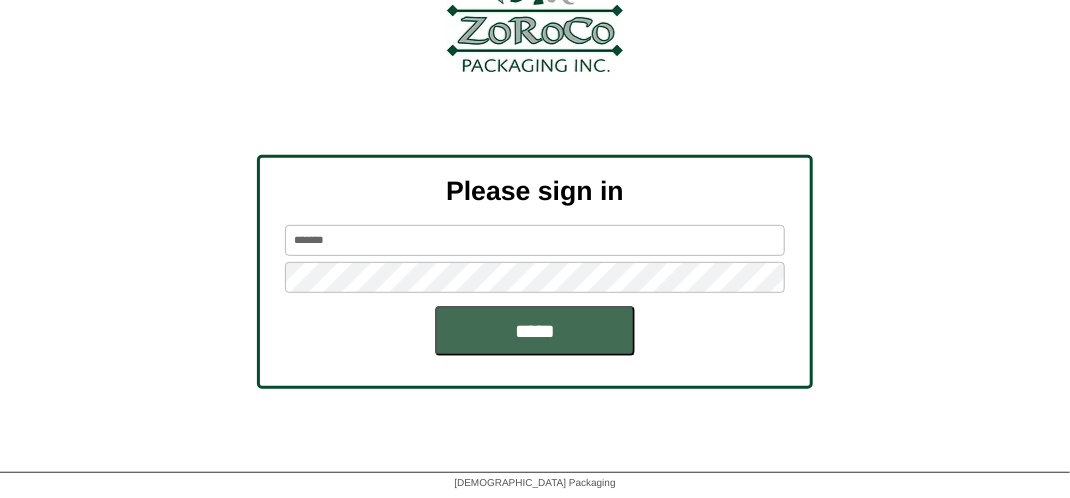 click on "*****" at bounding box center [535, 331] 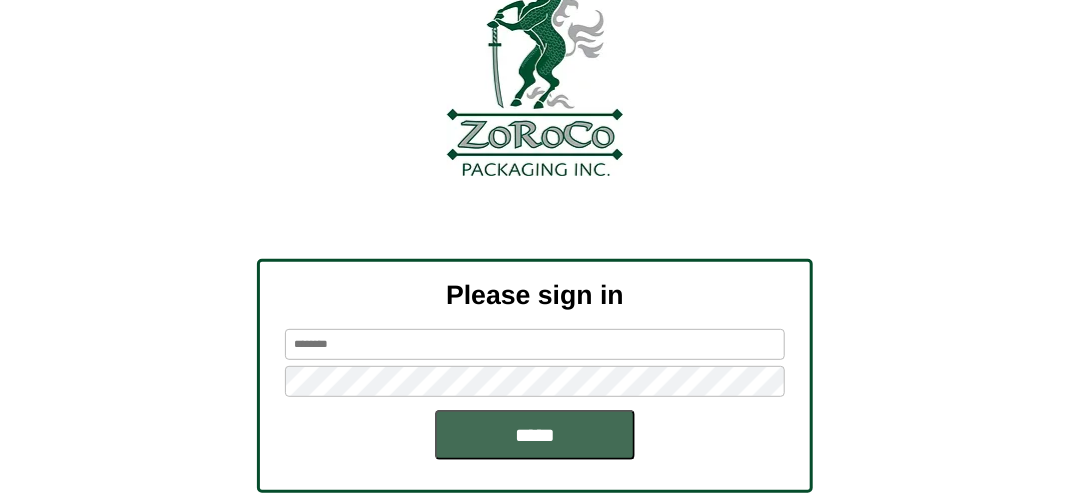 scroll, scrollTop: 226, scrollLeft: 0, axis: vertical 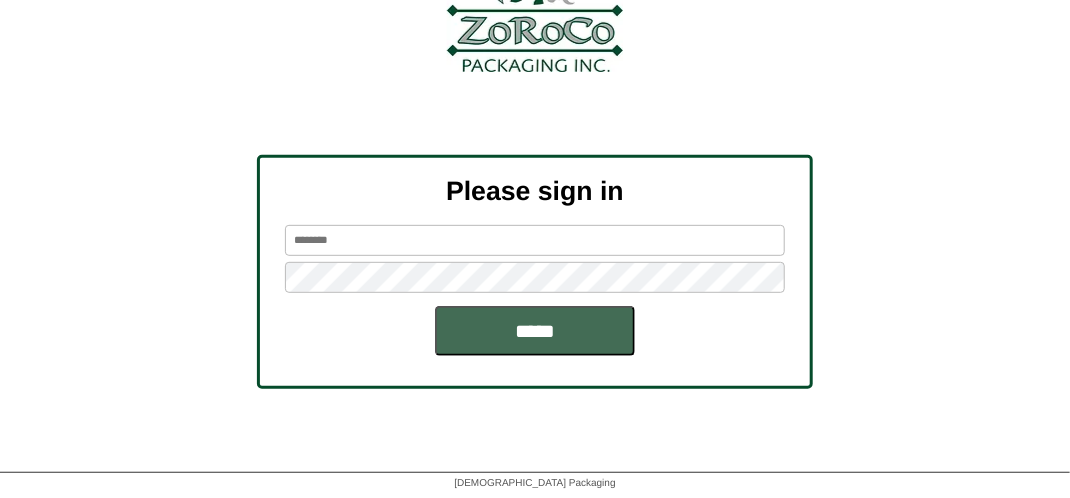 type on "*******" 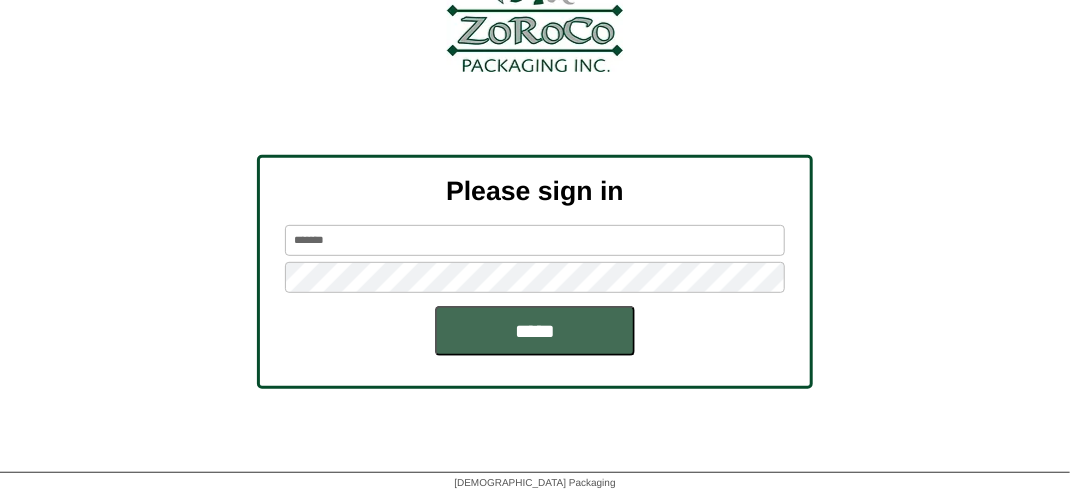 click on "*****" at bounding box center [535, 331] 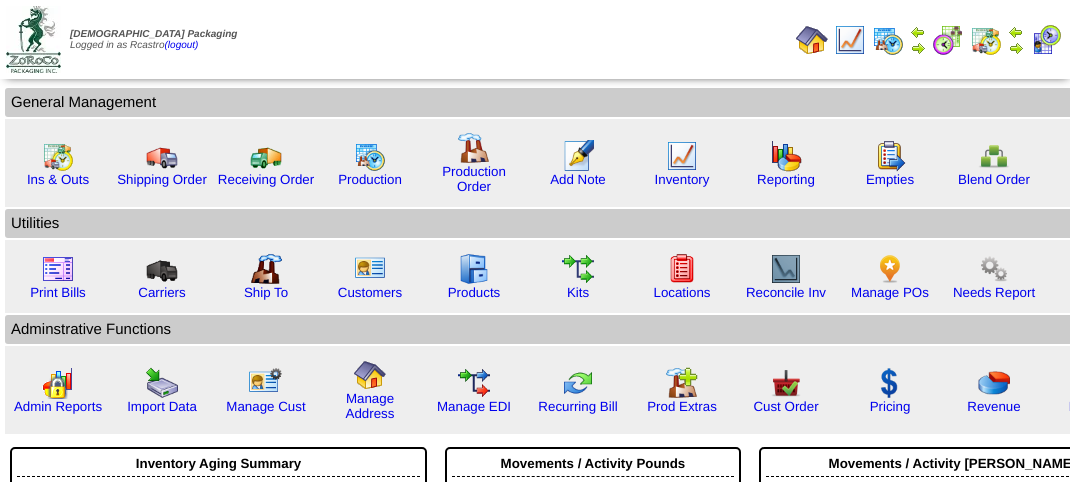 scroll, scrollTop: 0, scrollLeft: 0, axis: both 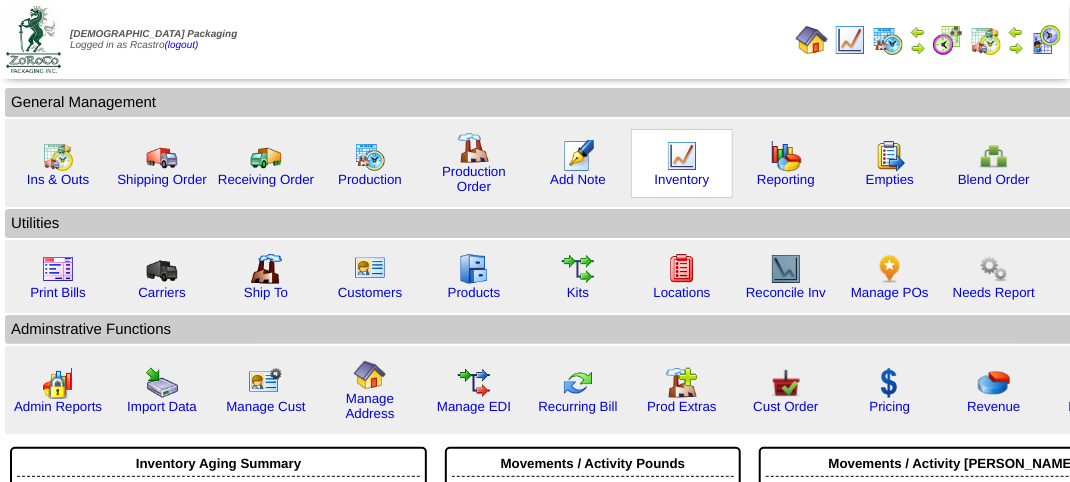 click at bounding box center [682, 156] 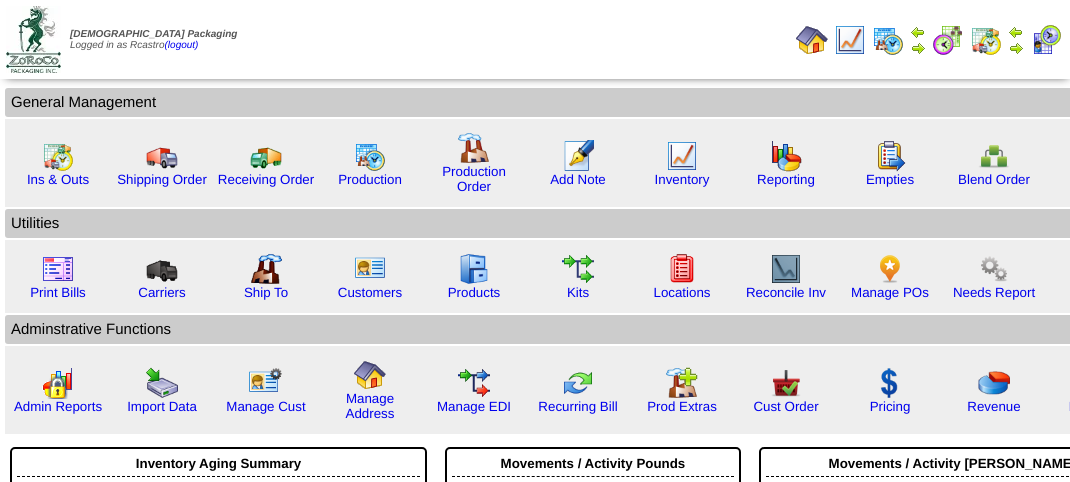 scroll, scrollTop: 0, scrollLeft: 0, axis: both 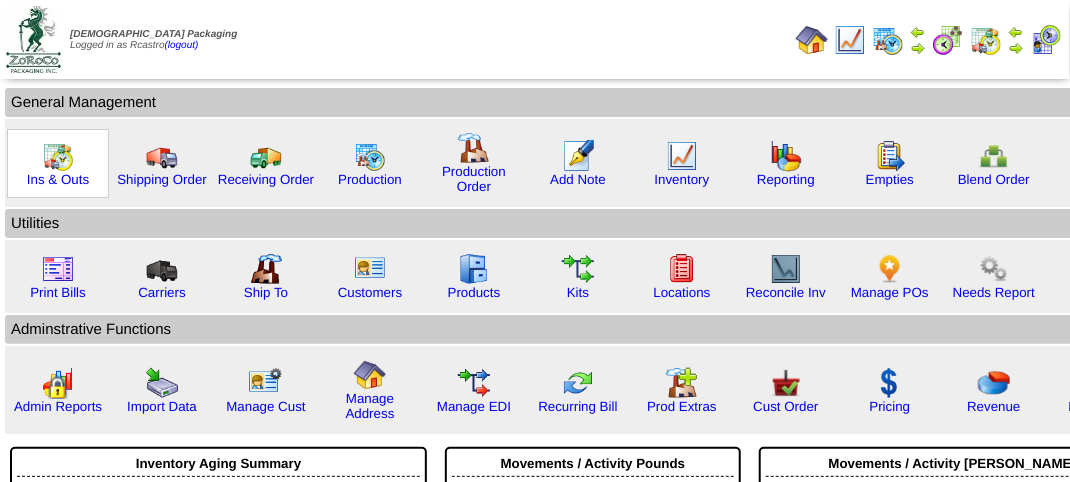 click at bounding box center (58, 156) 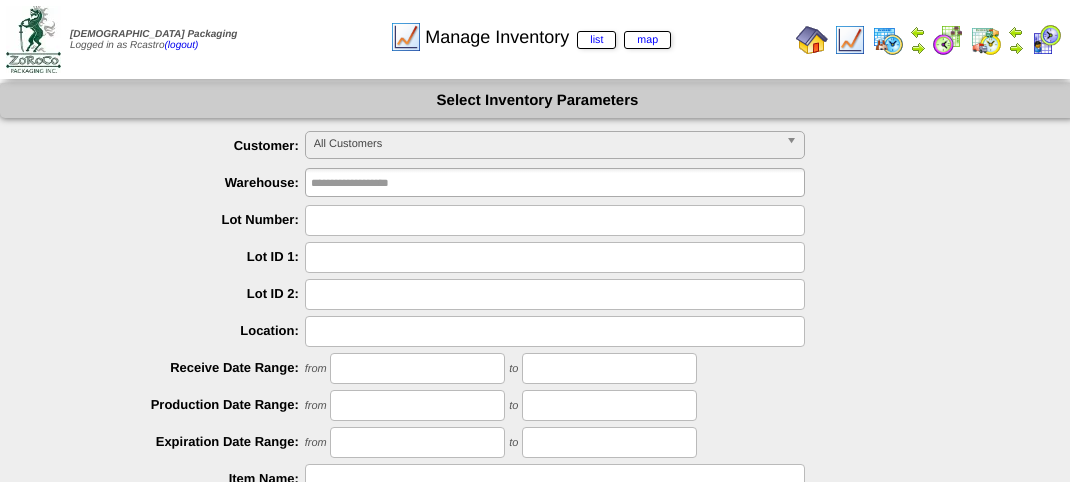 scroll, scrollTop: 0, scrollLeft: 0, axis: both 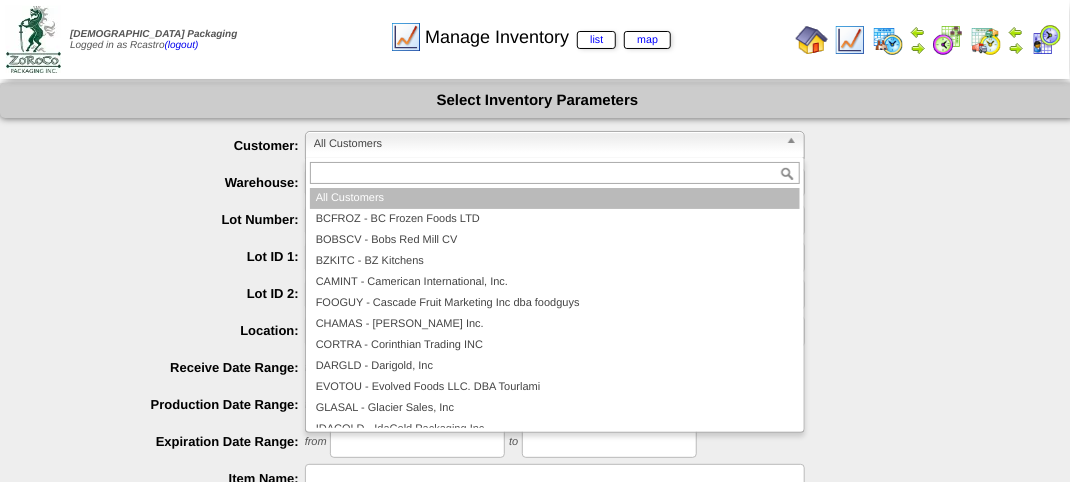 click on "All Customers" at bounding box center [546, 144] 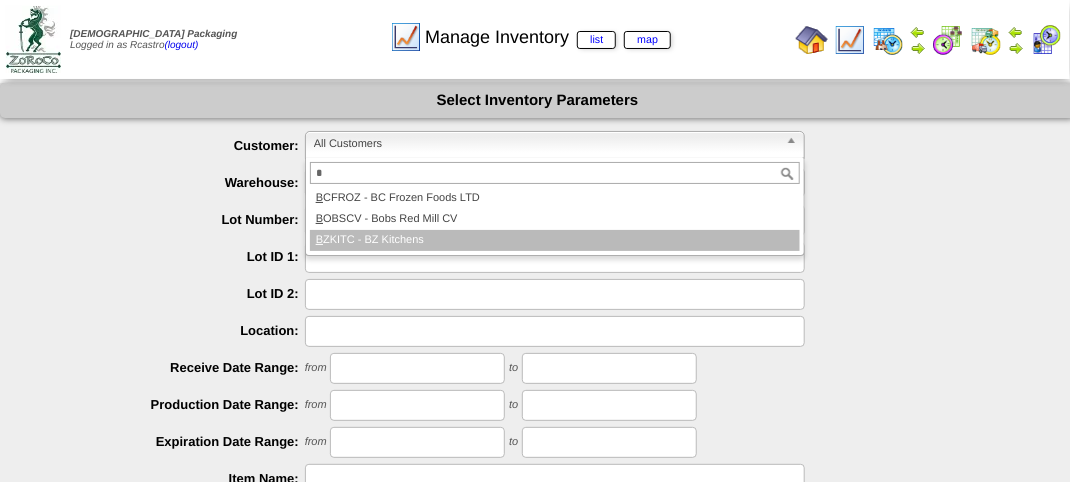 type on "*" 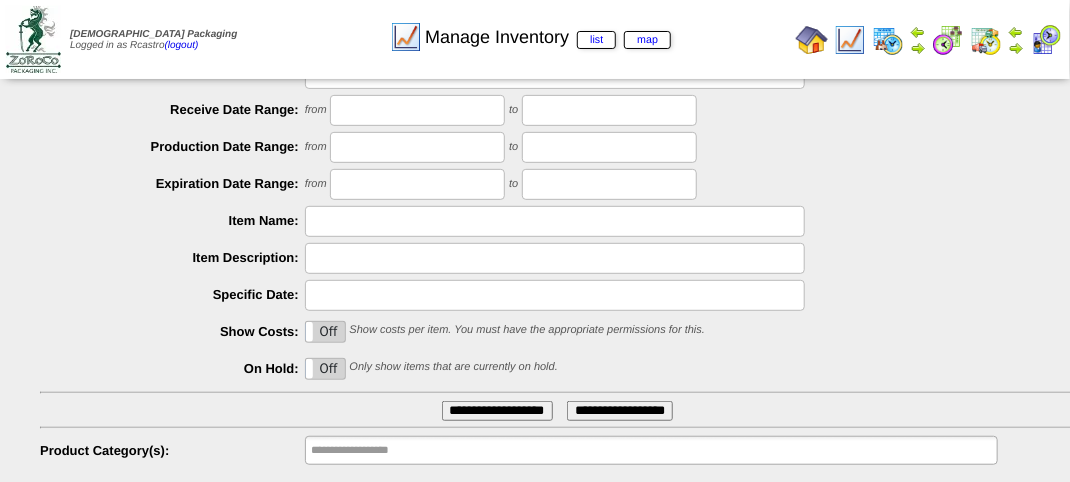 scroll, scrollTop: 351, scrollLeft: 0, axis: vertical 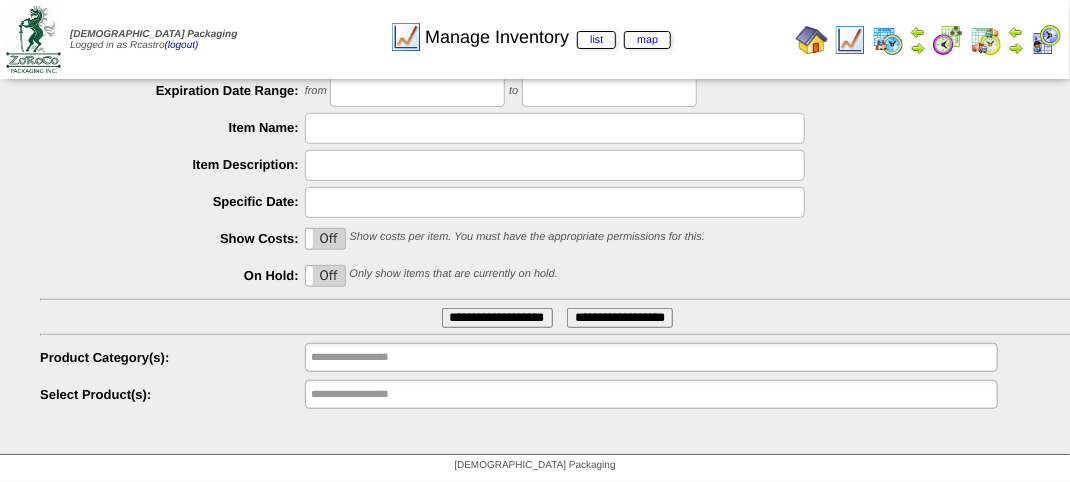 type 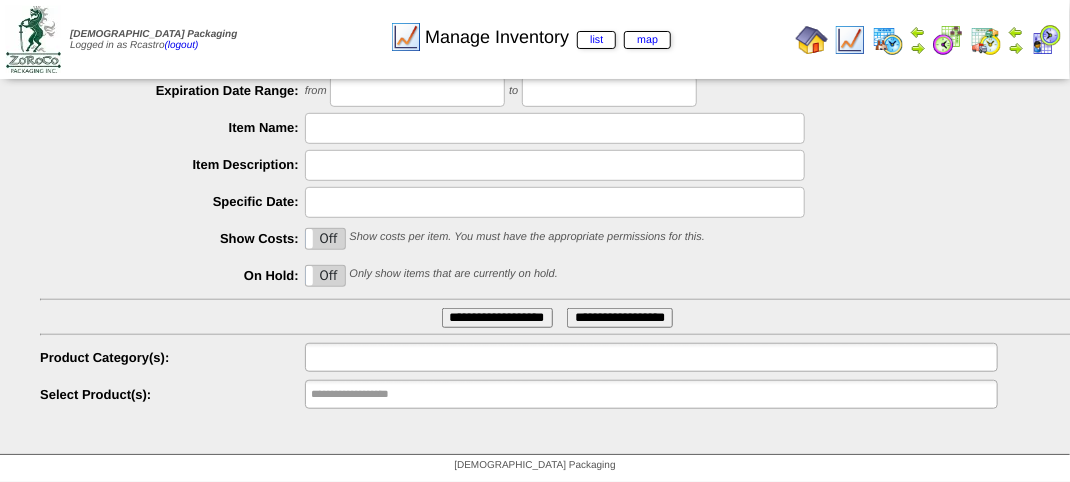 click at bounding box center (375, 357) 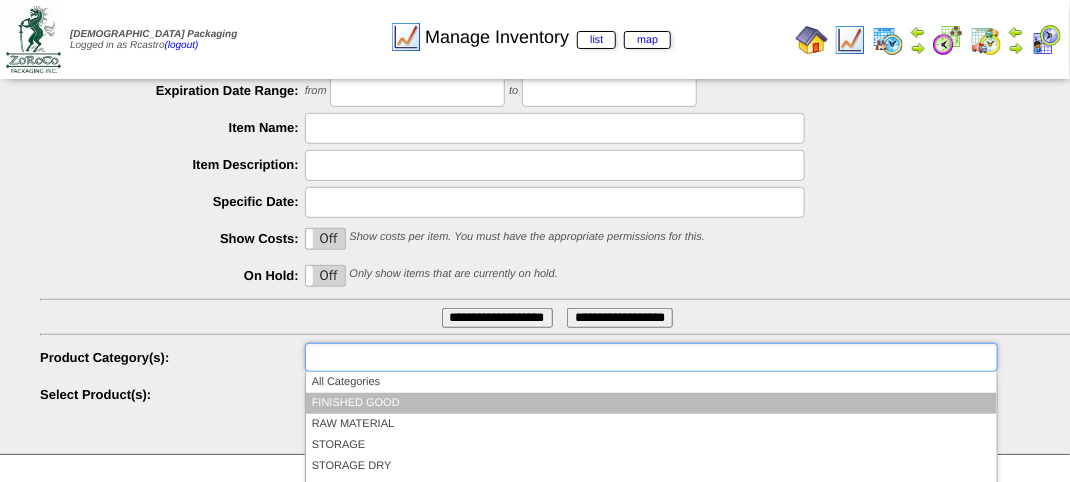 click on "FINISHED GOOD" at bounding box center (651, 403) 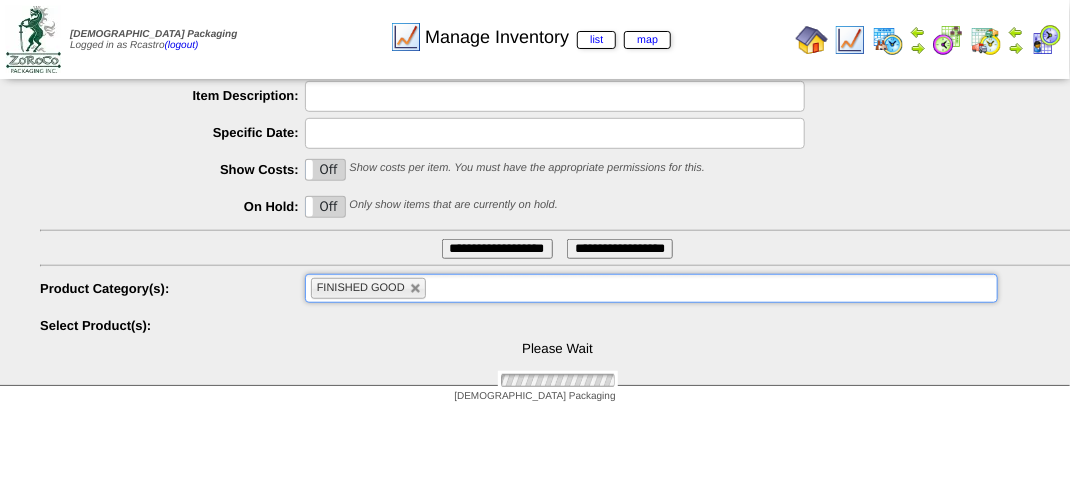 scroll, scrollTop: 481, scrollLeft: 0, axis: vertical 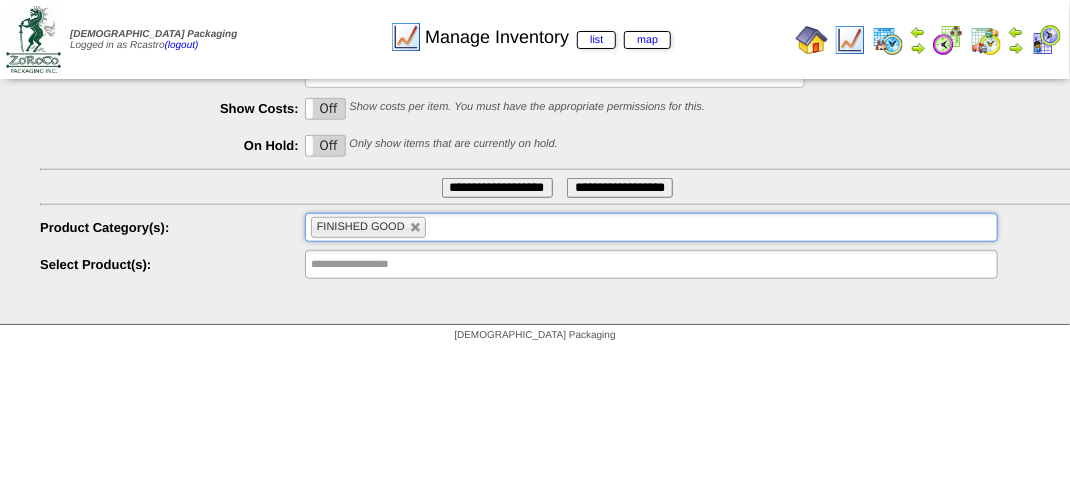 type 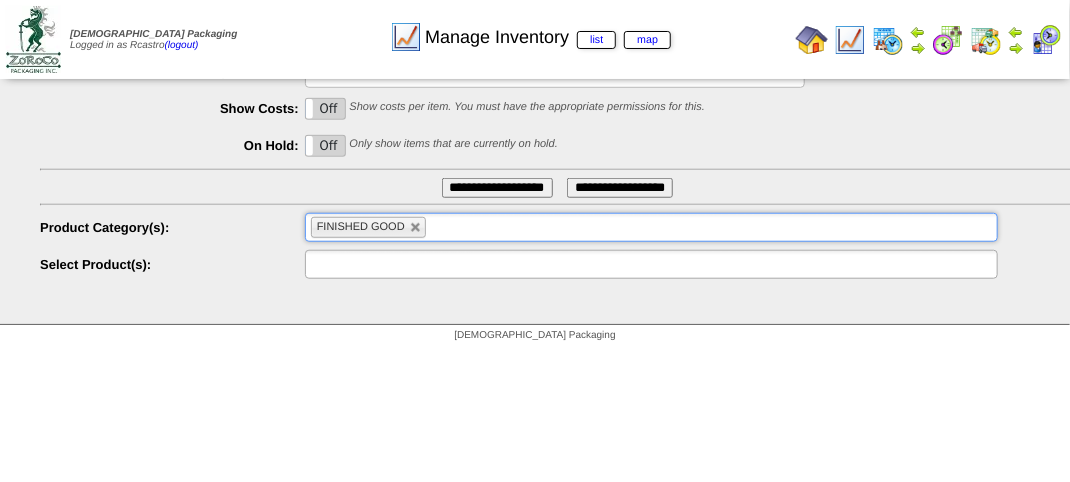 click at bounding box center [375, 264] 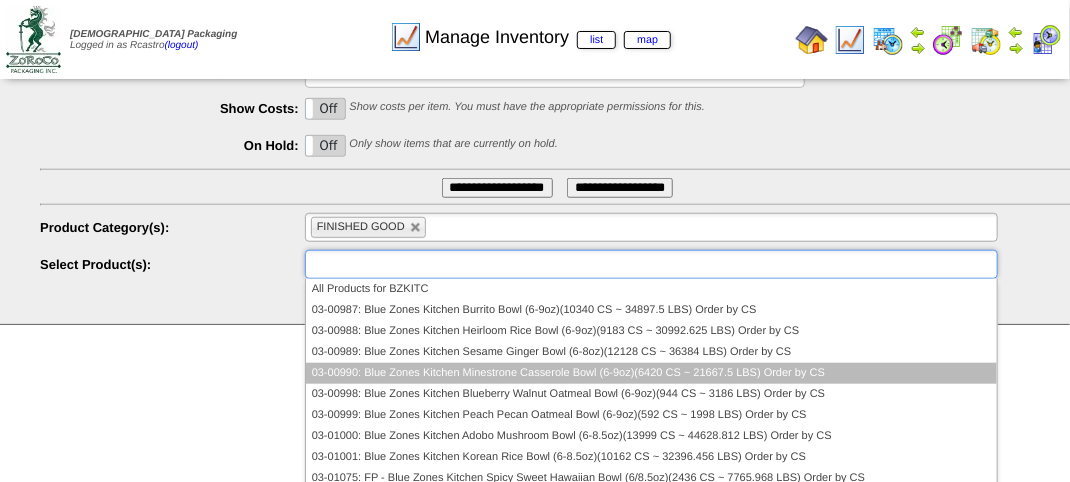 click on "03-00990: Blue Zones Kitchen Minestrone Casserole Bowl (6-9oz)(6420 CS ~ 21667.5 LBS) Order by CS" at bounding box center [651, 373] 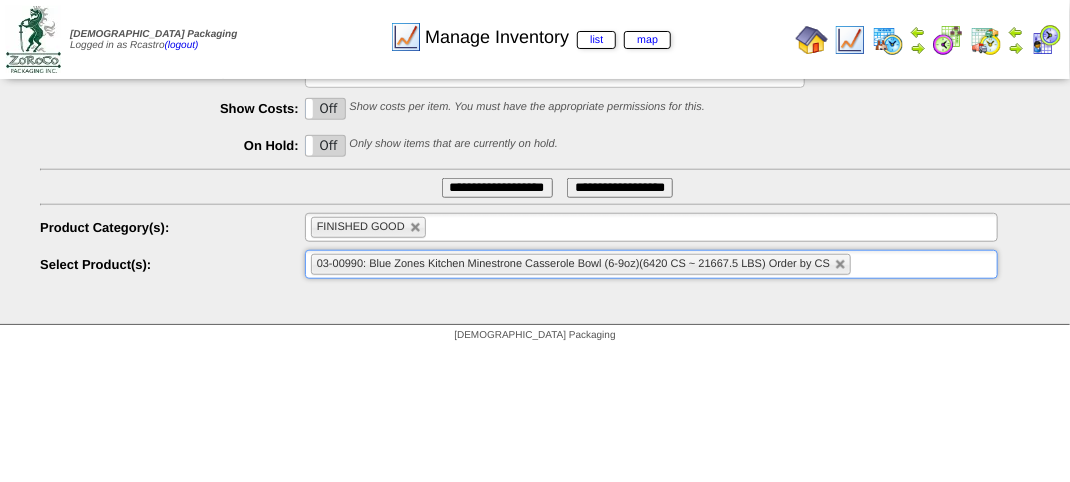 click on "**********" at bounding box center (497, 188) 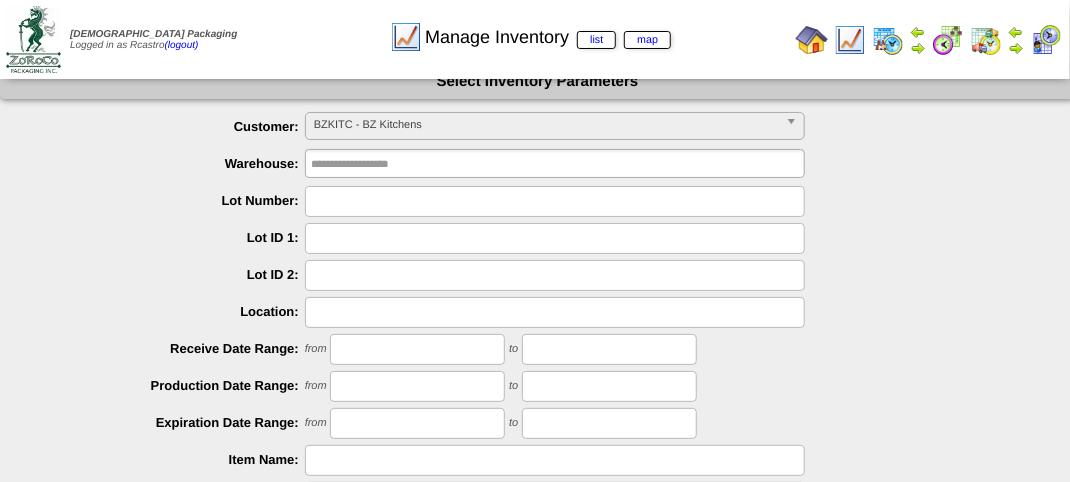 scroll, scrollTop: 0, scrollLeft: 0, axis: both 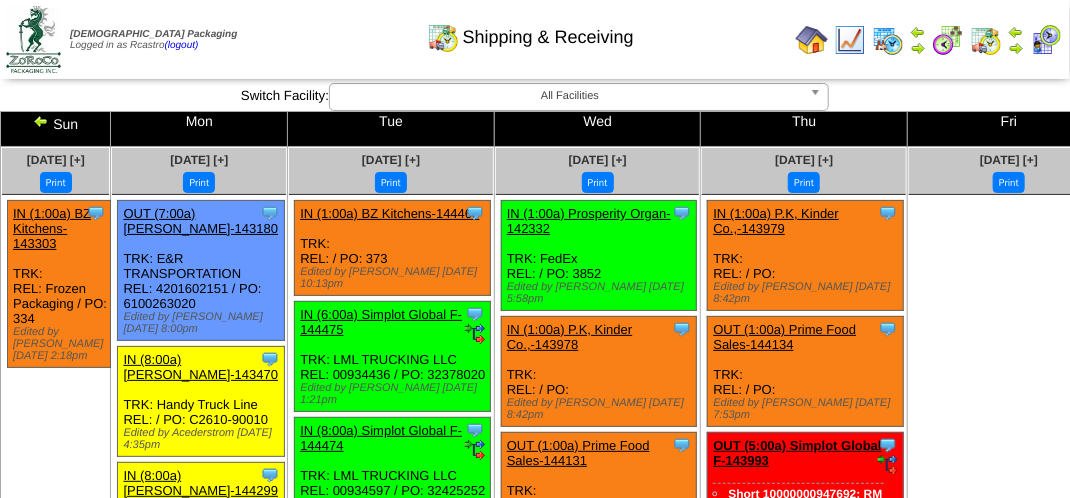 click at bounding box center [1046, 40] 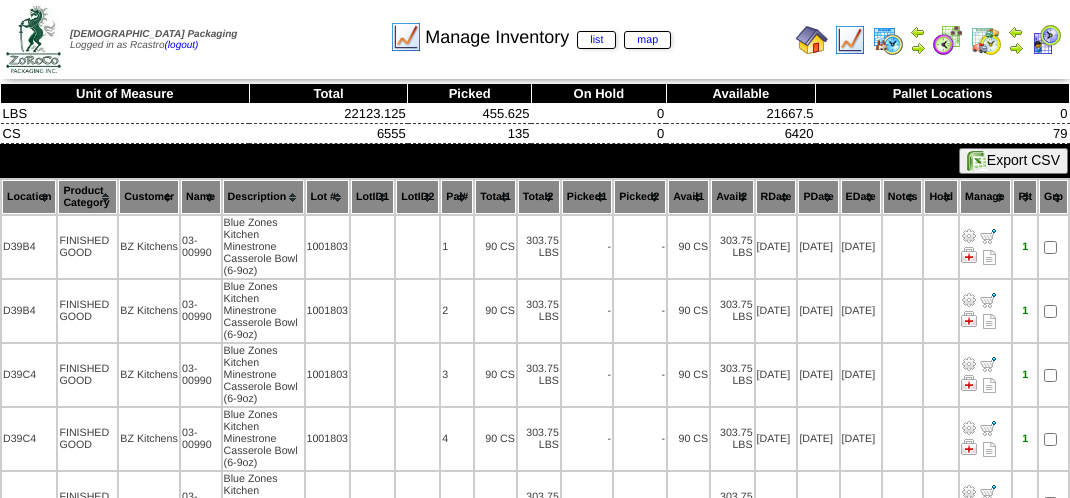 scroll, scrollTop: 0, scrollLeft: 0, axis: both 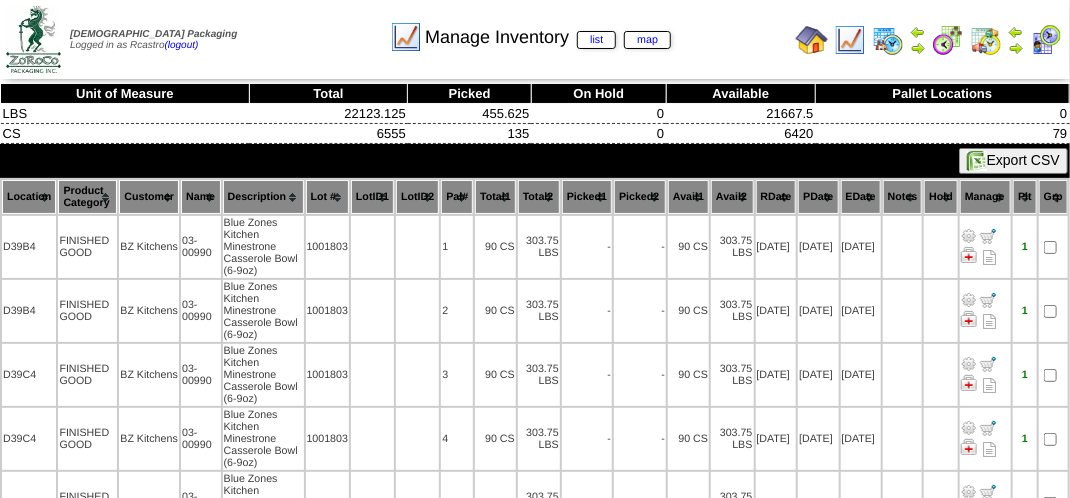 click on "Location" at bounding box center (29, 197) 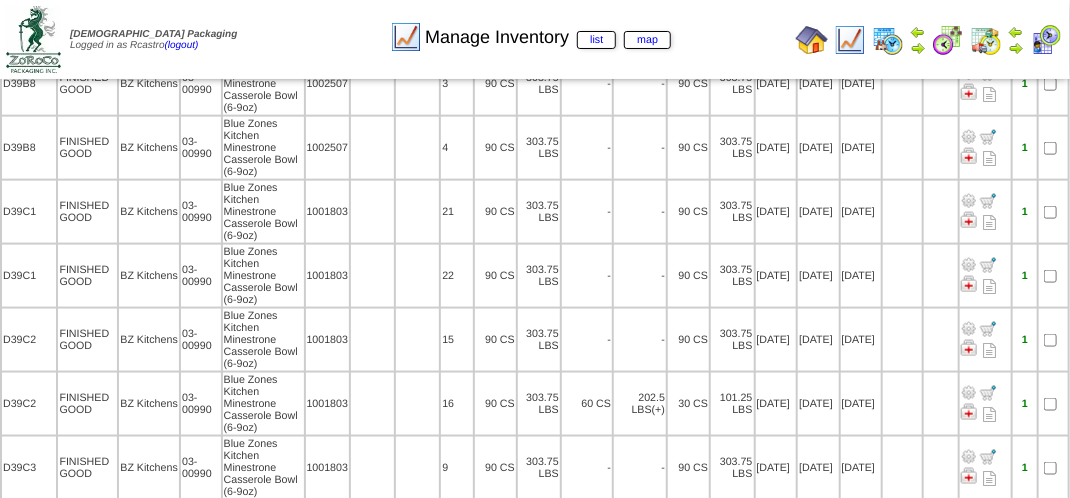 scroll, scrollTop: 3500, scrollLeft: 0, axis: vertical 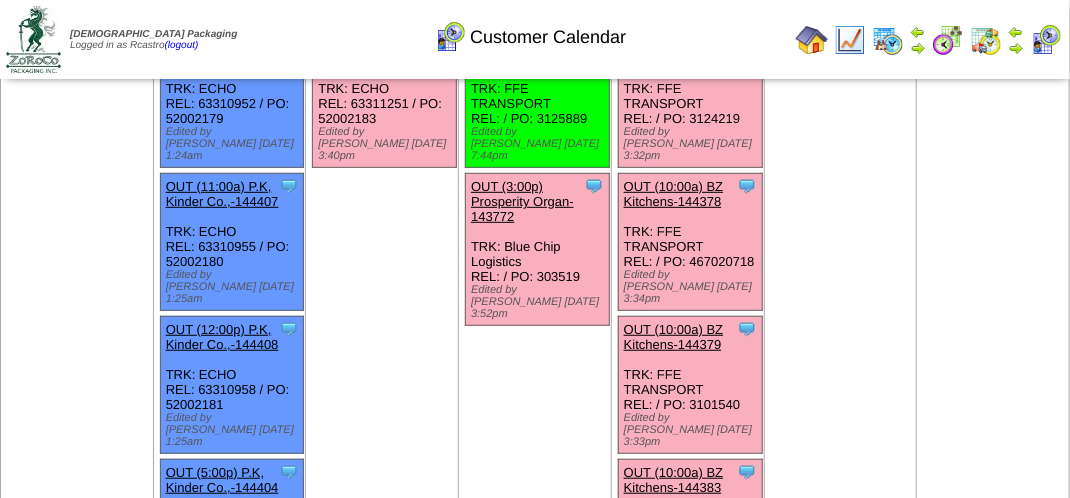 click on "OUT
(10:00a)
BZ Kitchens-144379" at bounding box center (673, 337) 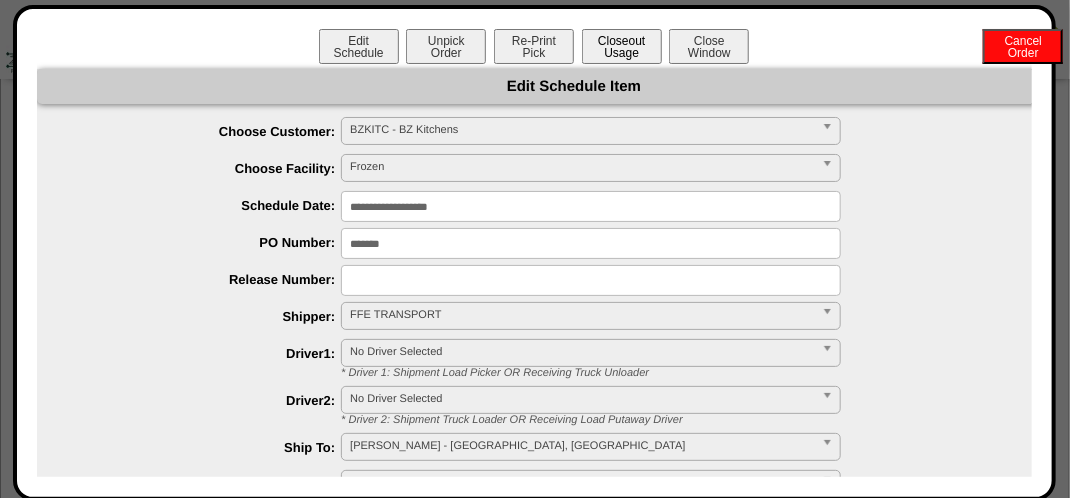 click on "Closeout Usage" at bounding box center [622, 46] 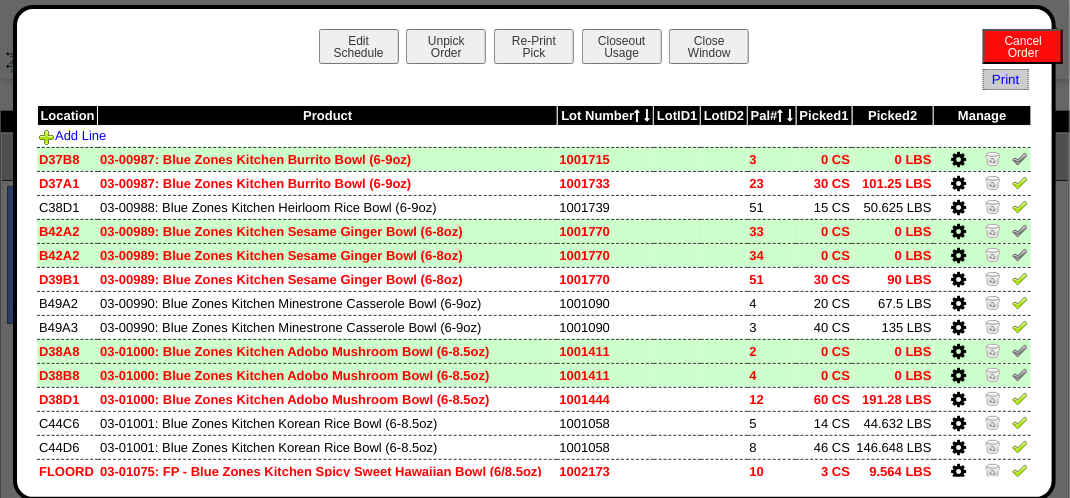 scroll, scrollTop: 0, scrollLeft: 0, axis: both 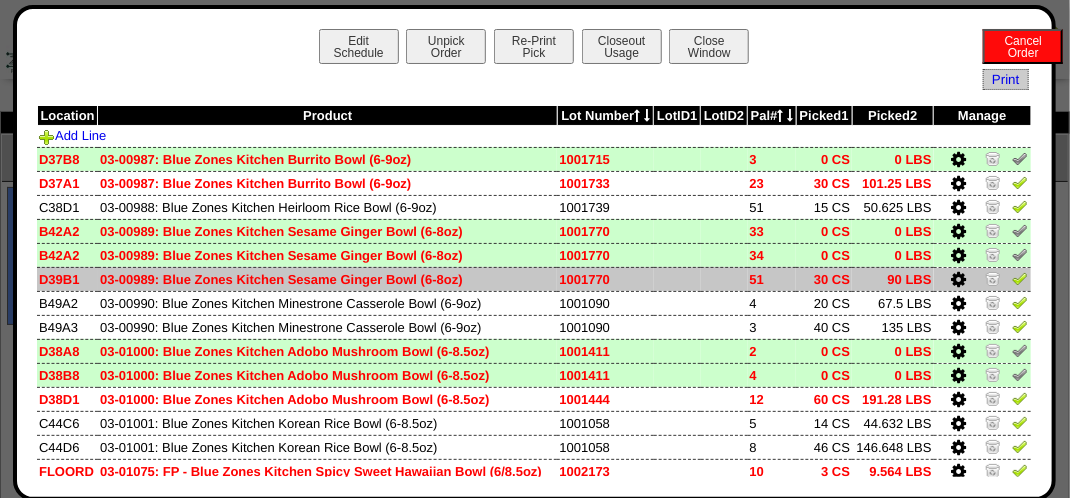click at bounding box center [959, 280] 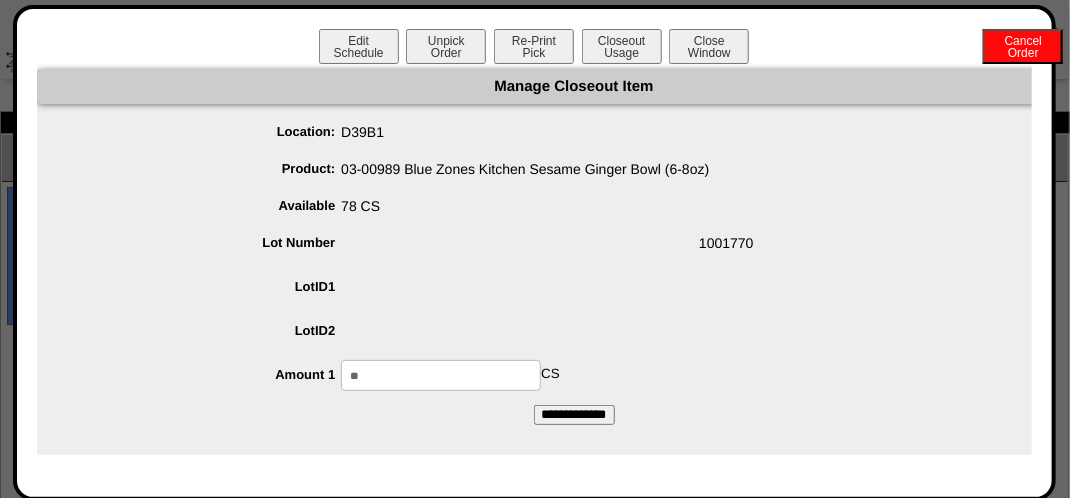 click on "**" at bounding box center [441, 375] 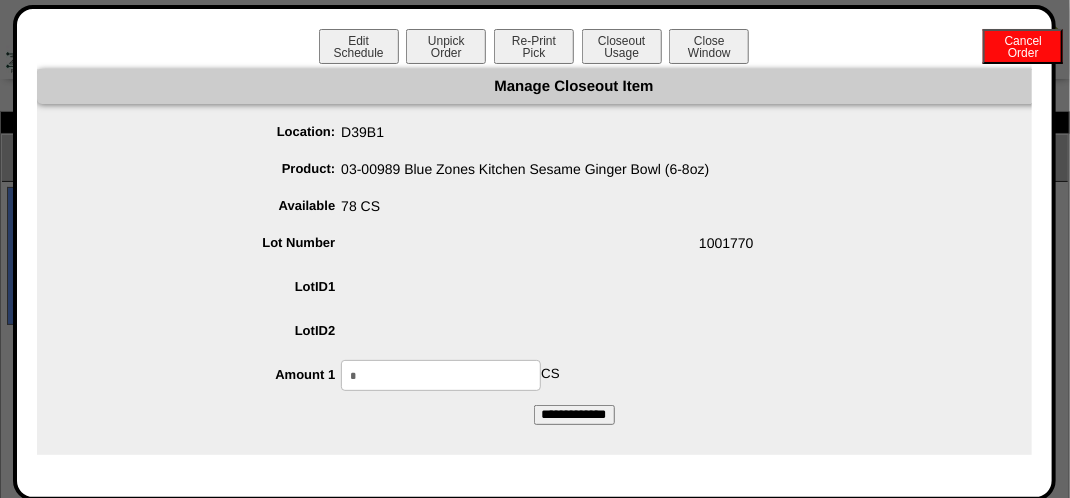 type on "*" 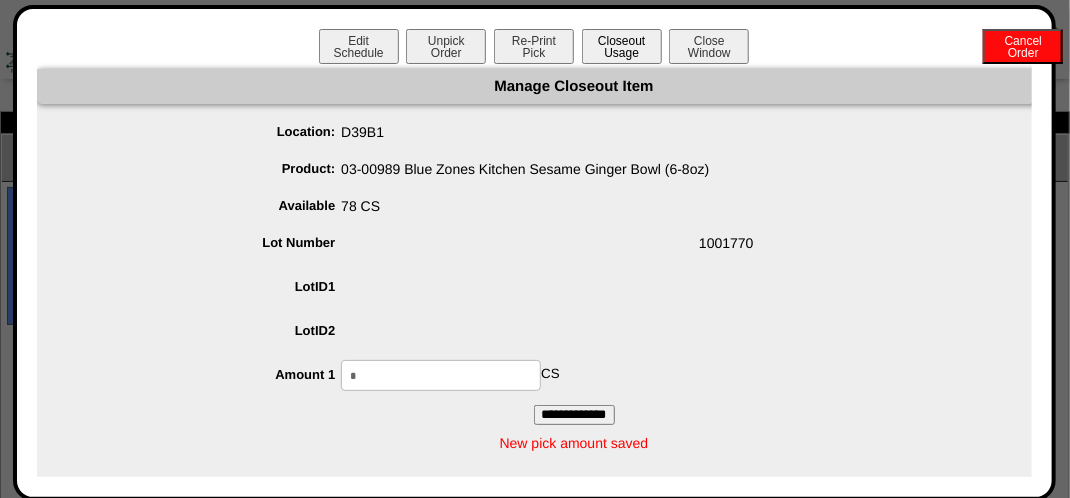 click on "Closeout Usage" at bounding box center [622, 46] 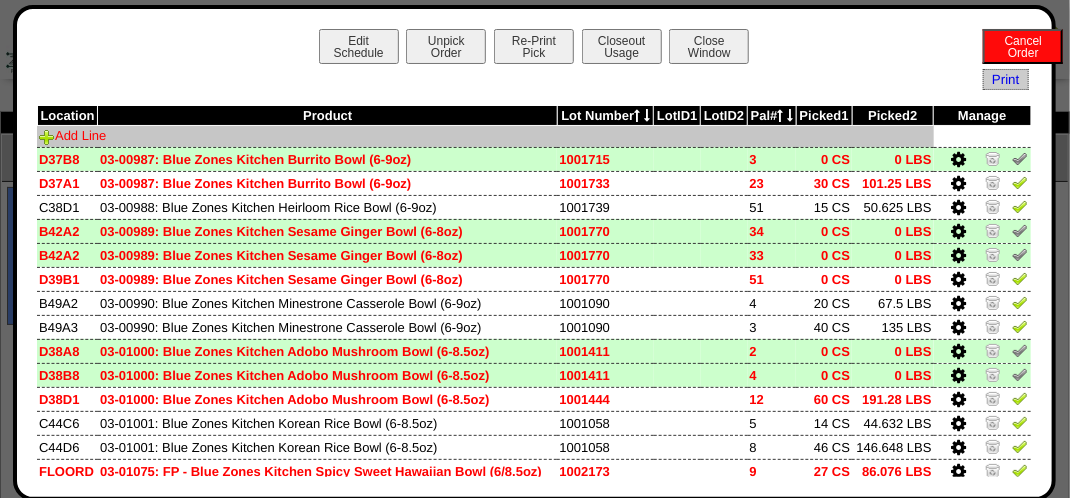 click on "Add Line" at bounding box center (72, 135) 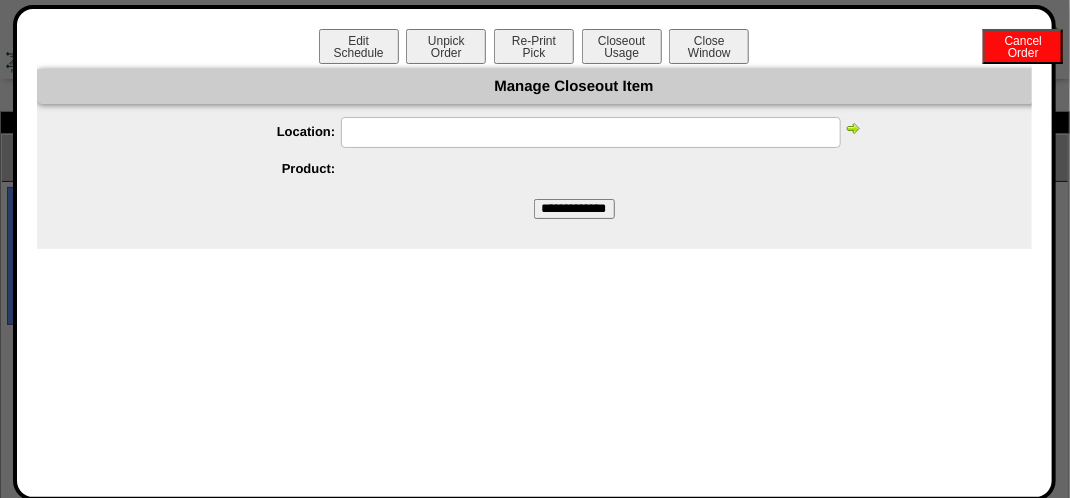 click at bounding box center (591, 132) 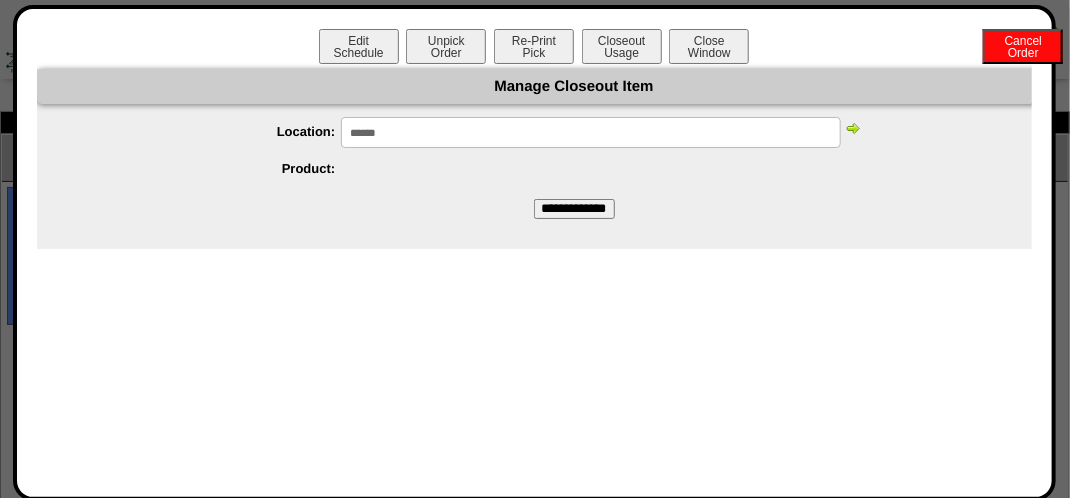 type on "******" 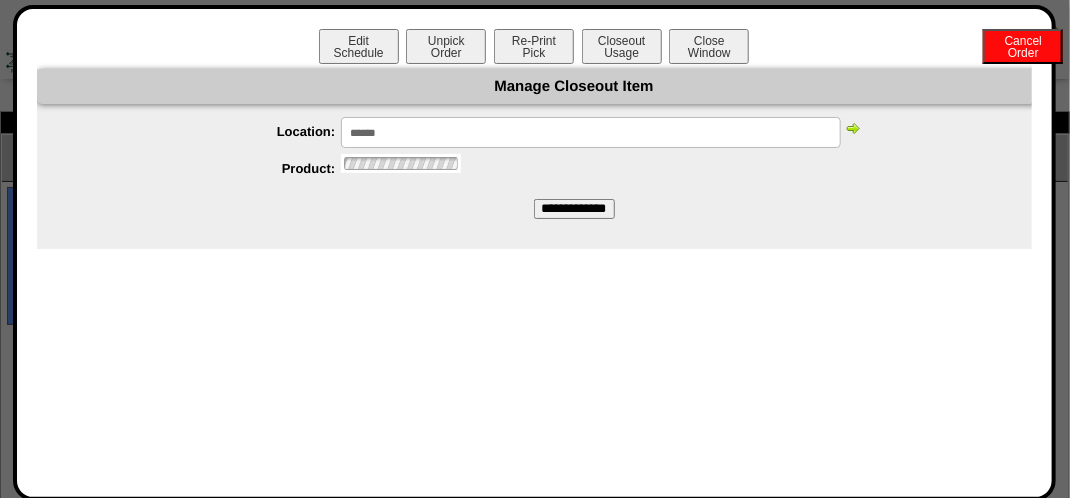 click at bounding box center (853, 128) 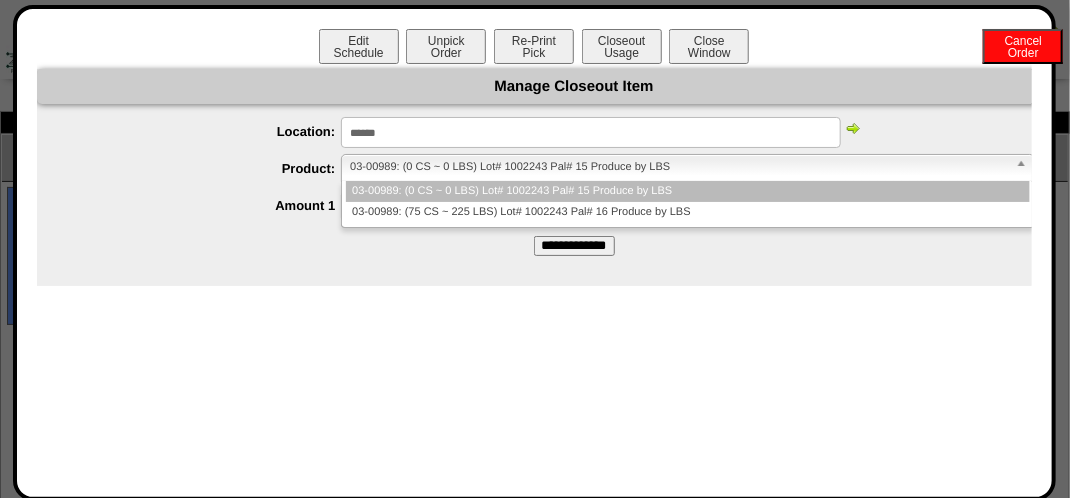 click at bounding box center (1025, 168) 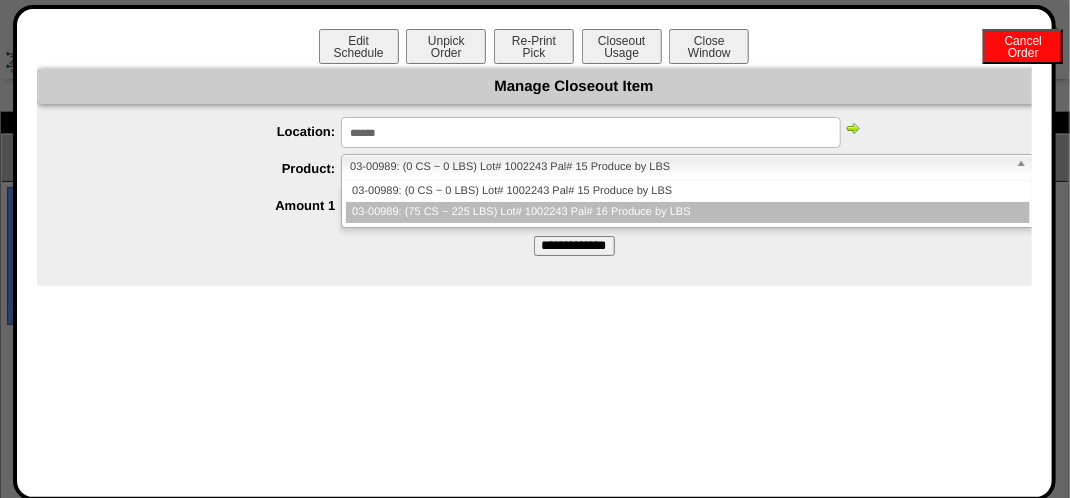 click on "03-00989: (75 CS ~ 225 LBS) Lot# 1002243 Pal# 16 Produce by LBS" at bounding box center (687, 212) 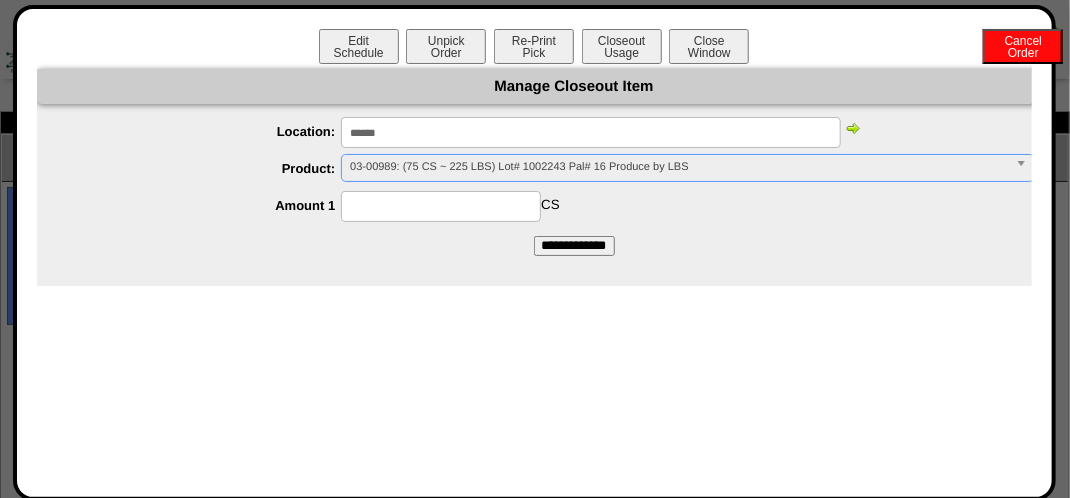 click at bounding box center [441, 206] 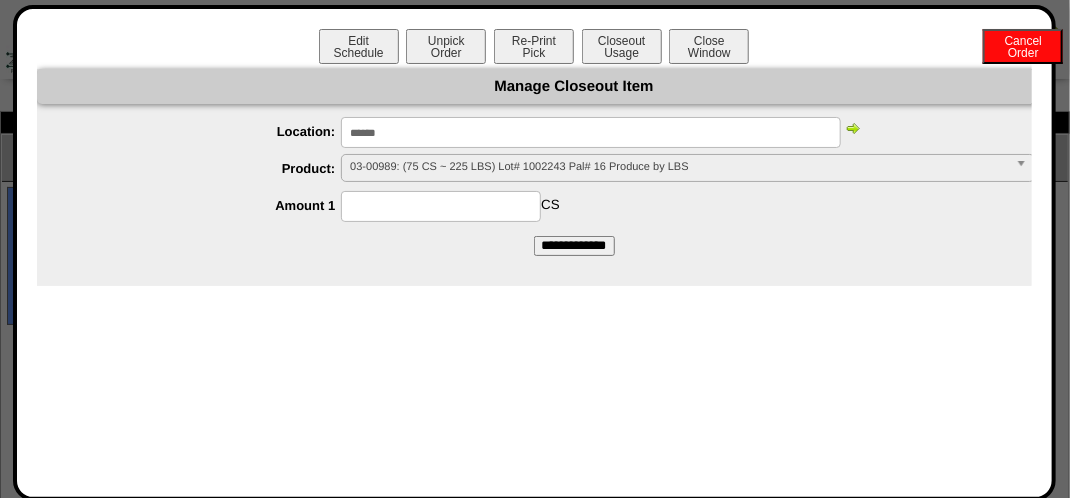 click on "**********" at bounding box center [574, 162] 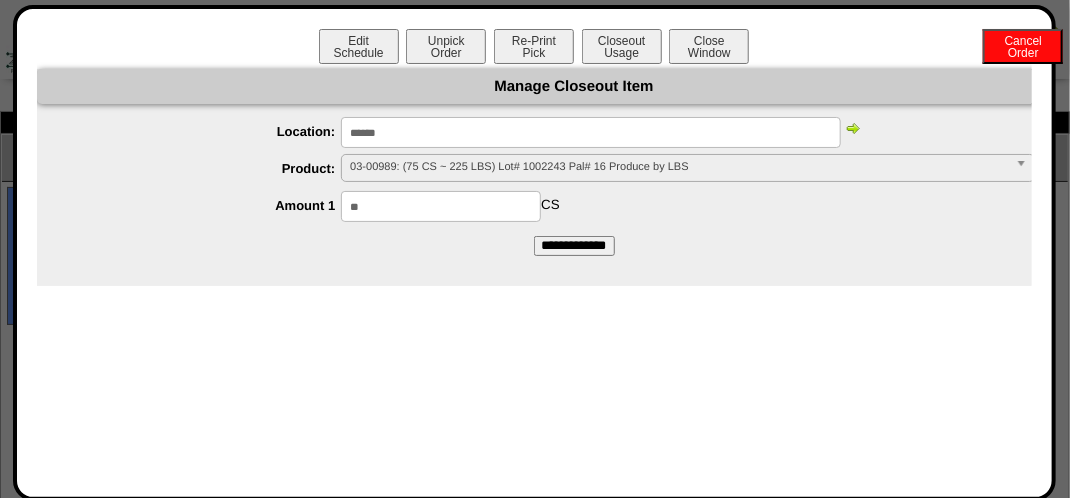 type on "**" 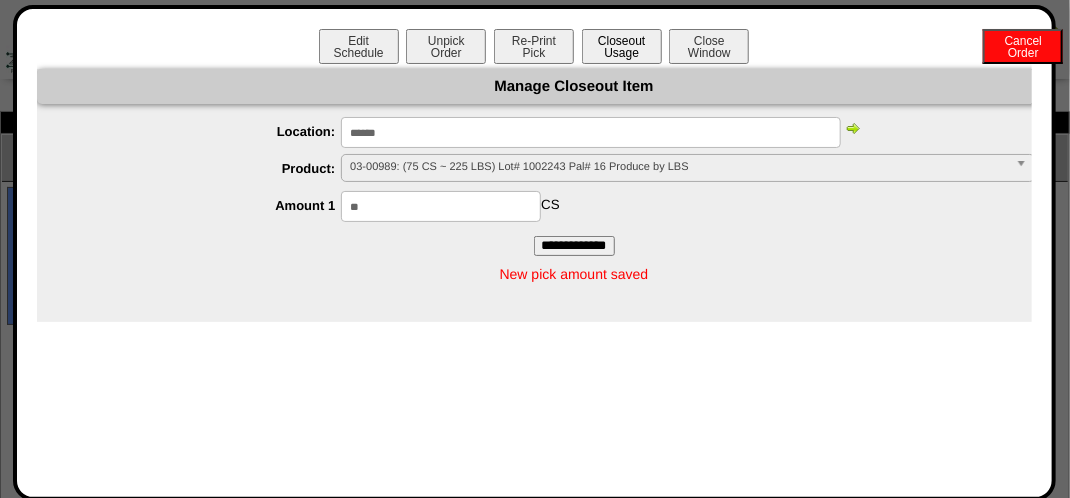 click on "Closeout Usage" at bounding box center (622, 46) 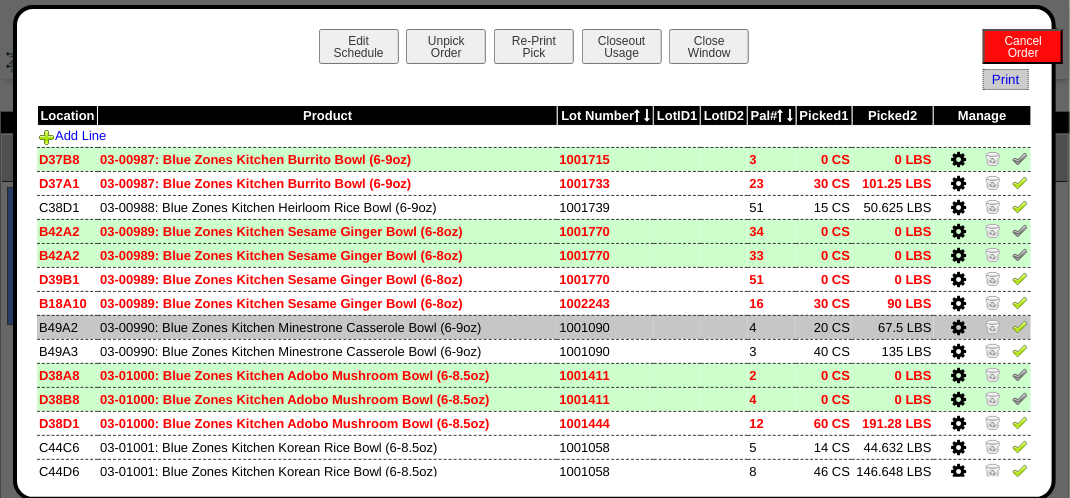 click at bounding box center (959, 328) 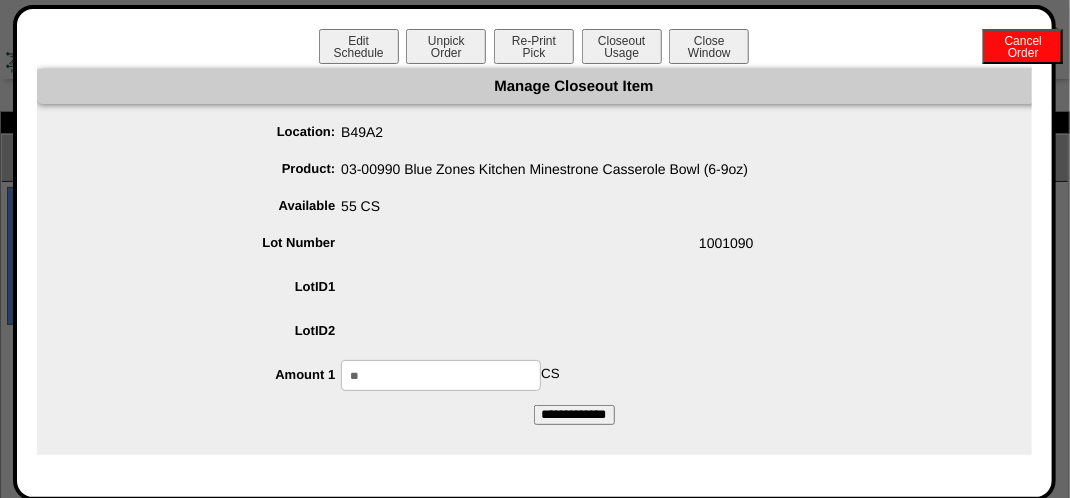 click on "**" at bounding box center (441, 375) 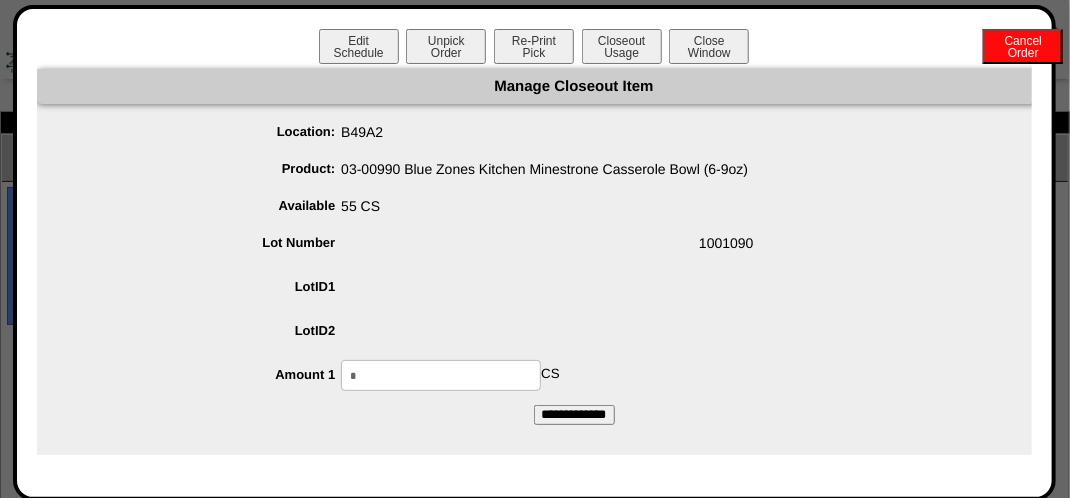 type on "*" 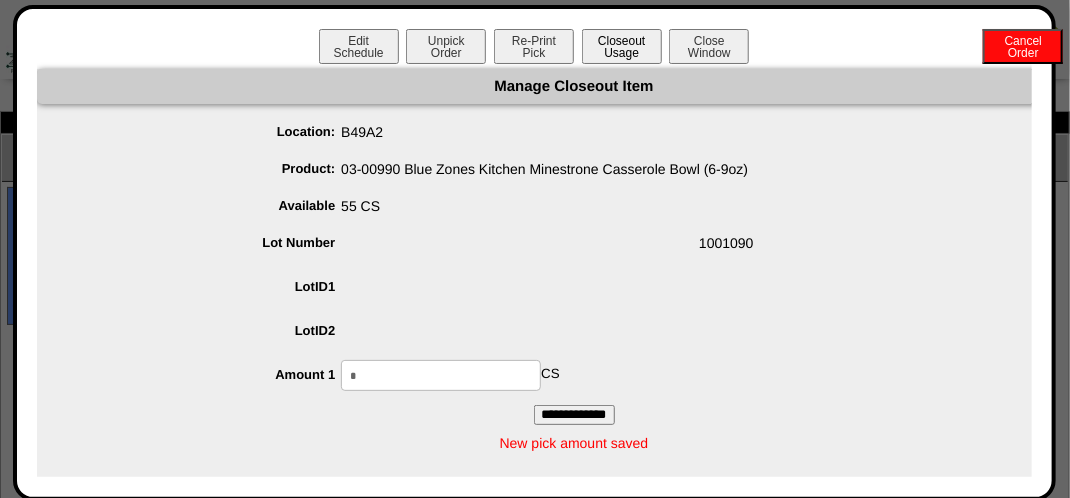 click on "Closeout Usage" at bounding box center (622, 46) 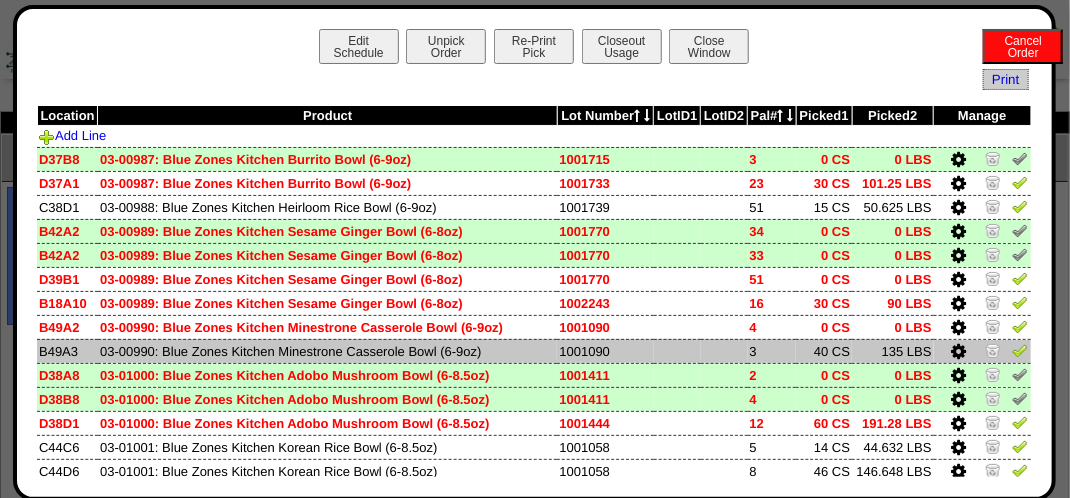click at bounding box center [959, 352] 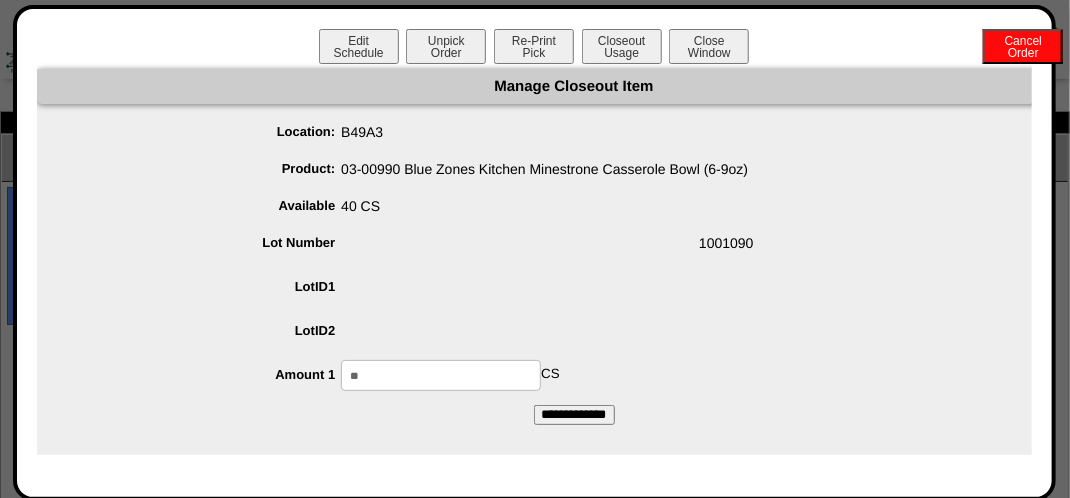 click on "**" at bounding box center (441, 375) 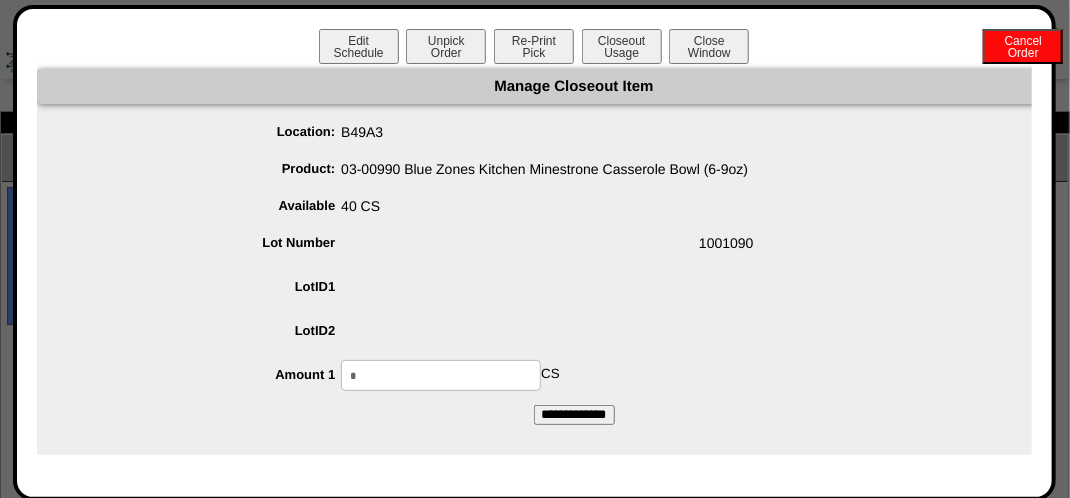 type on "*" 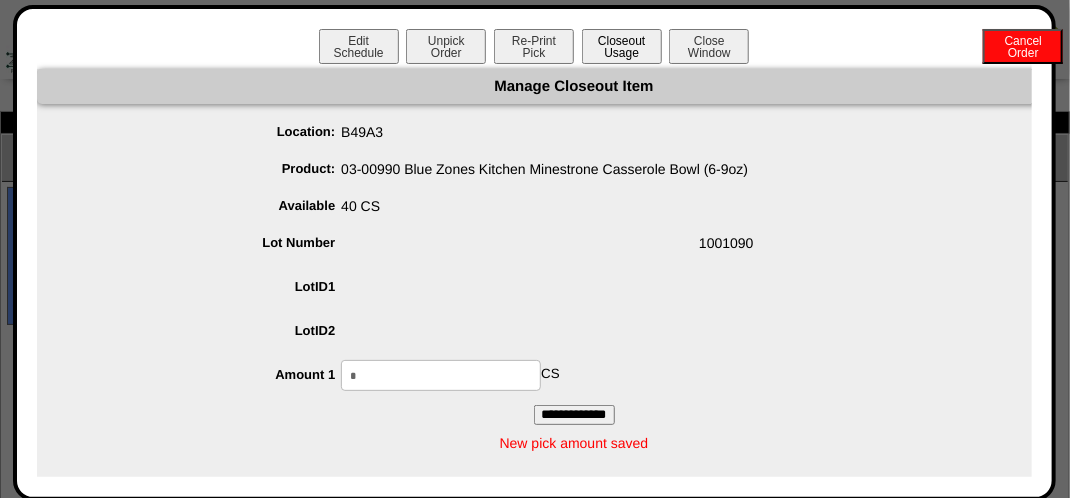 click on "Closeout Usage" at bounding box center (622, 46) 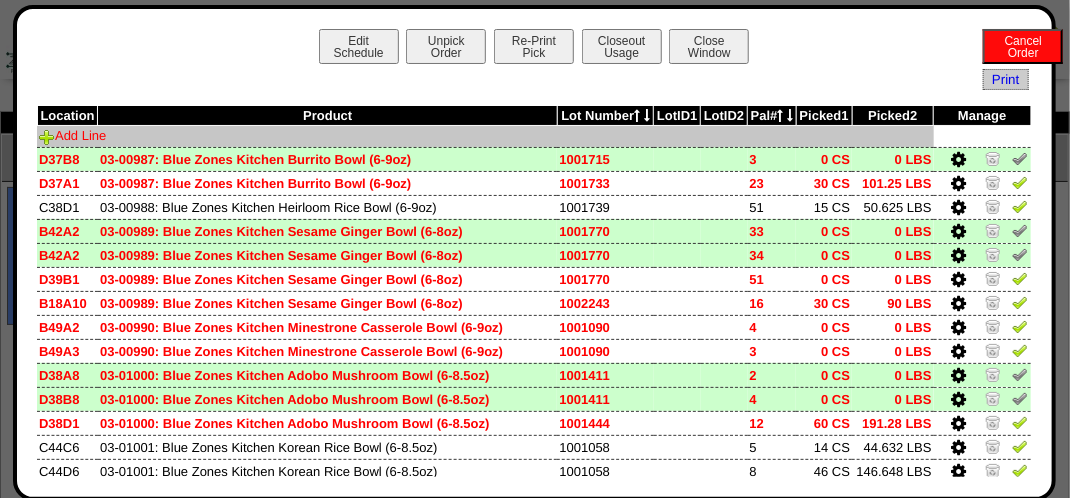 click on "Add Line" at bounding box center [72, 135] 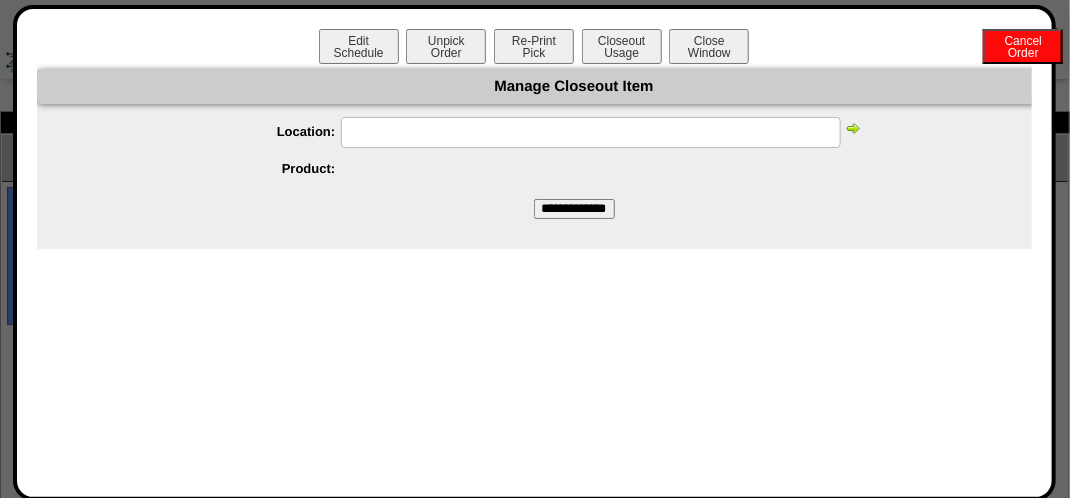click at bounding box center [591, 132] 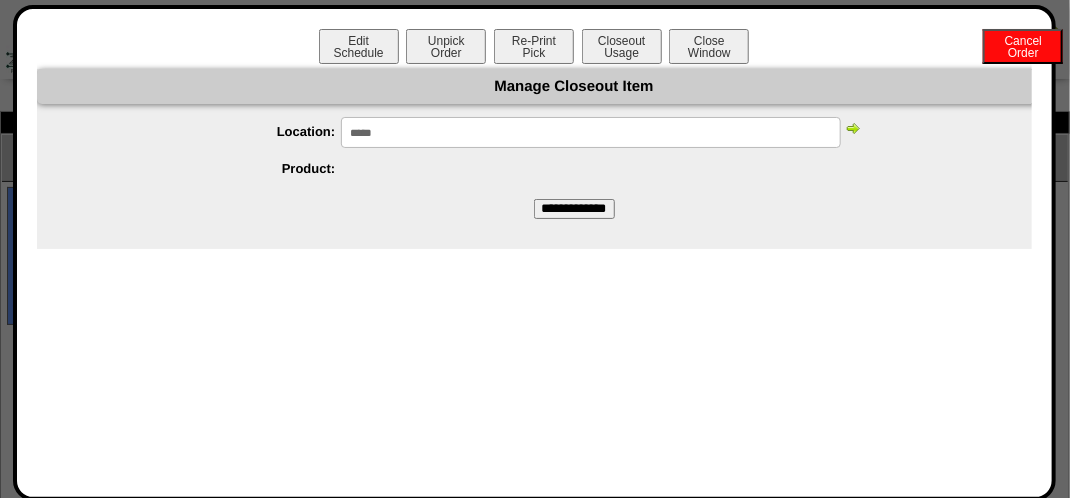 type on "*****" 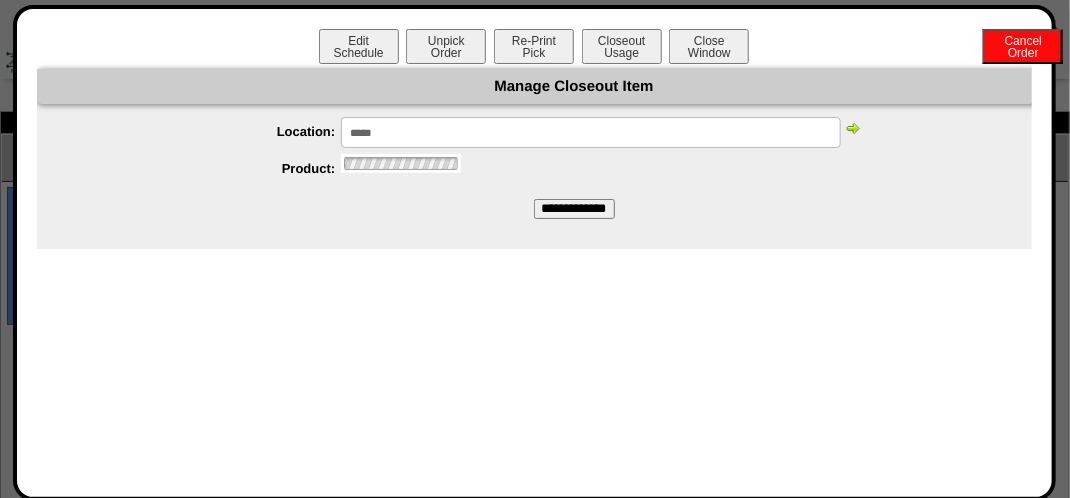 click at bounding box center [853, 128] 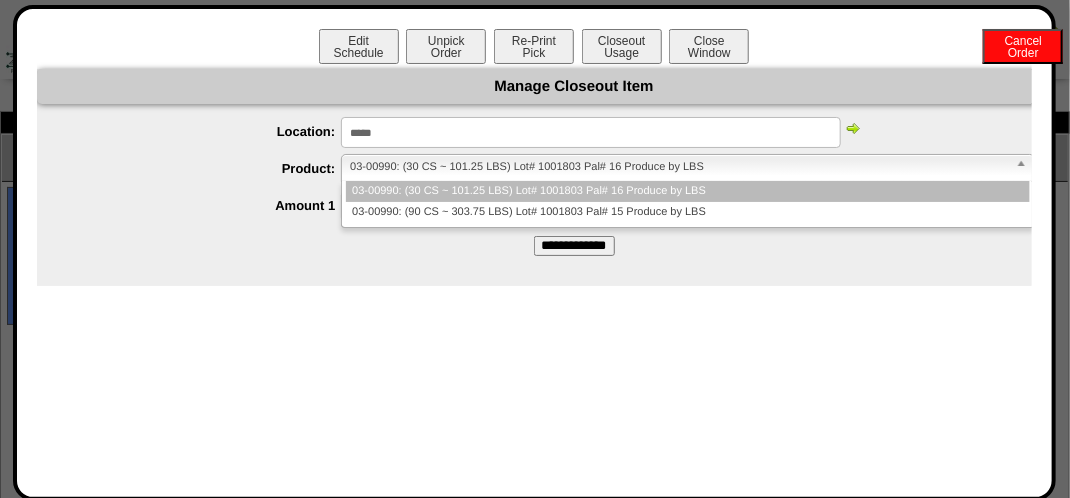 click at bounding box center [1025, 168] 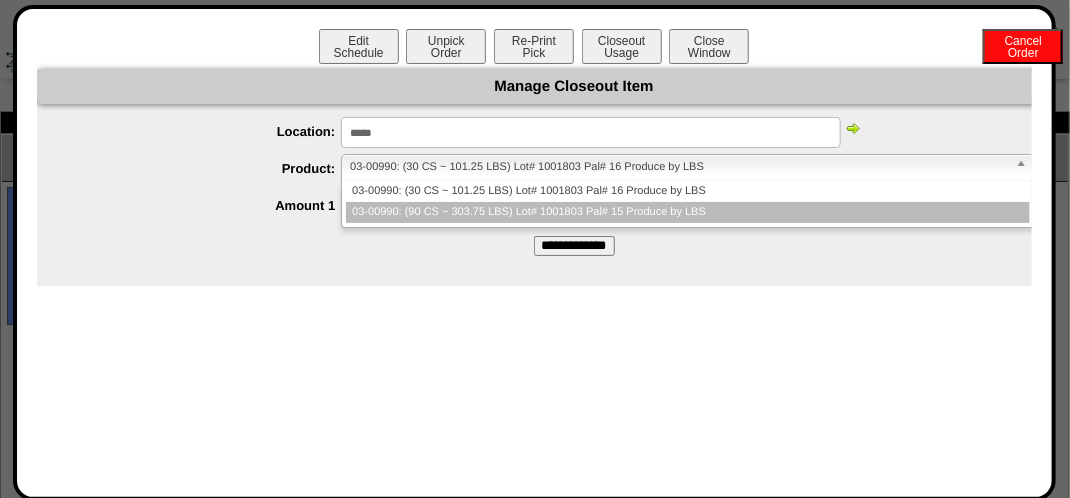 click on "03-00990: (90 CS ~ 303.75 LBS) Lot# 1001803 Pal# 15 Produce by LBS" at bounding box center (687, 212) 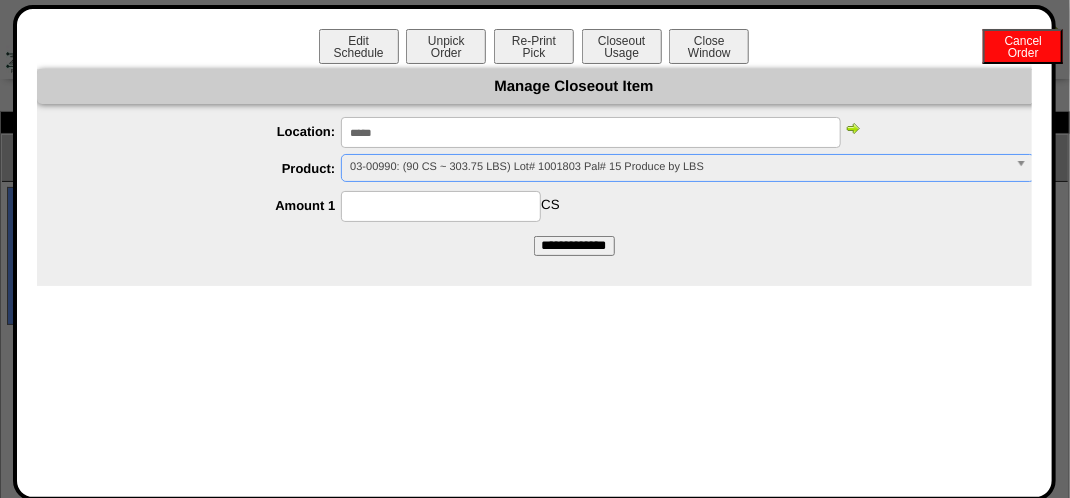 click at bounding box center (441, 206) 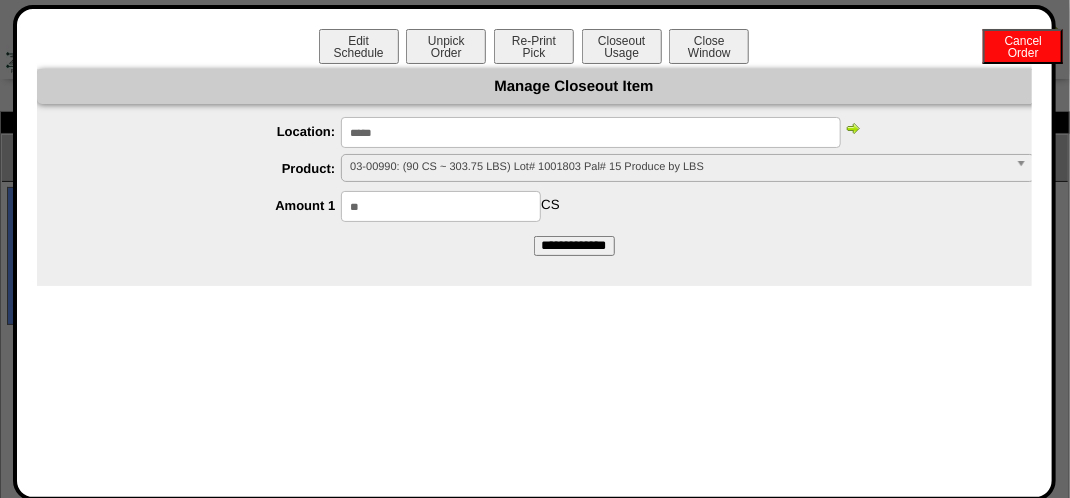 type on "**" 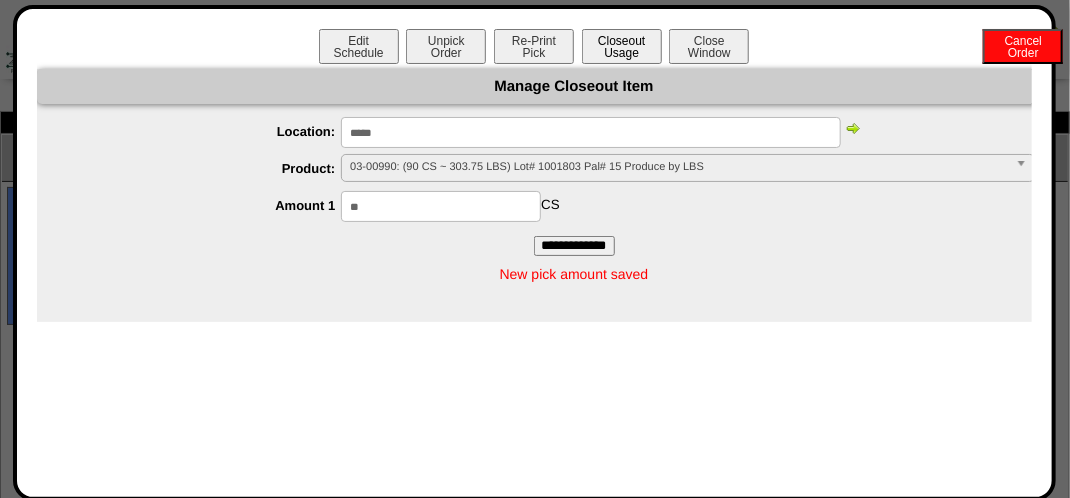 click on "Closeout Usage" at bounding box center (622, 46) 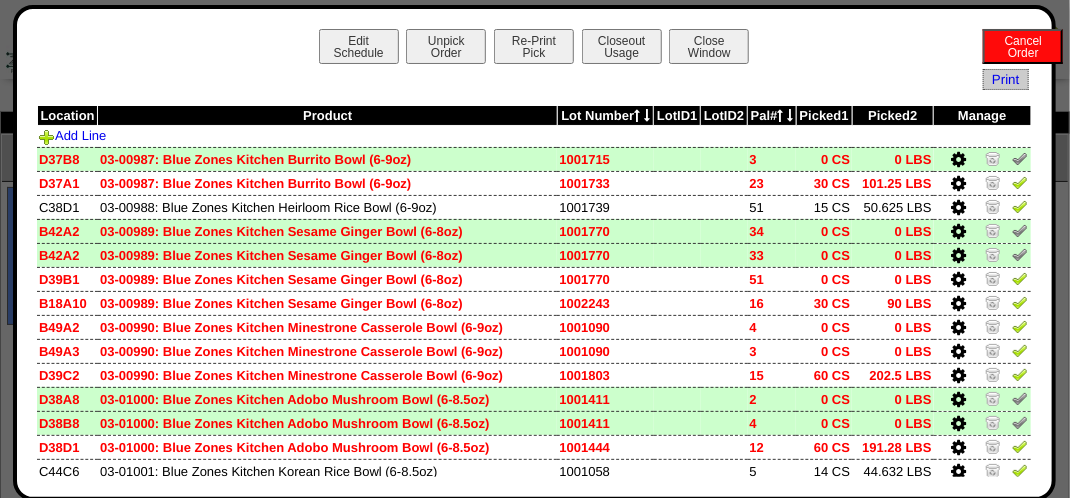 click on "Edit Schedule
Unpick Order
Re-Print Pick
Closeout Usage
Cancel Order
Close Window" at bounding box center (534, 49) 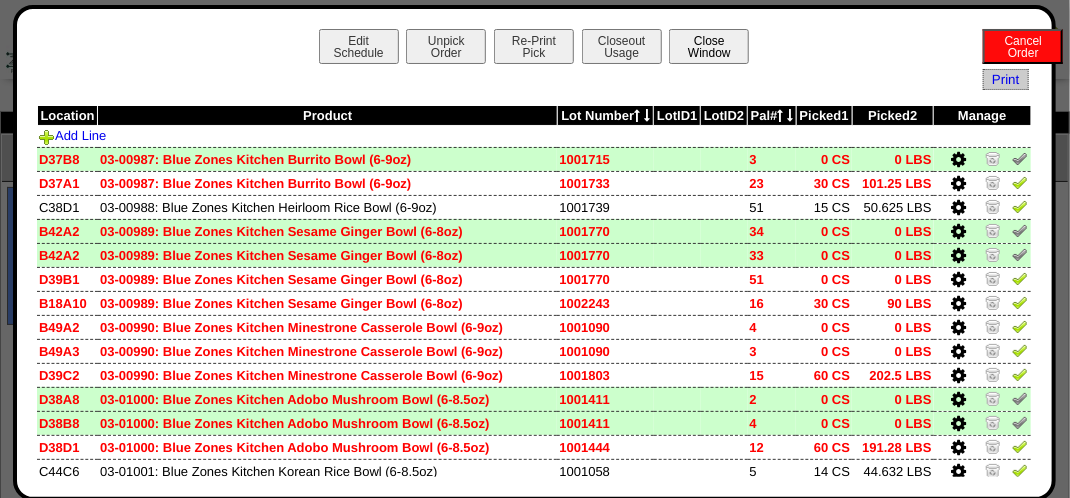 click on "Close Window" at bounding box center [709, 46] 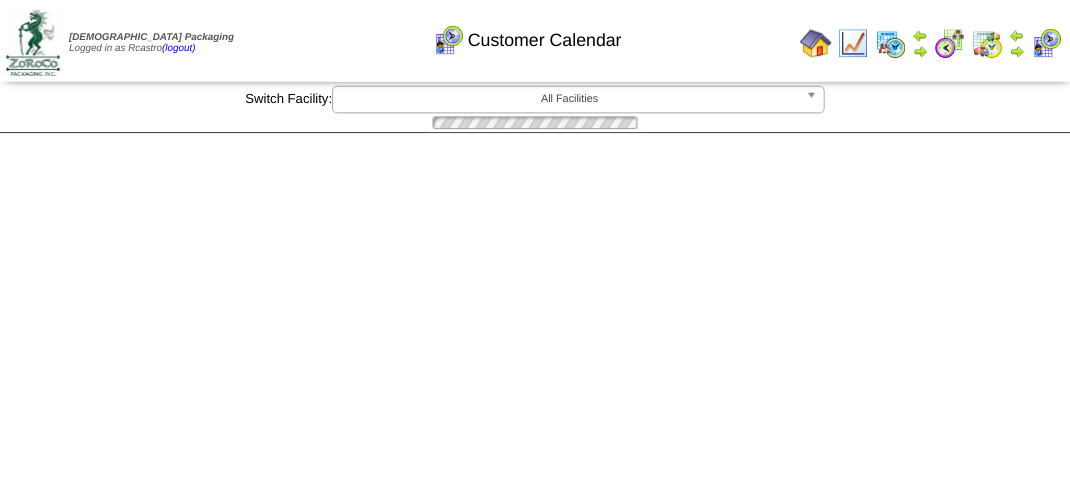 scroll, scrollTop: 0, scrollLeft: 0, axis: both 